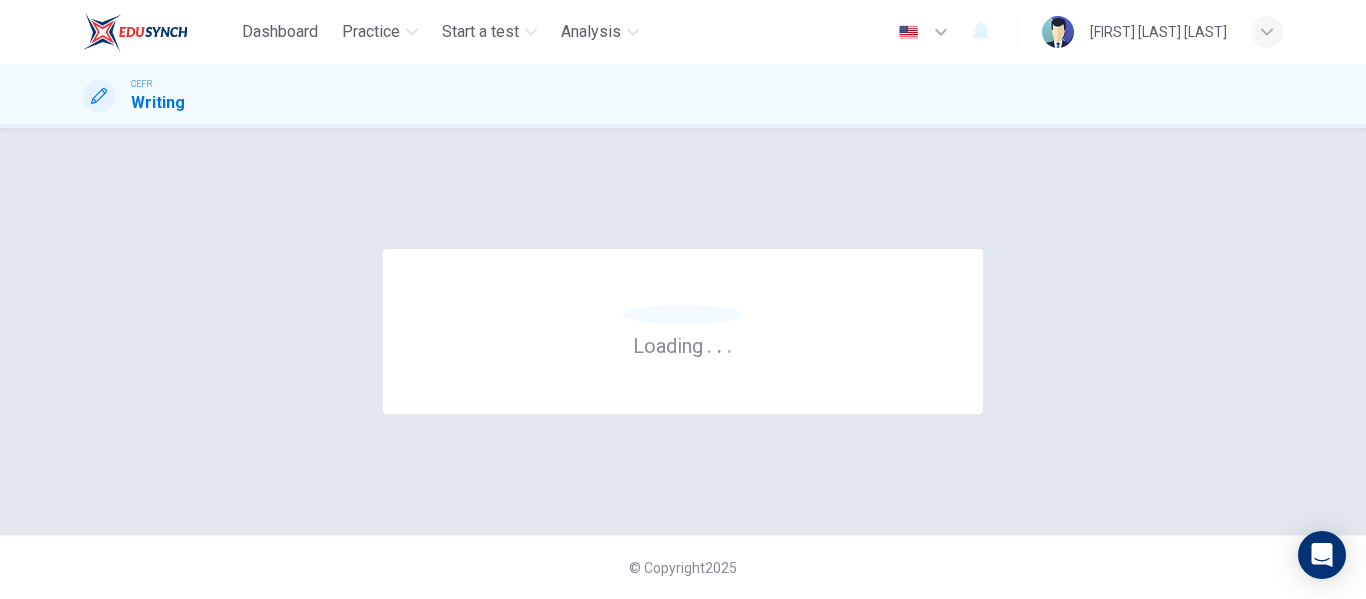 scroll, scrollTop: 0, scrollLeft: 0, axis: both 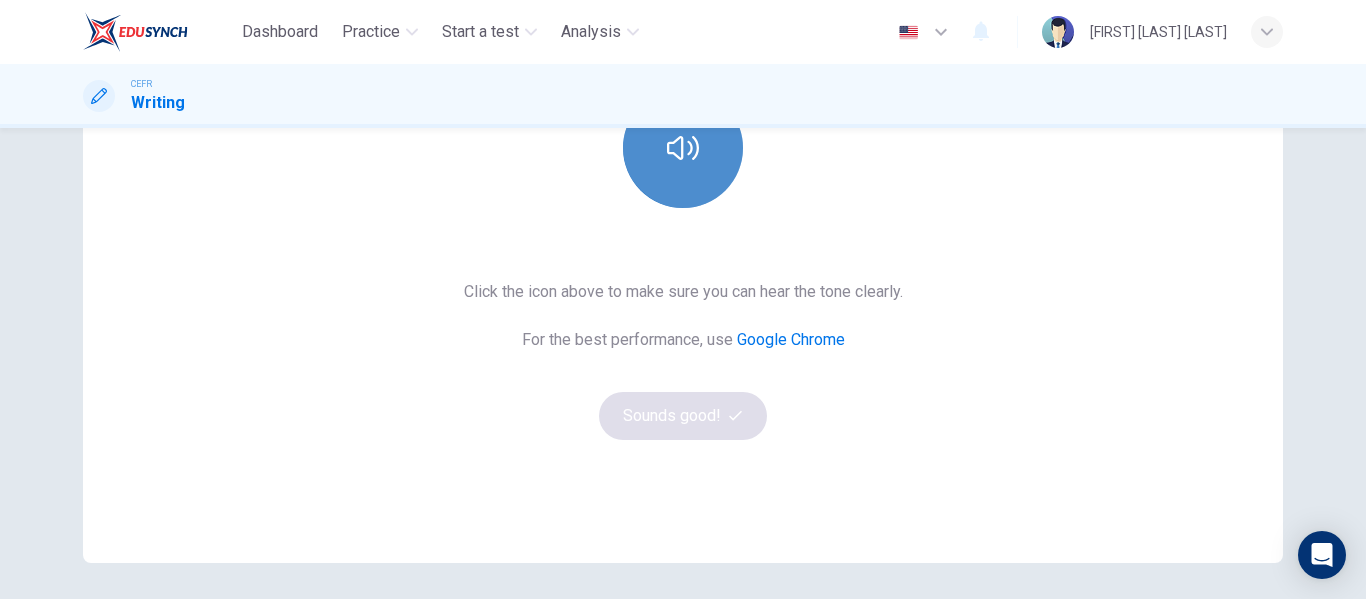 click at bounding box center (683, 148) 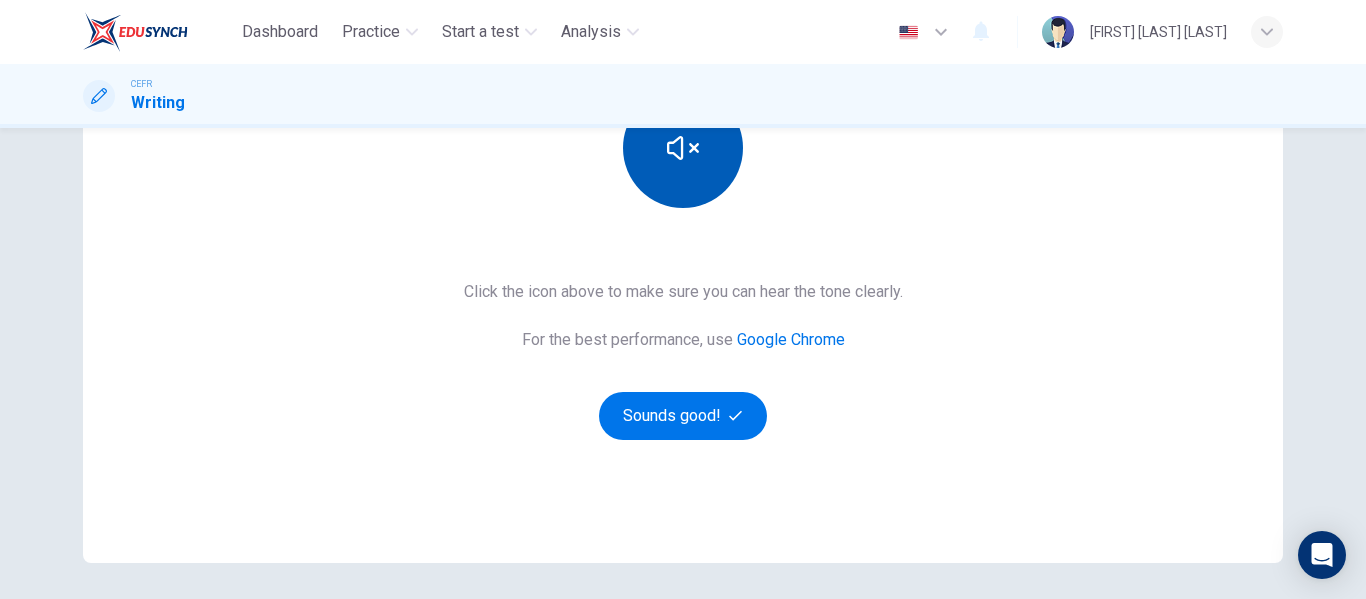 click at bounding box center (683, 148) 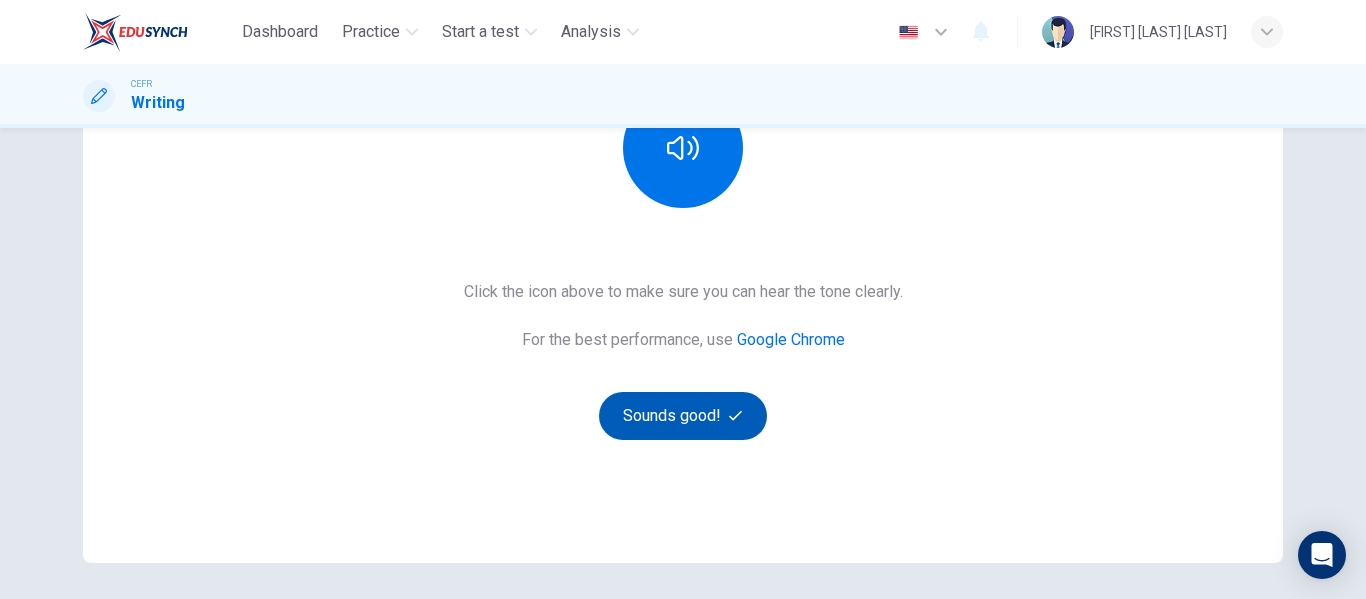 click at bounding box center (735, 415) 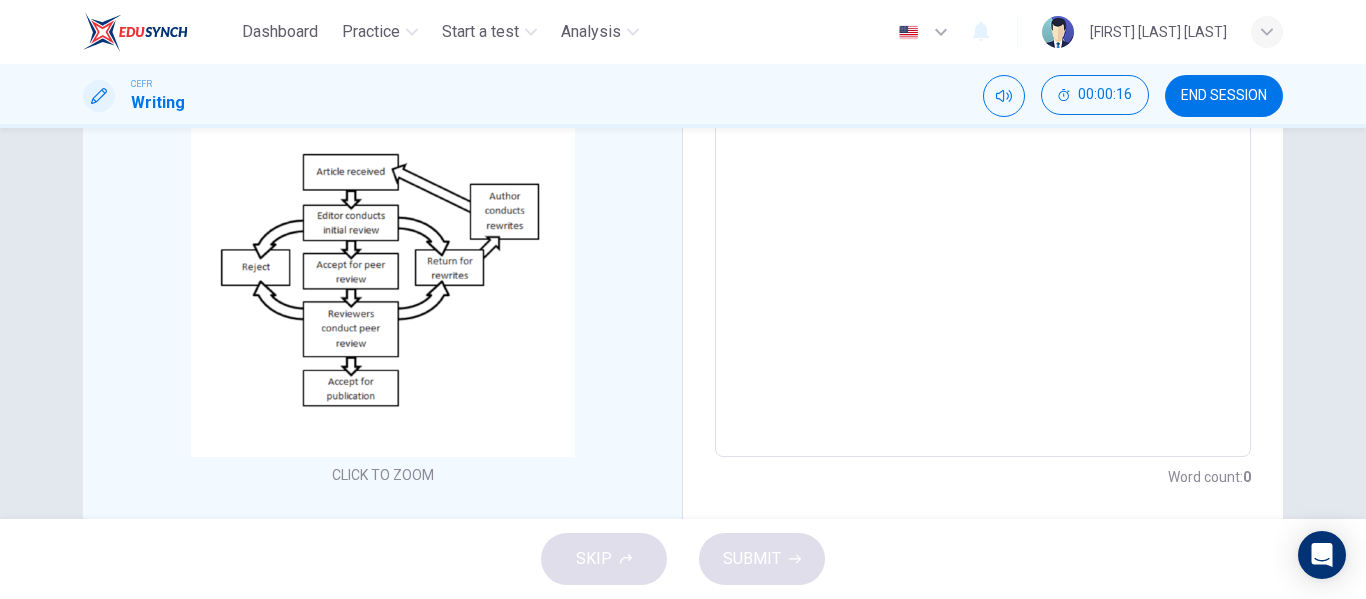 scroll, scrollTop: 398, scrollLeft: 0, axis: vertical 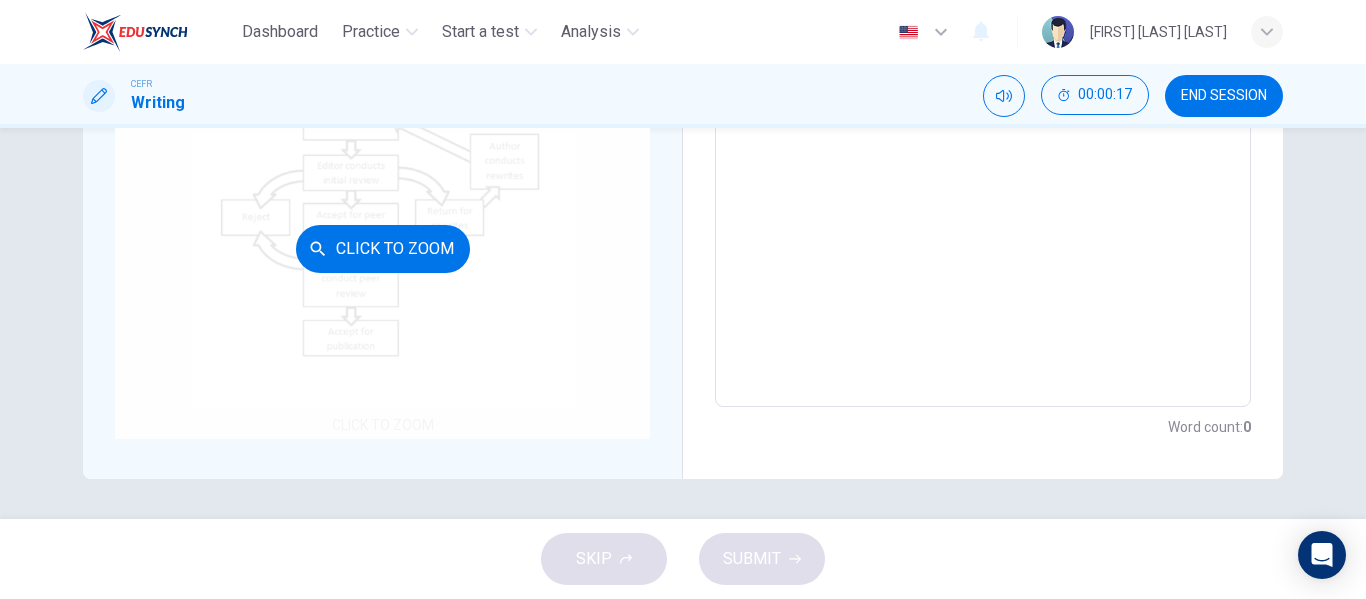 click on "Click to Zoom" at bounding box center (382, 248) 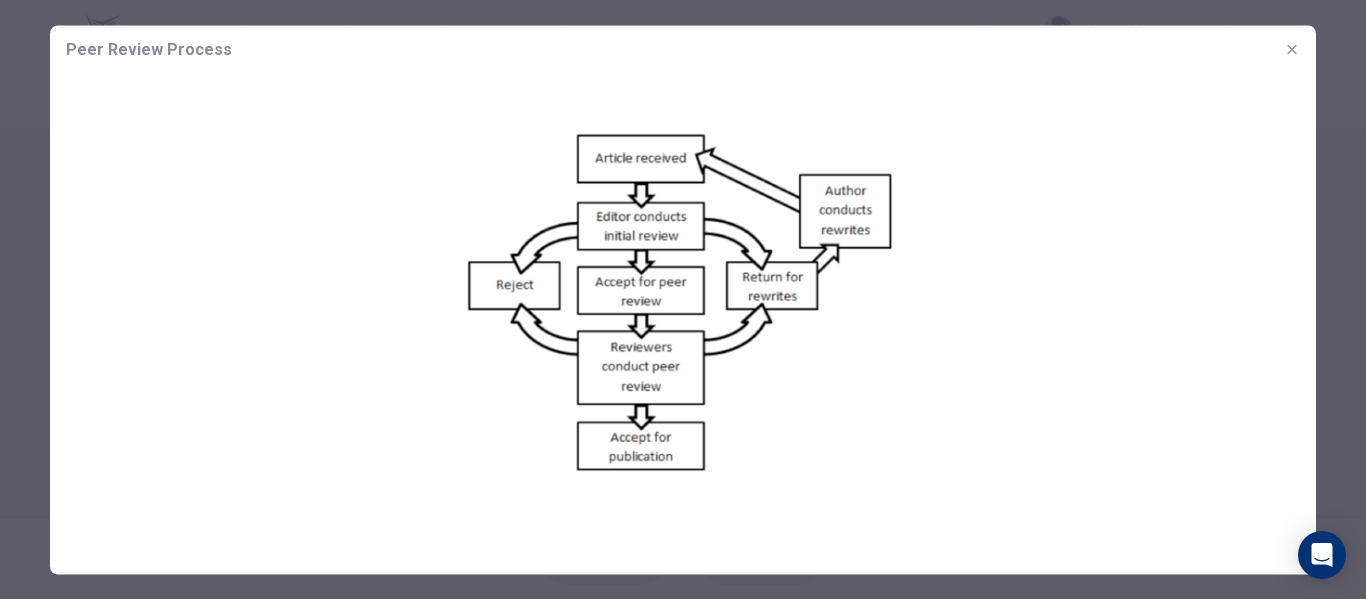 click at bounding box center [1292, 49] 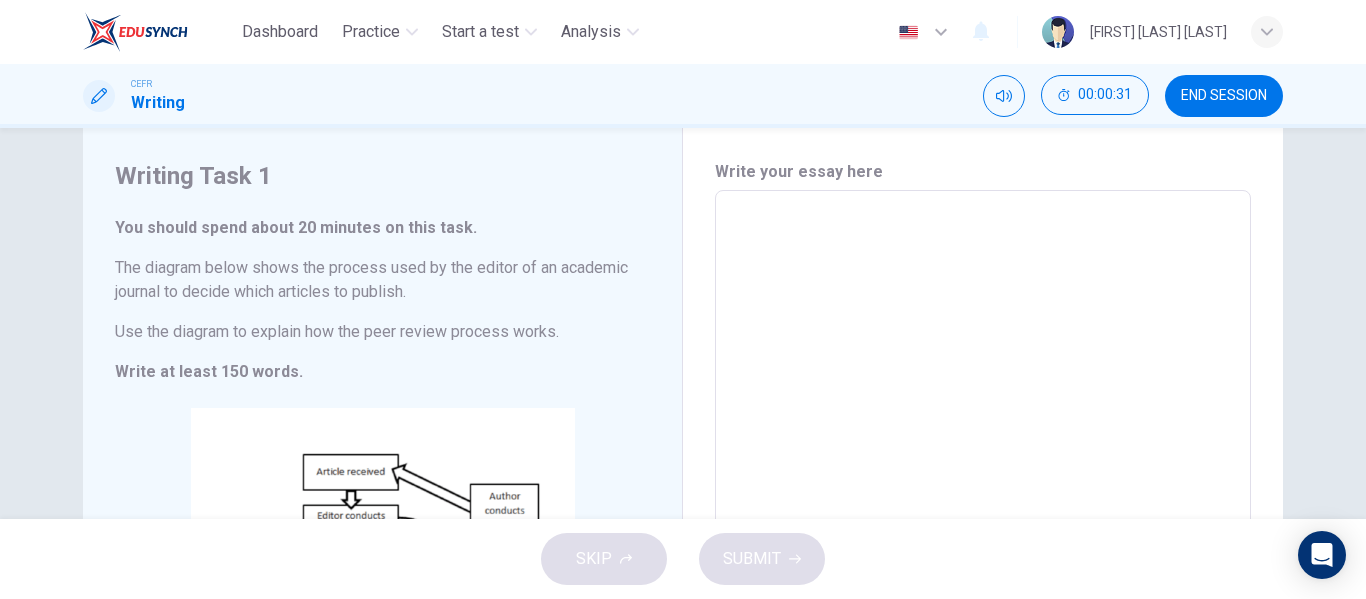 scroll, scrollTop: 0, scrollLeft: 0, axis: both 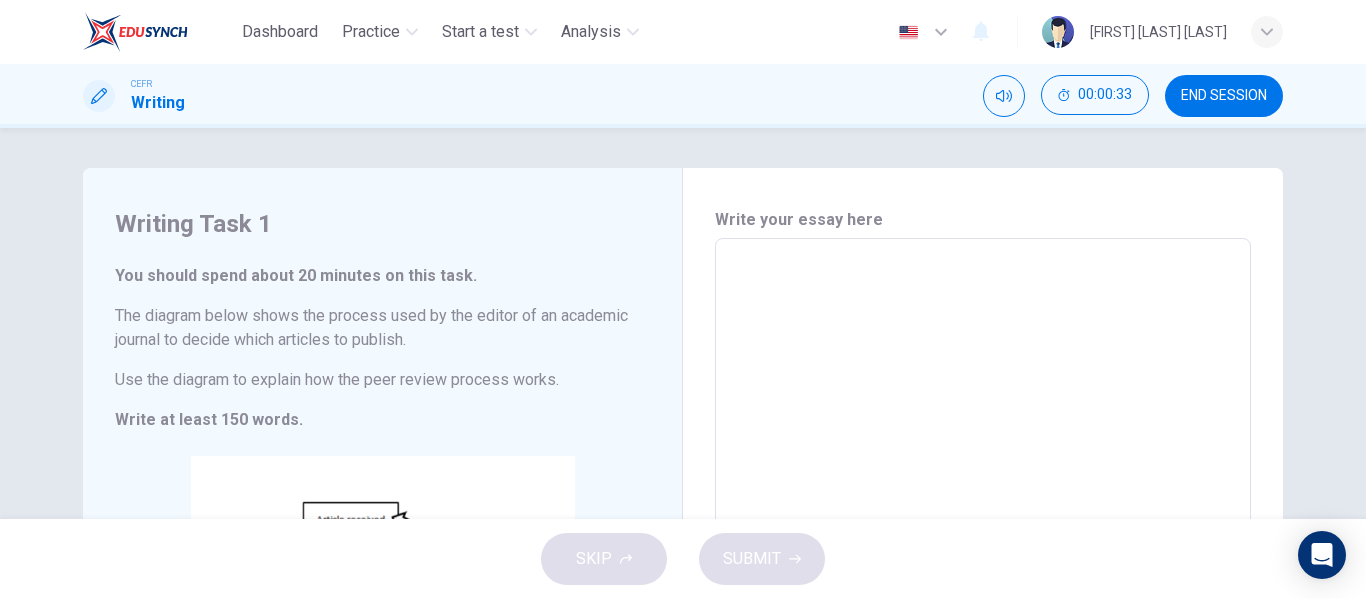 click at bounding box center (983, 522) 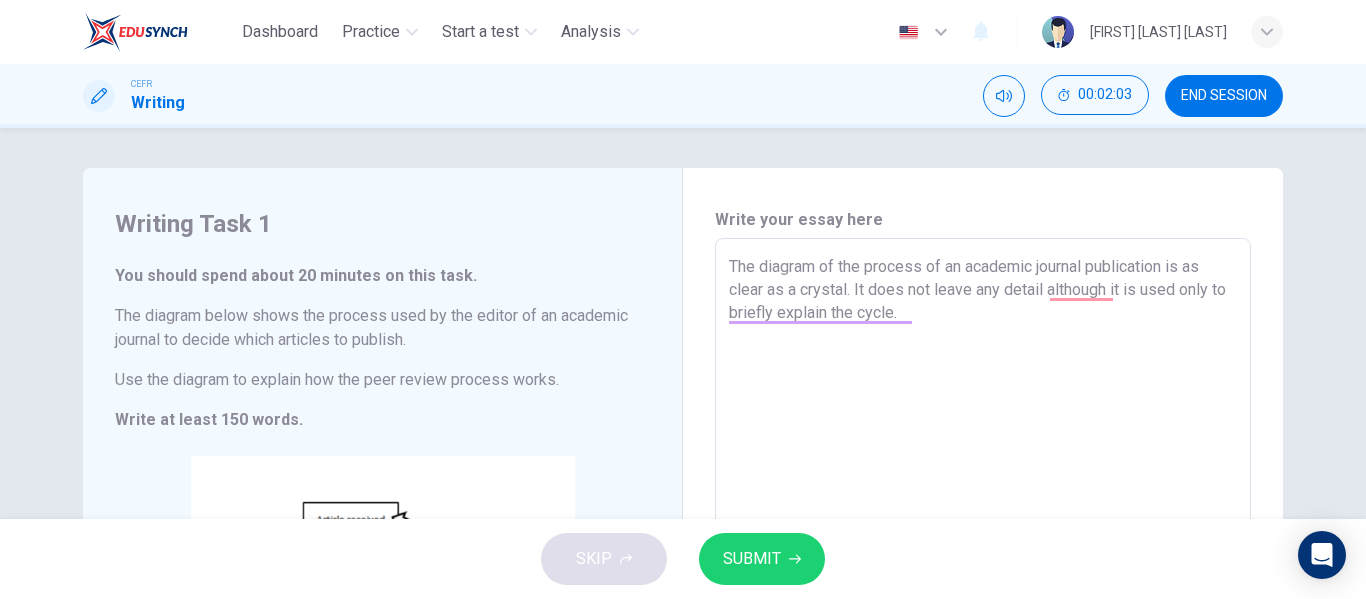 scroll, scrollTop: 100, scrollLeft: 0, axis: vertical 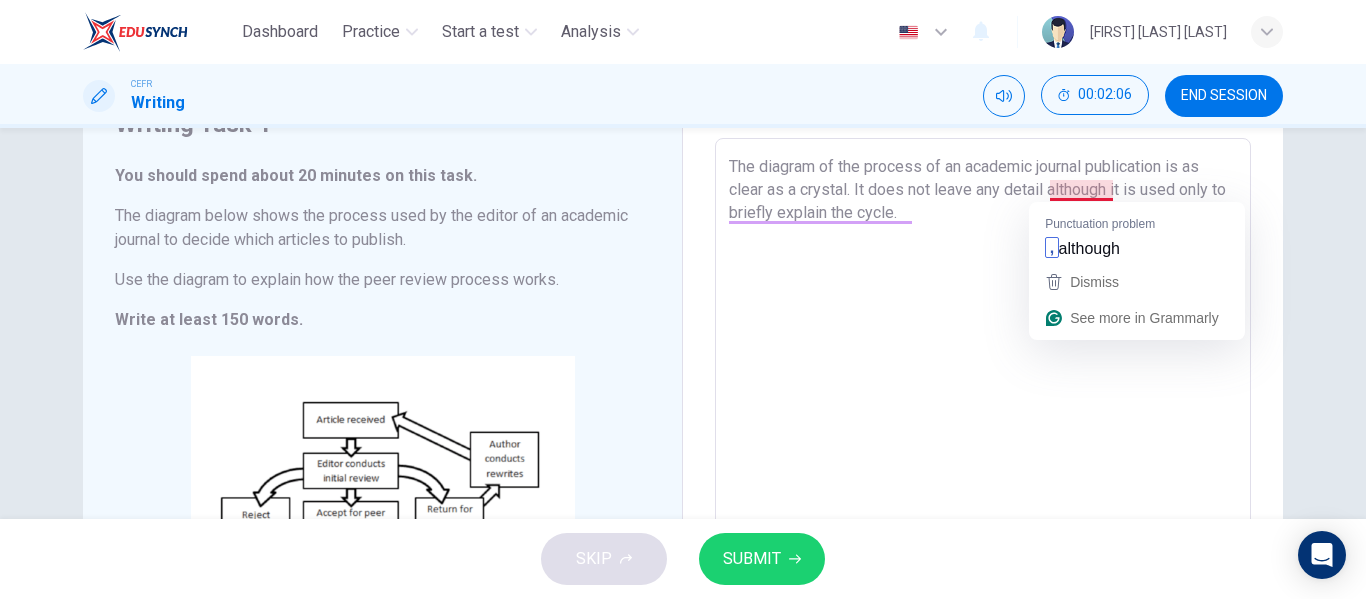 click on "The diagram of the process of an academic journal publication is as clear as a crystal. It does not leave any detail although it is used only to briefly explain the cycle." at bounding box center [983, 422] 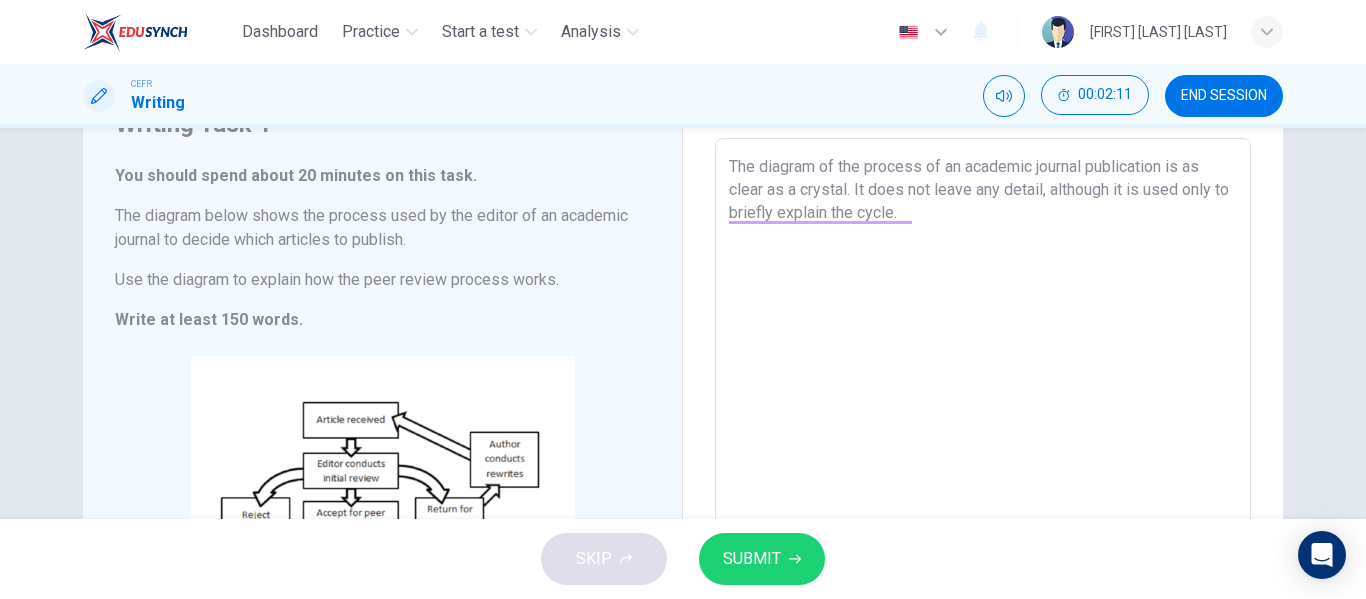 click on "The diagram of the process of an academic journal publication is as clear as a crystal. It does not leave any detail, although it is used only to briefly explain the cycle." at bounding box center [983, 422] 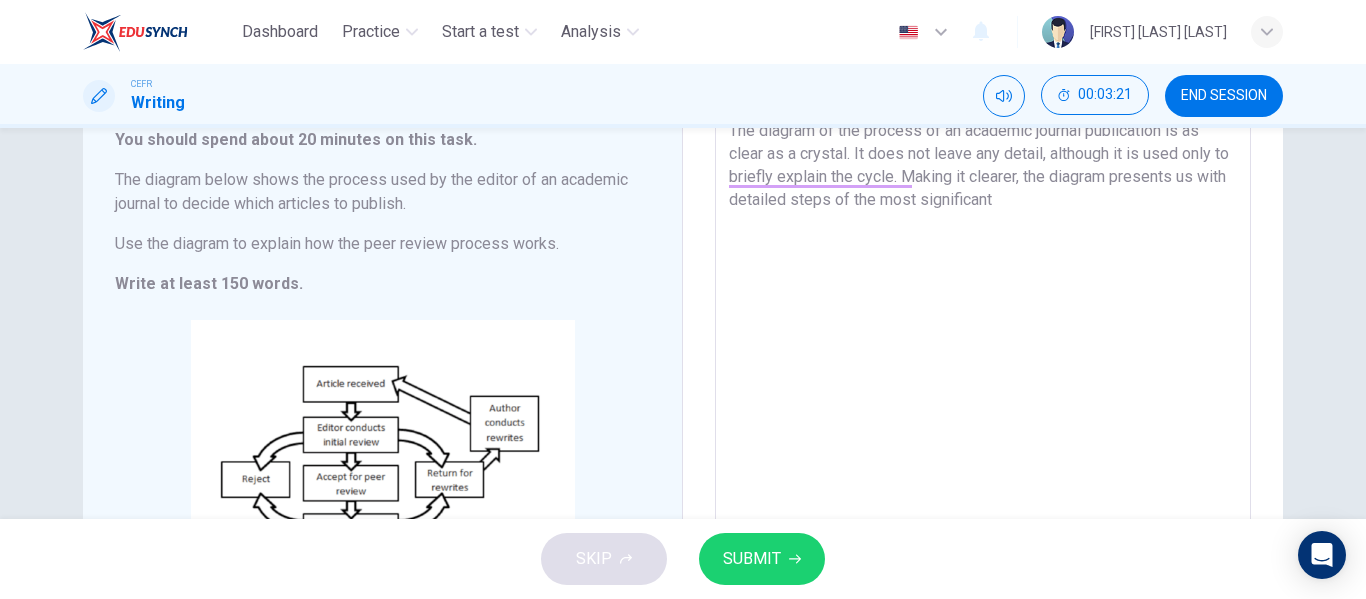 scroll, scrollTop: 100, scrollLeft: 0, axis: vertical 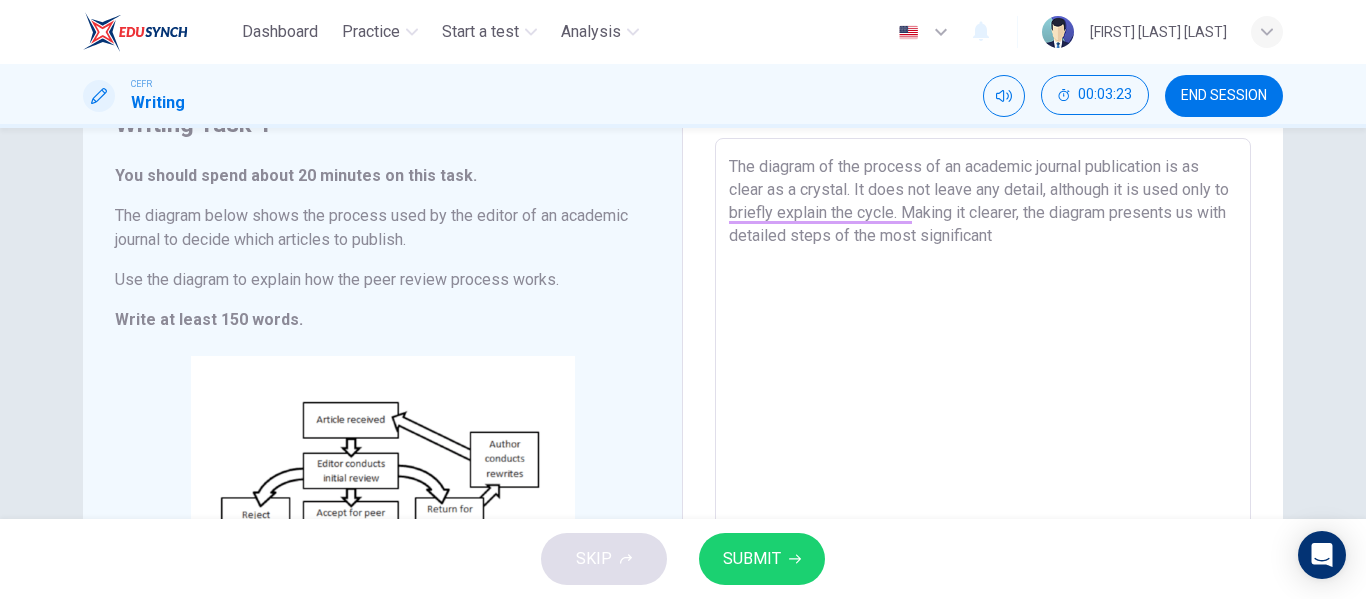 click on "The diagram of the process of an academic journal publication is as clear as a crystal. It does not leave any detail, although it is used only to briefly explain the cycle. Making it clearer, the diagram presents us with detailed steps of the most significant" at bounding box center (983, 422) 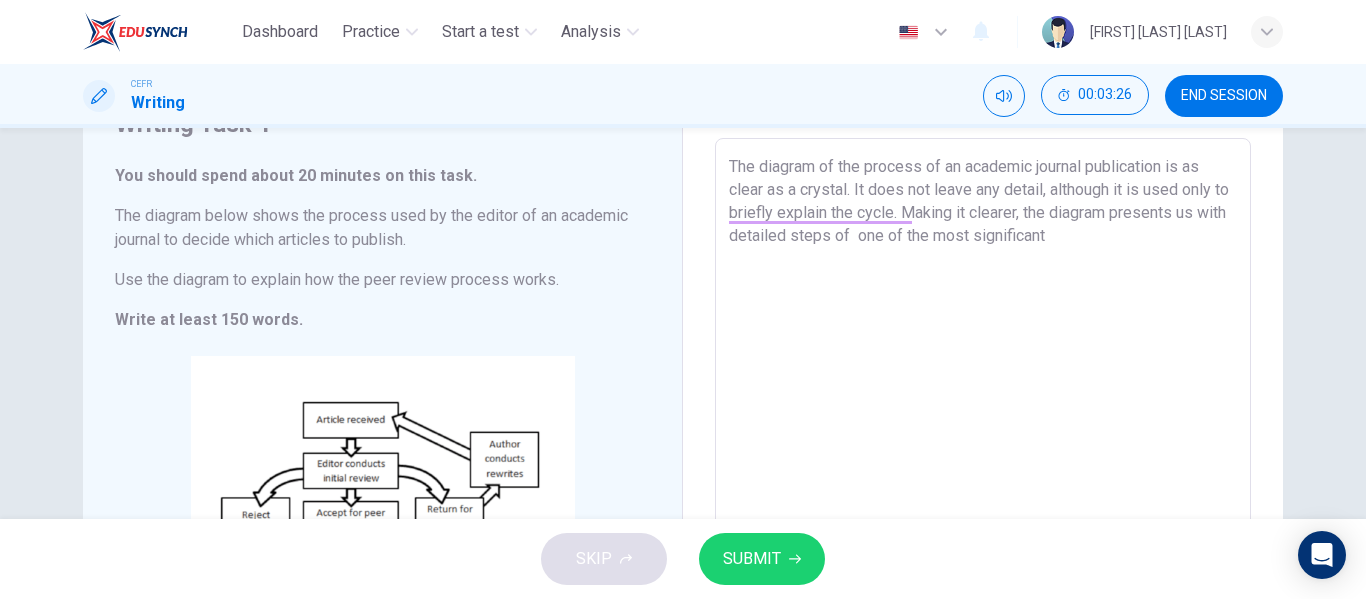 click on "The diagram of the process of an academic journal publication is as clear as a crystal. It does not leave any detail, although it is used only to briefly explain the cycle. Making it clearer, the diagram presents us with detailed steps of  one of the most significant" at bounding box center [983, 422] 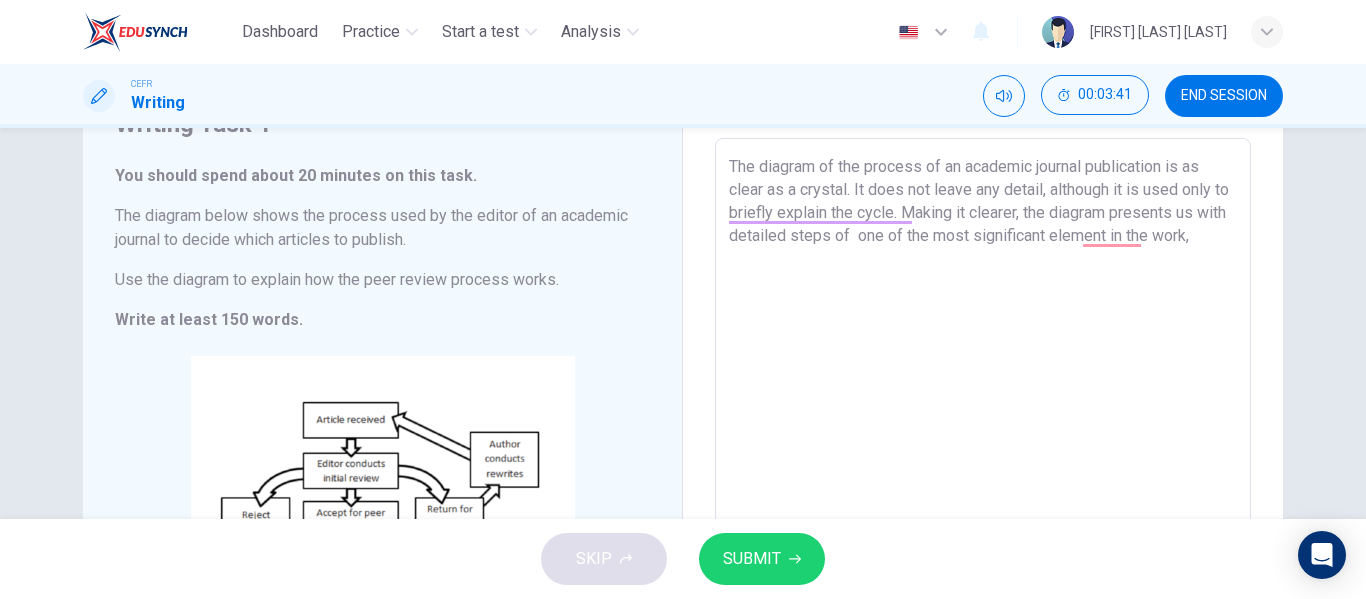 click on "The diagram of the process of an academic journal publication is as clear as a crystal. It does not leave any detail, although it is used only to briefly explain the cycle. Making it clearer, the diagram presents us with detailed steps of  one of the most significant element in the work," at bounding box center (983, 422) 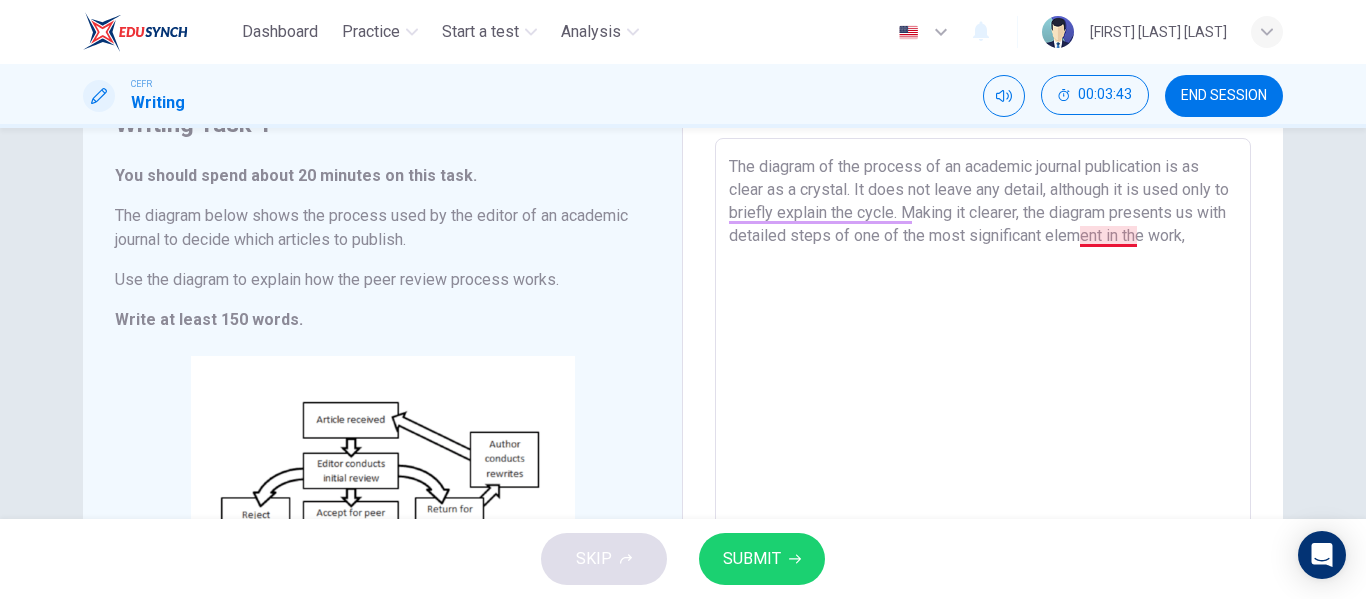click on "The diagram of the process of an academic journal publication is as clear as a crystal. It does not leave any detail, although it is used only to briefly explain the cycle. Making it clearer, the diagram presents us with detailed steps of one of the most significant element in the work," at bounding box center (983, 422) 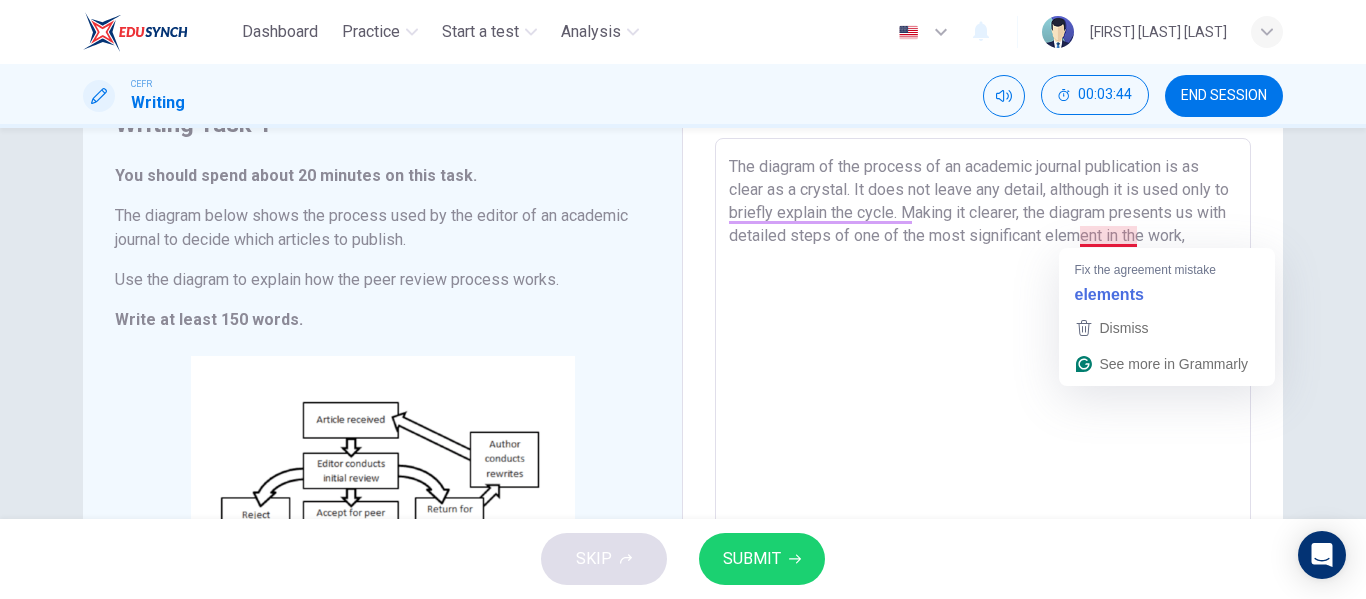 click on "The diagram of the process of an academic journal publication is as clear as a crystal. It does not leave any detail, although it is used only to briefly explain the cycle. Making it clearer, the diagram presents us with detailed steps of one of the most significant element in the work," at bounding box center (983, 422) 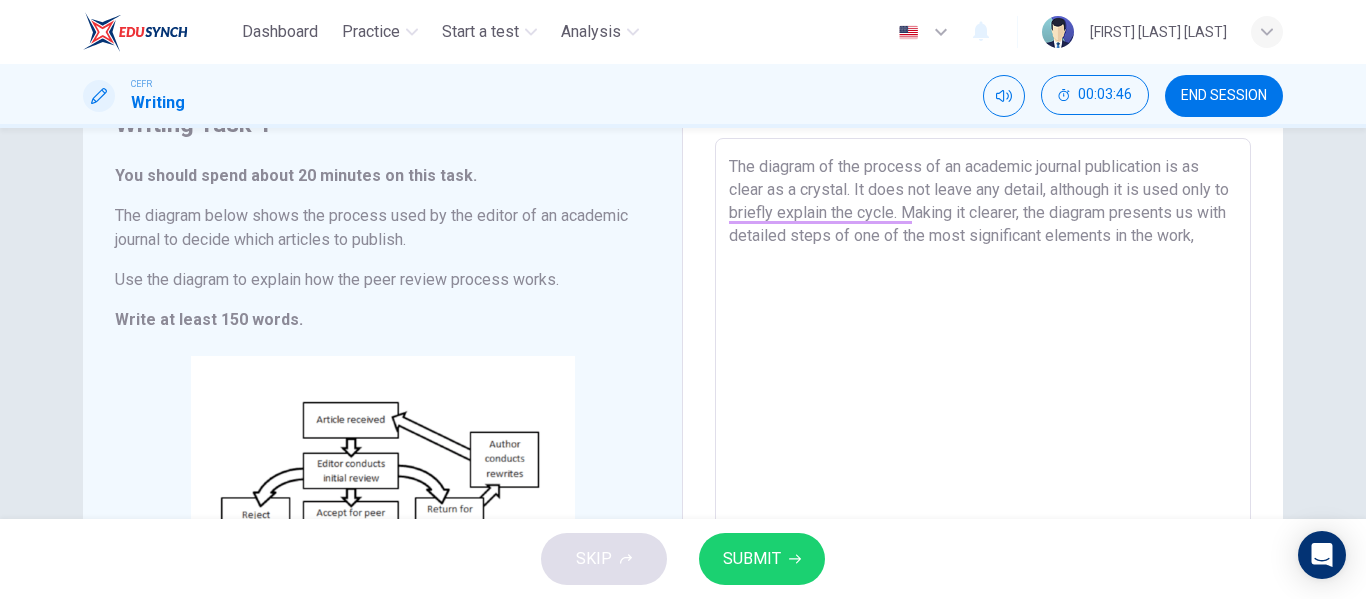 click on "The diagram of the process of an academic journal publication is as clear as a crystal. It does not leave any detail, although it is used only to briefly explain the cycle. Making it clearer, the diagram presents us with detailed steps of one of the most significant elements in the work," at bounding box center (983, 422) 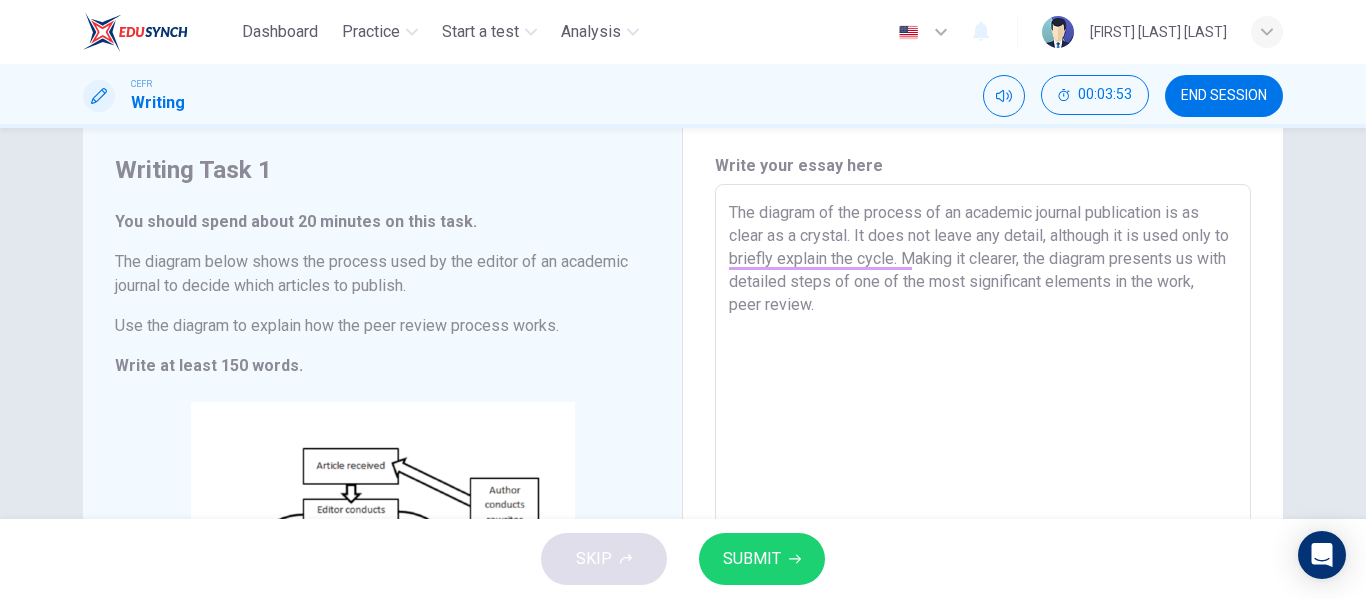 scroll, scrollTop: 100, scrollLeft: 0, axis: vertical 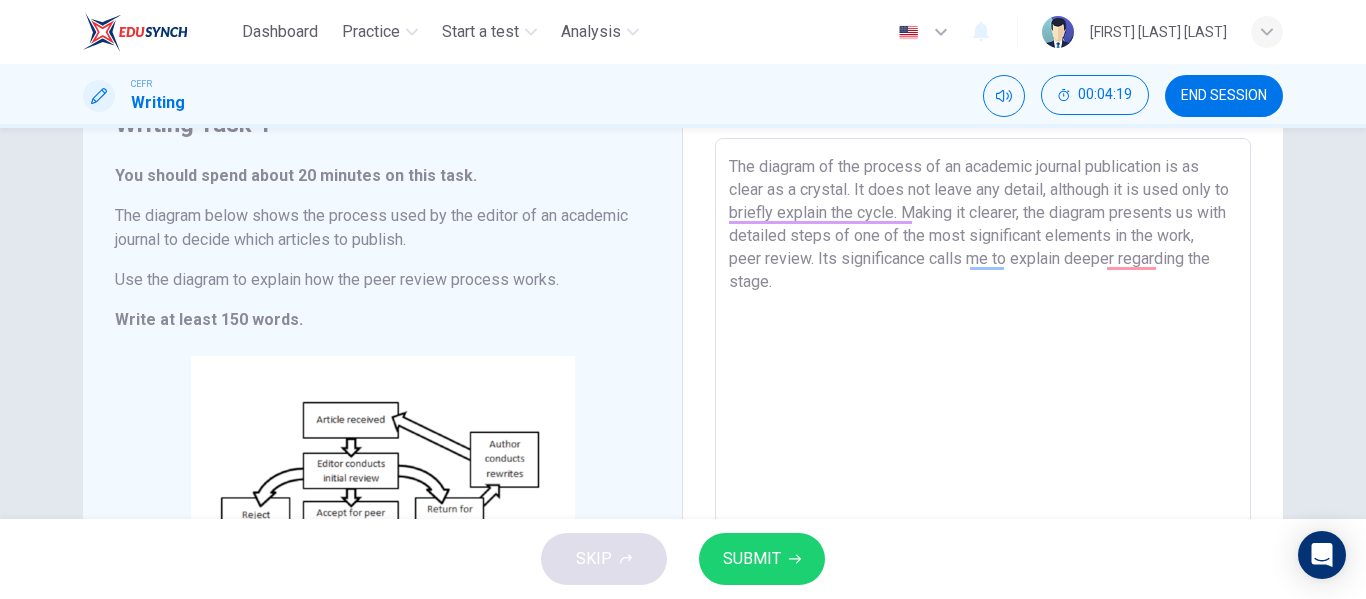 click on "The diagram of the process of an academic journal publication is as clear as a crystal. It does not leave any detail, although it is used only to briefly explain the cycle. Making it clearer, the diagram presents us with detailed steps of one of the most significant elements in the work, peer review. Its significance calls me to explain deeper regarding the stage." at bounding box center (983, 422) 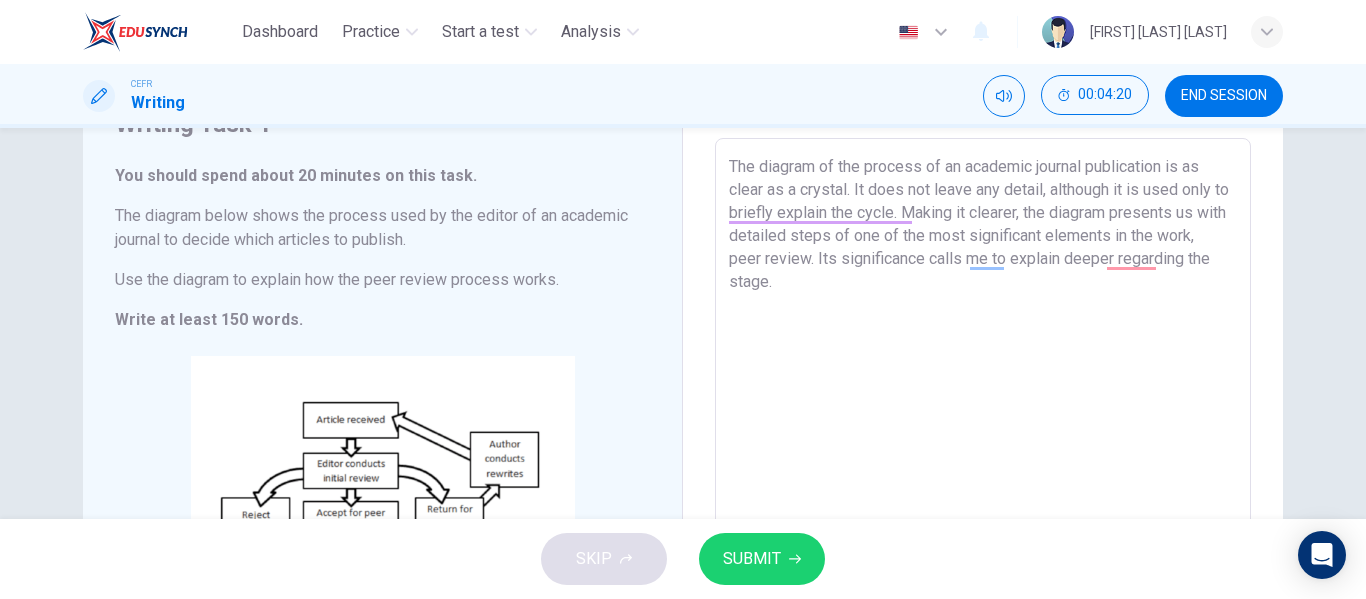drag, startPoint x: 1077, startPoint y: 234, endPoint x: 1140, endPoint y: 232, distance: 63.03174 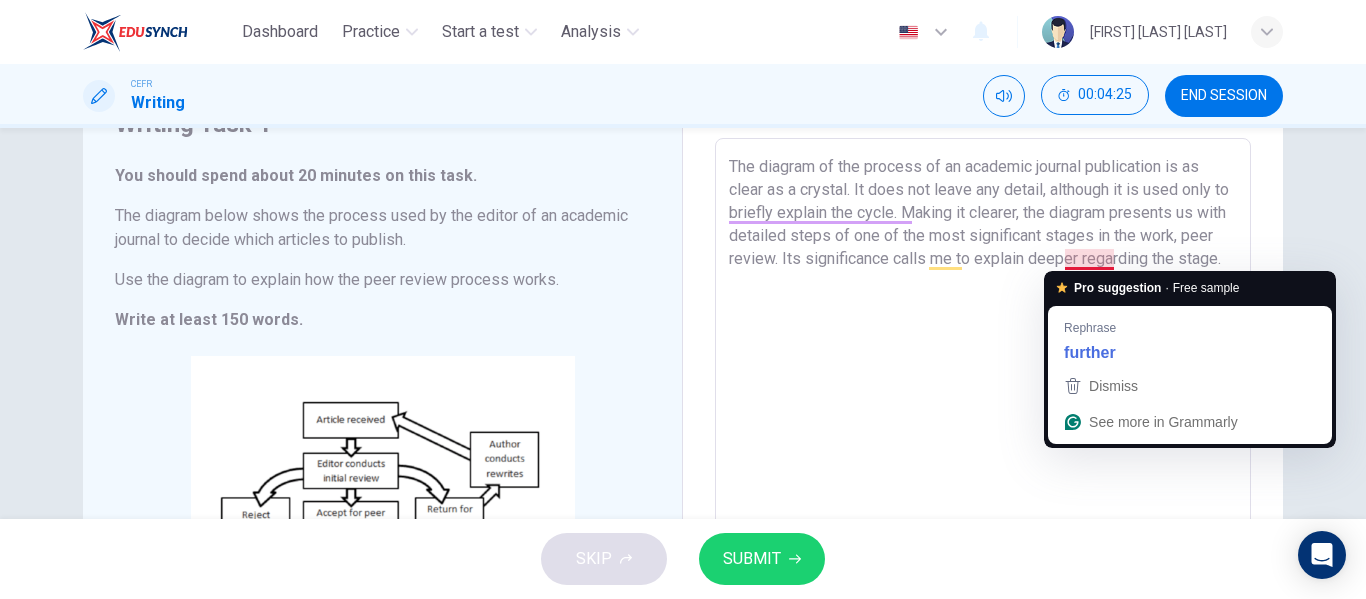 click on "The diagram of the process of an academic journal publication is as clear as a crystal. It does not leave any detail, although it is used only to briefly explain the cycle. Making it clearer, the diagram presents us with detailed steps of one of the most significant stages in the work, peer review. Its significance calls me to explain deeper regarding the stage." at bounding box center (983, 422) 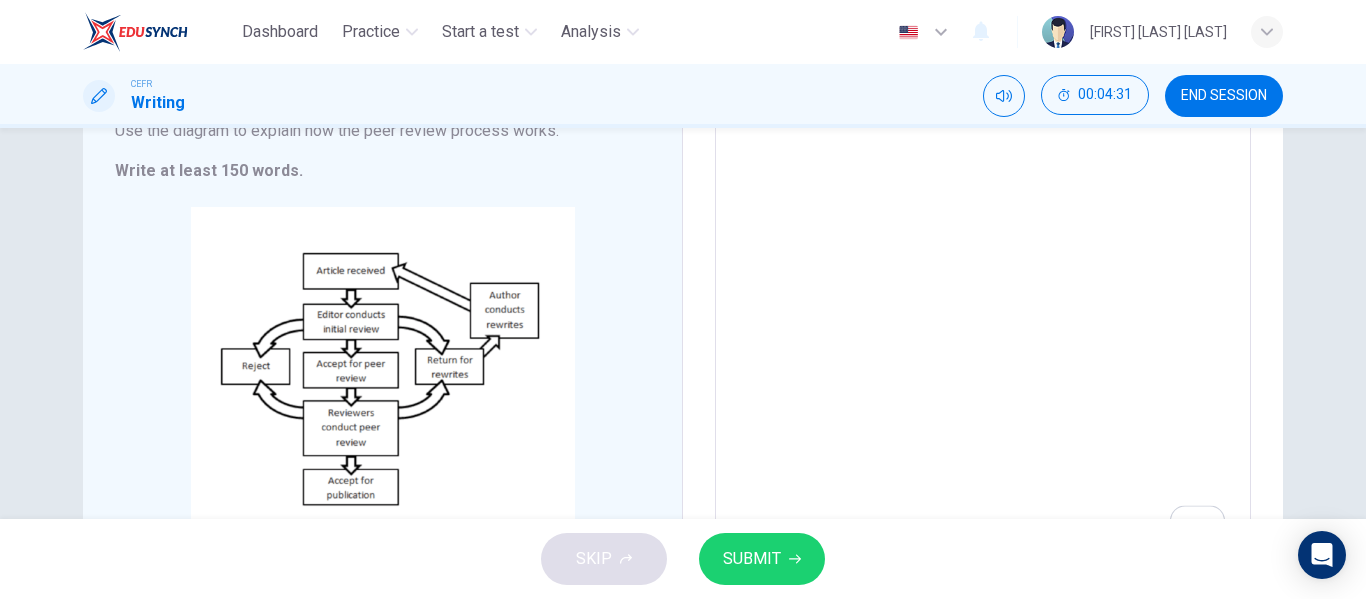 scroll, scrollTop: 200, scrollLeft: 0, axis: vertical 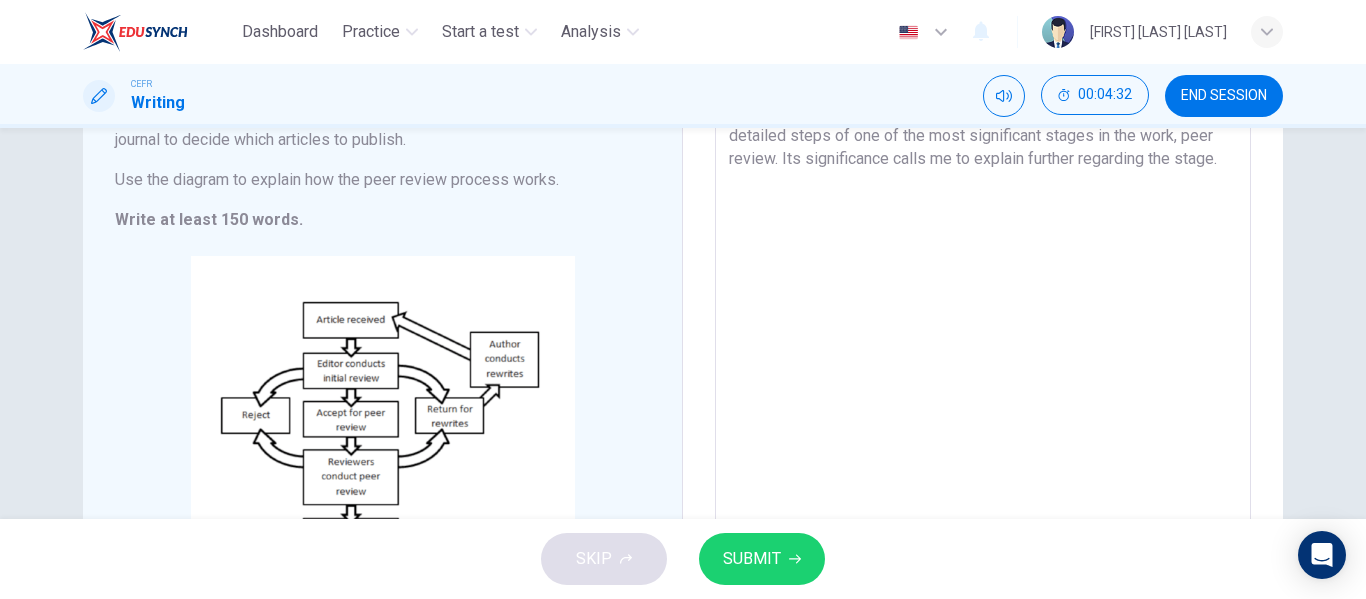 click on "The diagram of the process of an academic journal publication is as clear as a crystal. It does not leave any detail, although it is used only to briefly explain the cycle. Making it clearer, the diagram presents us with detailed steps of one of the most significant stages in the work, peer review. Its significance calls me to explain further regarding the stage." at bounding box center [983, 322] 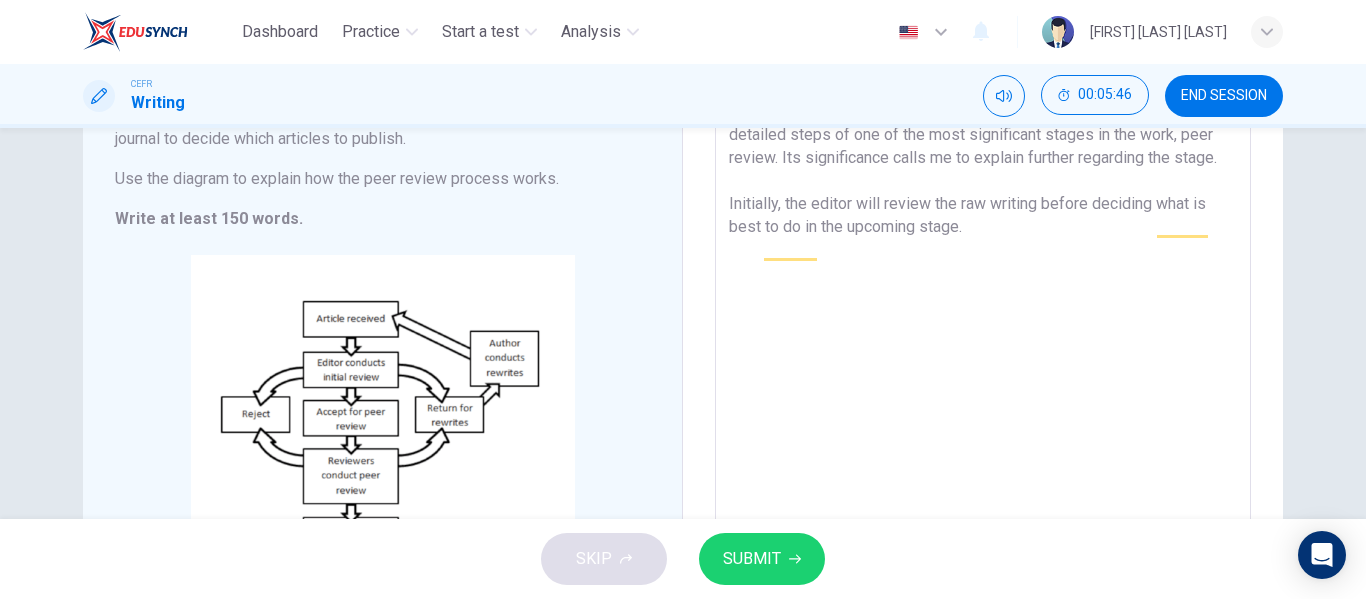 scroll, scrollTop: 200, scrollLeft: 0, axis: vertical 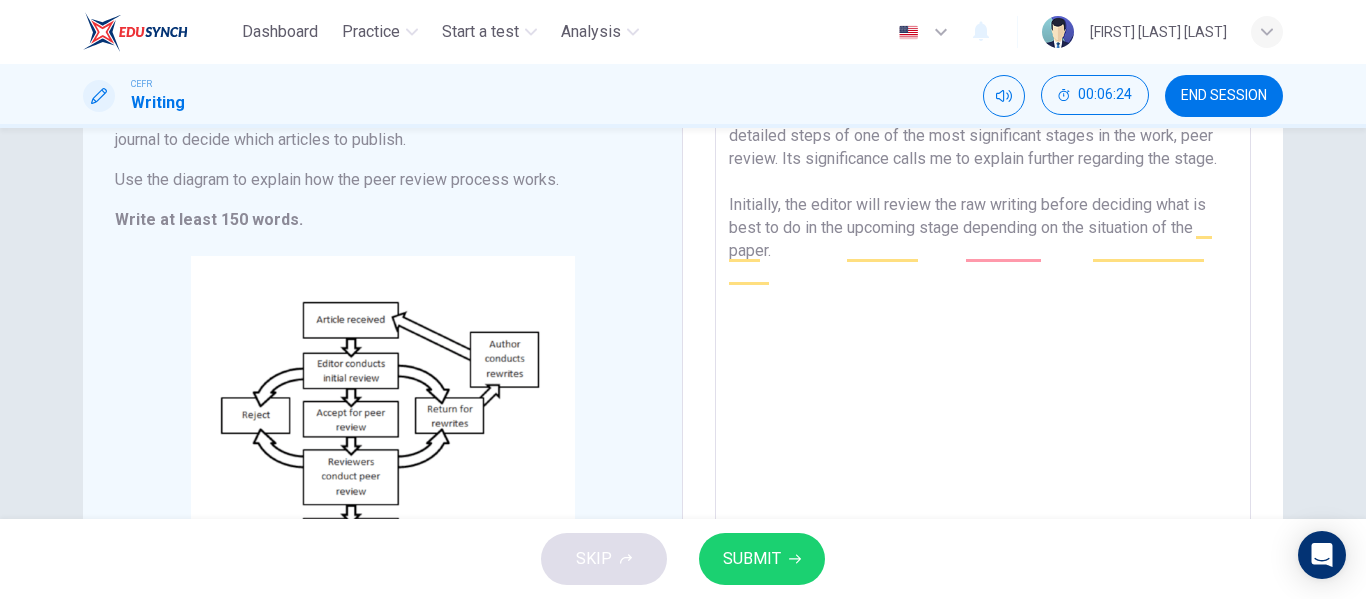 click on "The diagram of the process of an academic journal publication is as clear as a crystal. It does not leave any detail, although it is used only to briefly explain the cycle. Making it clearer, the diagram presents us with detailed steps of one of the most significant stages in the work, peer review. Its significance calls me to explain further regarding the stage.
Initially, the editor will review the raw writing before deciding what is best to do in the upcoming stage depending on the situation of the paper." at bounding box center [983, 322] 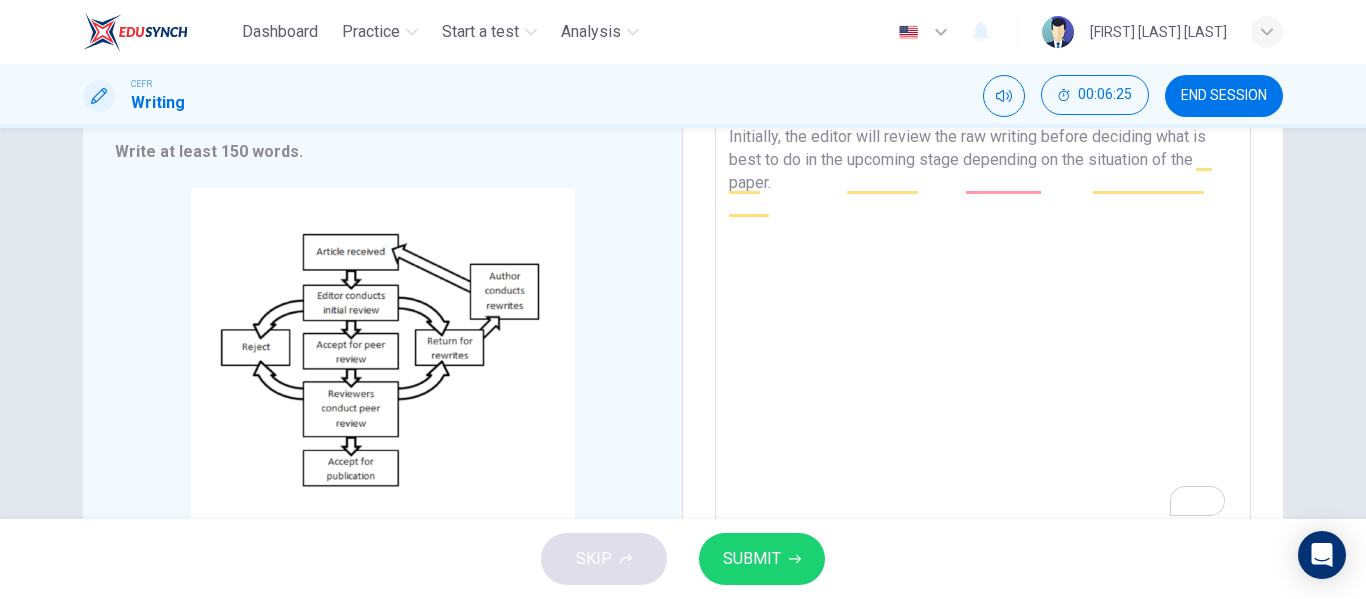 scroll, scrollTop: 300, scrollLeft: 0, axis: vertical 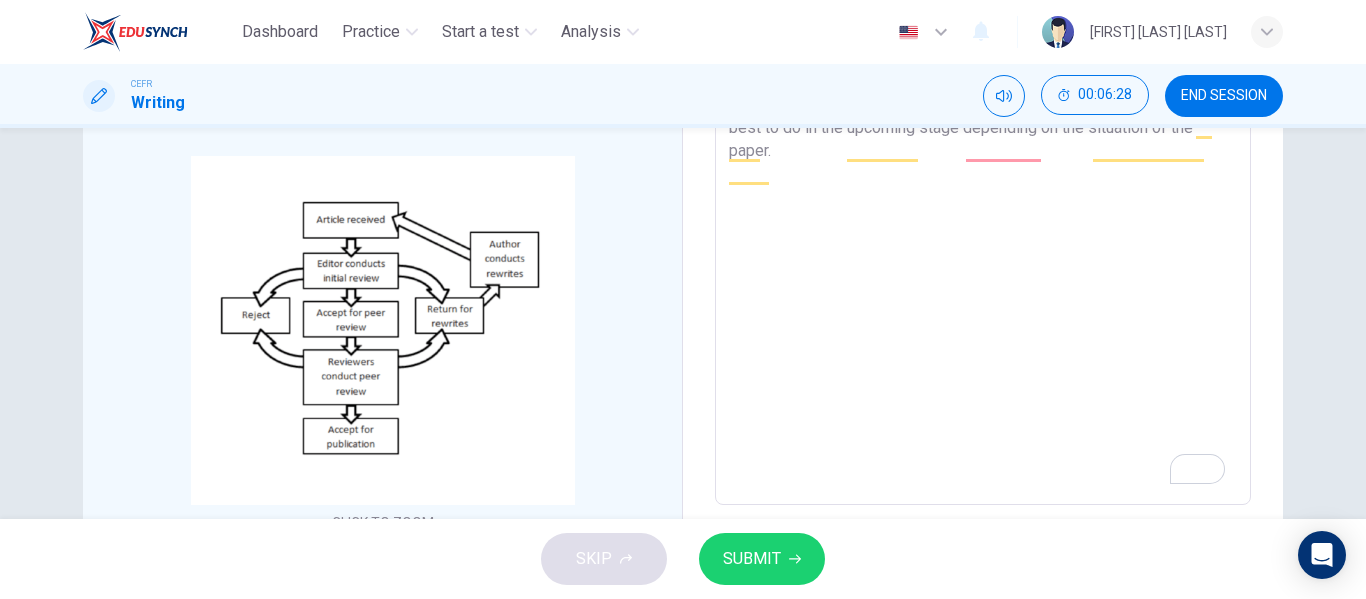 click on "The diagram of the process of an academic journal publication is as clear as a crystal. It does not leave any detail, although it is used only to briefly explain the cycle. Making it clearer, the diagram presents us with detailed steps of one of the most significant stages in the work, peer review. Its significance calls me to explain further regarding the stage.
Initially, the editor will review the raw writing before deciding what is best to do in the upcoming stage depending on the situation of the paper." at bounding box center [983, 222] 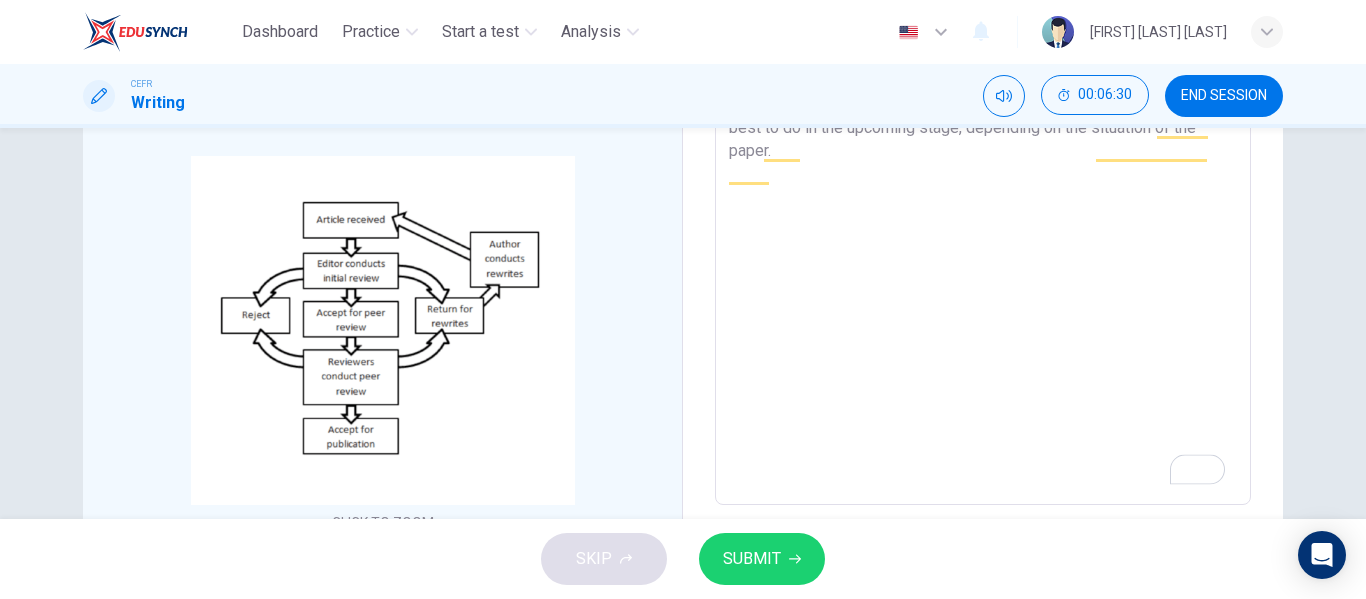 click on "The diagram of the process of an academic journal publication is as clear as a crystal. It does not leave any detail, although it is used only to briefly explain the cycle. Making it clearer, the diagram presents us with detailed steps of one of the most significant stages in the work, peer review. Its significance calls me to explain further regarding the stage.
Initially, the editor will review the raw writing before deciding what is best to do in the upcoming stage, depending on the situation of the paper." at bounding box center (983, 222) 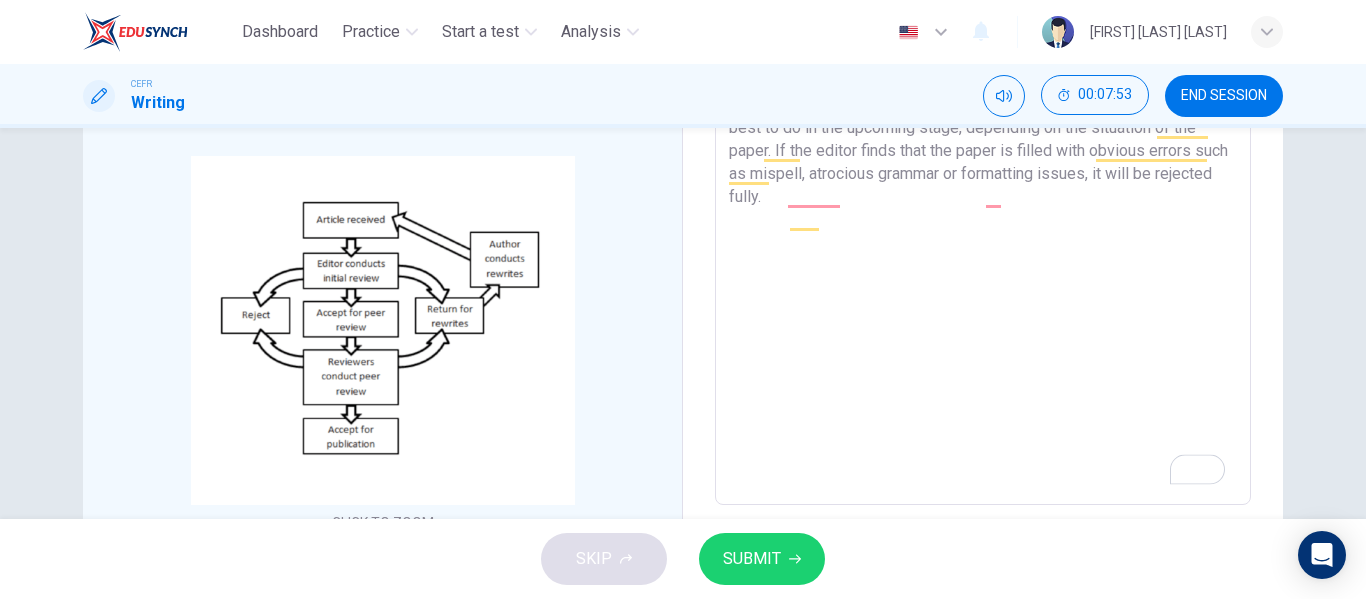 click on "The diagram of the process of an academic journal publication is as clear as a crystal. It does not leave any detail, although it is used only to briefly explain the cycle. Making it clearer, the diagram presents us with detailed steps of one of the most significant stages in the work, peer review. Its significance calls me to explain further regarding the stage.
Initially, the editor will review the raw writing before deciding what is best to do in the upcoming stage, depending on the situation of the paper. If the editor finds that the paper is filled with obvious errors such as mispell, atrocious grammar or formatting issues, it will be rejected fully." at bounding box center [983, 222] 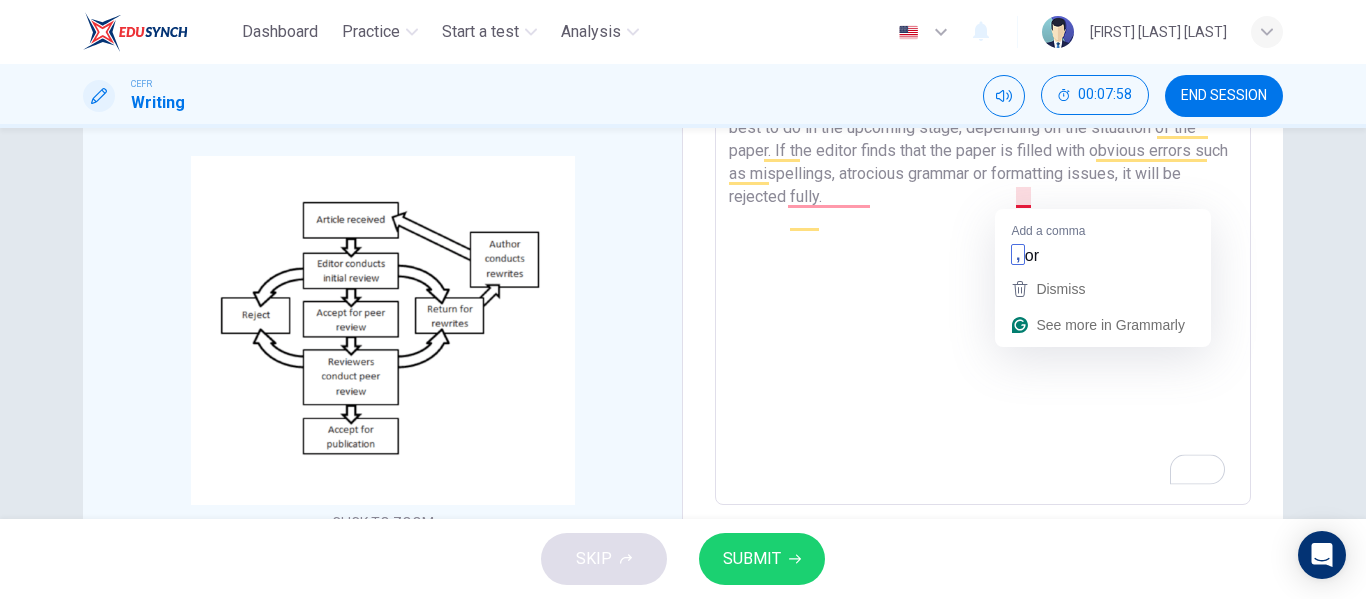 click on "The diagram of the process of an academic journal publication is as clear as a crystal. It does not leave any detail, although it is used only to briefly explain the cycle. Making it clearer, the diagram presents us with detailed steps of one of the most significant stages in the work, peer review. Its significance calls me to explain further regarding the stage.
Initially, the editor will review the raw writing before deciding what is best to do in the upcoming stage, depending on the situation of the paper. If the editor finds that the paper is filled with obvious errors such as mispellings, atrocious grammar or formatting issues, it will be rejected fully." at bounding box center [983, 222] 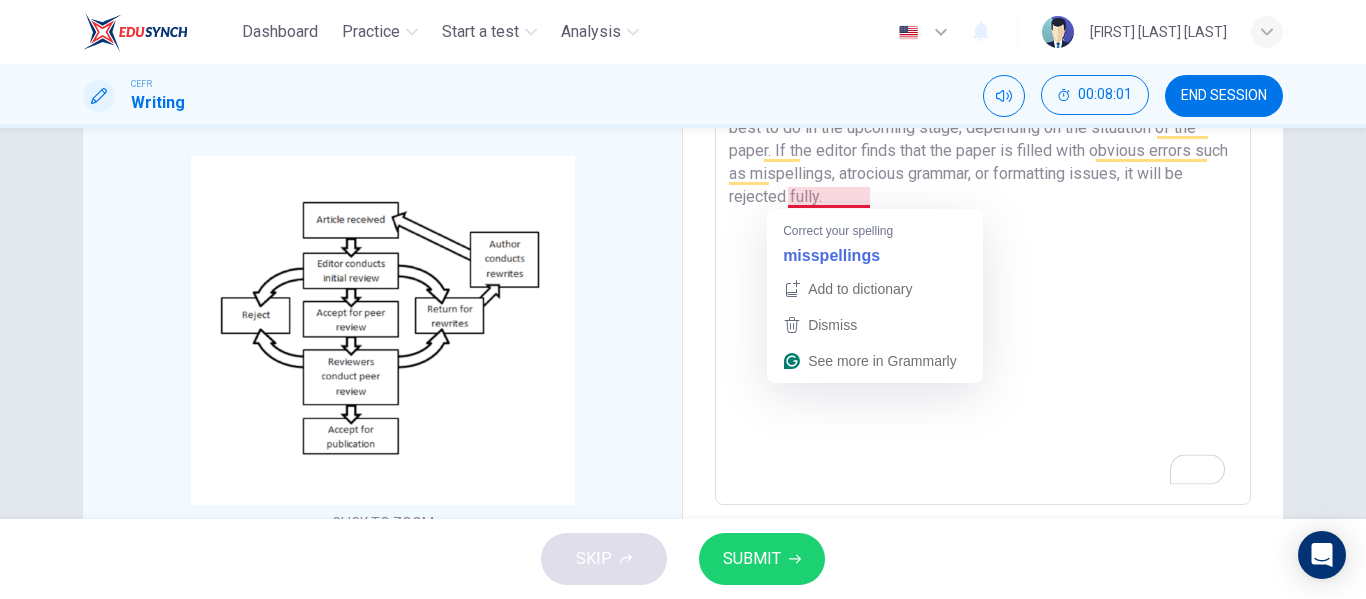 click on "The diagram of the process of an academic journal publication is as clear as a crystal. It does not leave any detail, although it is used only to briefly explain the cycle. Making it clearer, the diagram presents us with detailed steps of one of the most significant stages in the work, peer review. Its significance calls me to explain further regarding the stage.
Initially, the editor will review the raw writing before deciding what is best to do in the upcoming stage, depending on the situation of the paper. If the editor finds that the paper is filled with obvious errors such as mispellings, atrocious grammar, or formatting issues, it will be rejected fully." at bounding box center (983, 222) 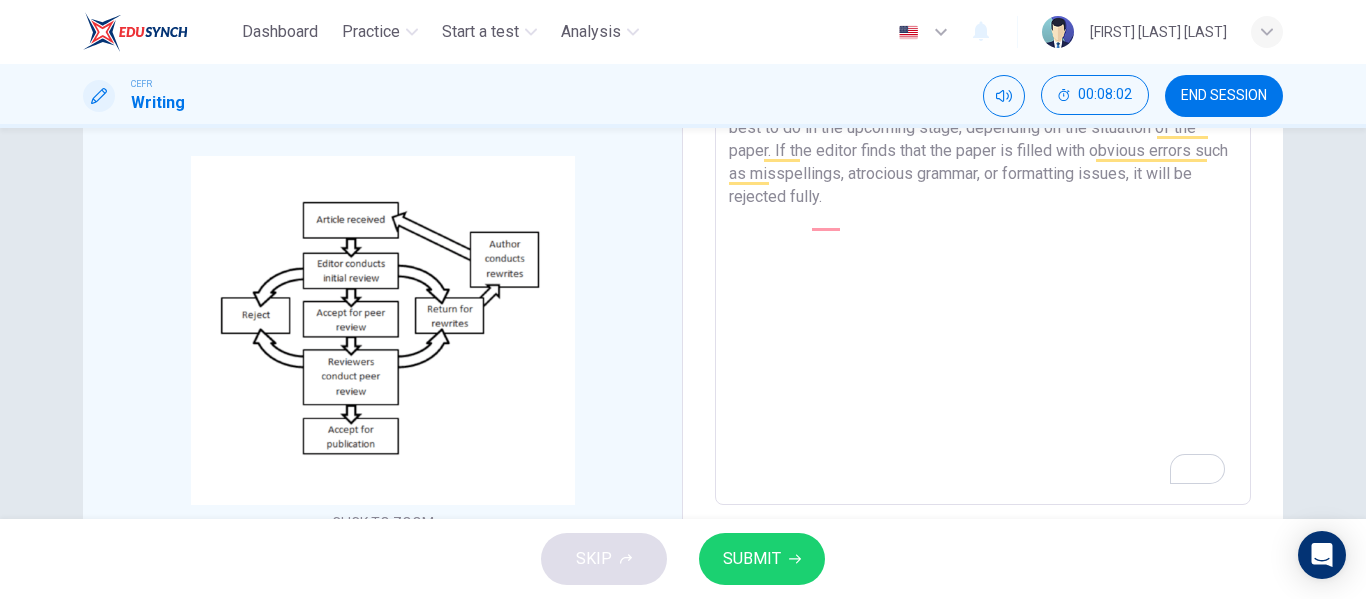 click on "The diagram of the process of an academic journal publication is as clear as a crystal. It does not leave any detail, although it is used only to briefly explain the cycle. Making it clearer, the diagram presents us with detailed steps of one of the most significant stages in the work, peer review. Its significance calls me to explain further regarding the stage.
Initially, the editor will review the raw writing before deciding what is best to do in the upcoming stage, depending on the situation of the paper. If the editor finds that the paper is filled with obvious errors such as misspellings, atrocious grammar, or formatting issues, it will be rejected fully." at bounding box center (983, 222) 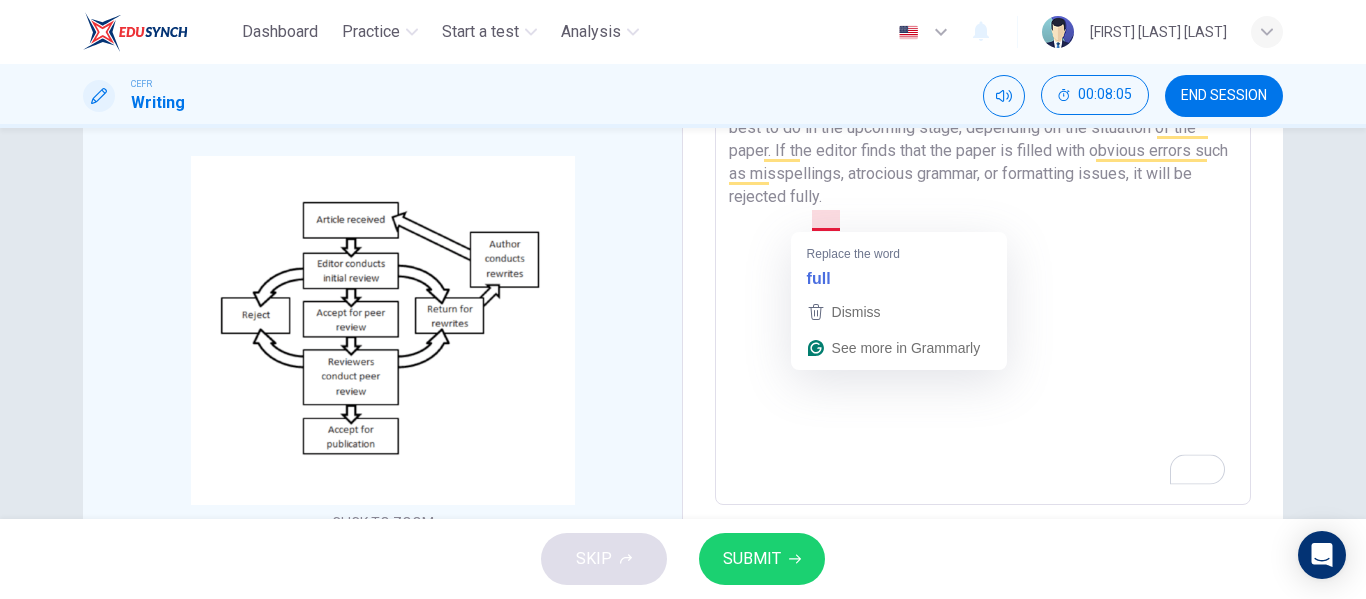 drag, startPoint x: 836, startPoint y: 222, endPoint x: 809, endPoint y: 226, distance: 27.294687 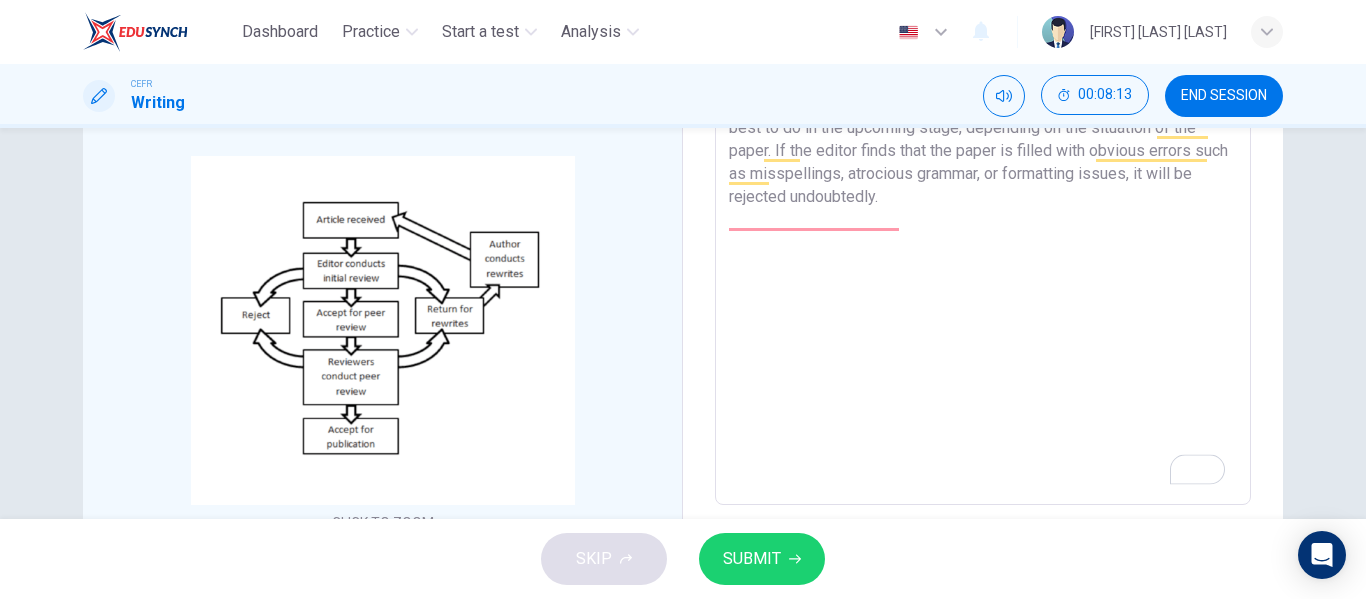 click on "The diagram of the process of an academic journal publication is as clear as a crystal. It does not leave any detail, although it is used only to briefly explain the cycle. Making it clearer, the diagram presents us with detailed steps of one of the most significant stages in the work, peer review. Its significance calls me to explain further regarding the stage.
Initially, the editor will review the raw writing before deciding what is best to do in the upcoming stage, depending on the situation of the paper. If the editor finds that the paper is filled with obvious errors such as misspellings, atrocious grammar, or formatting issues, it will be rejected undoubtedly." at bounding box center (983, 222) 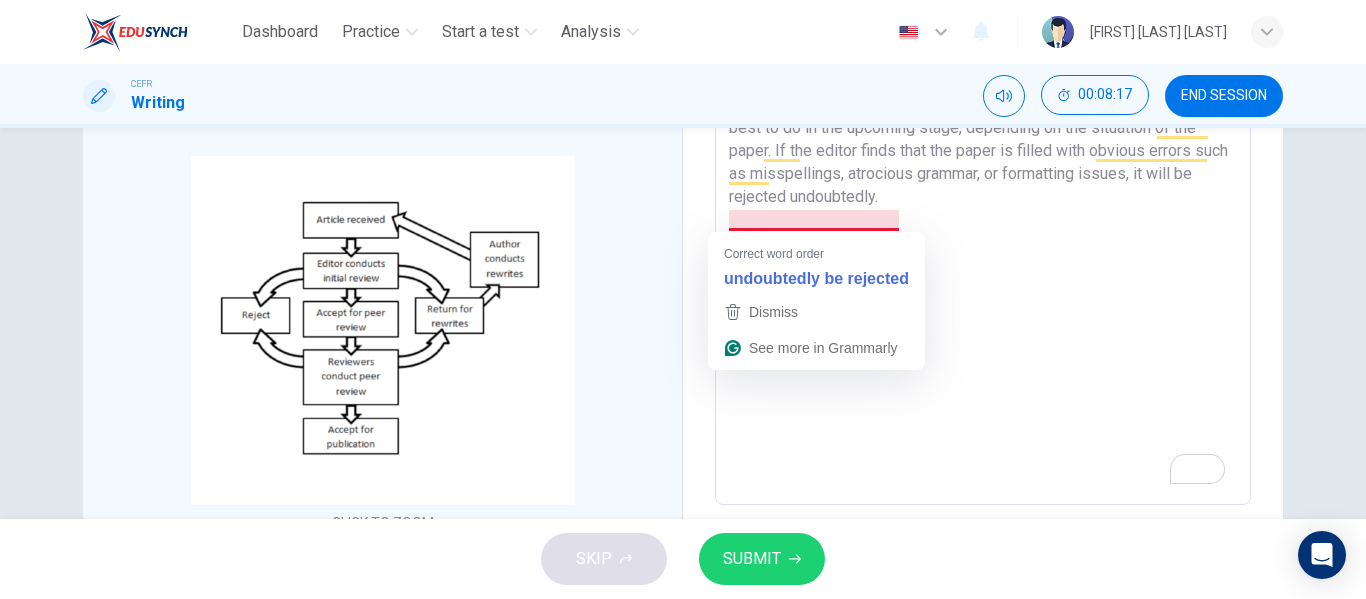 click on "The diagram of the process of an academic journal publication is as clear as a crystal. It does not leave any detail, although it is used only to briefly explain the cycle. Making it clearer, the diagram presents us with detailed steps of one of the most significant stages in the work, peer review. Its significance calls me to explain further regarding the stage.
Initially, the editor will review the raw writing before deciding what is best to do in the upcoming stage, depending on the situation of the paper. If the editor finds that the paper is filled with obvious errors such as misspellings, atrocious grammar, or formatting issues, it will be rejected undoubtedly." at bounding box center (983, 222) 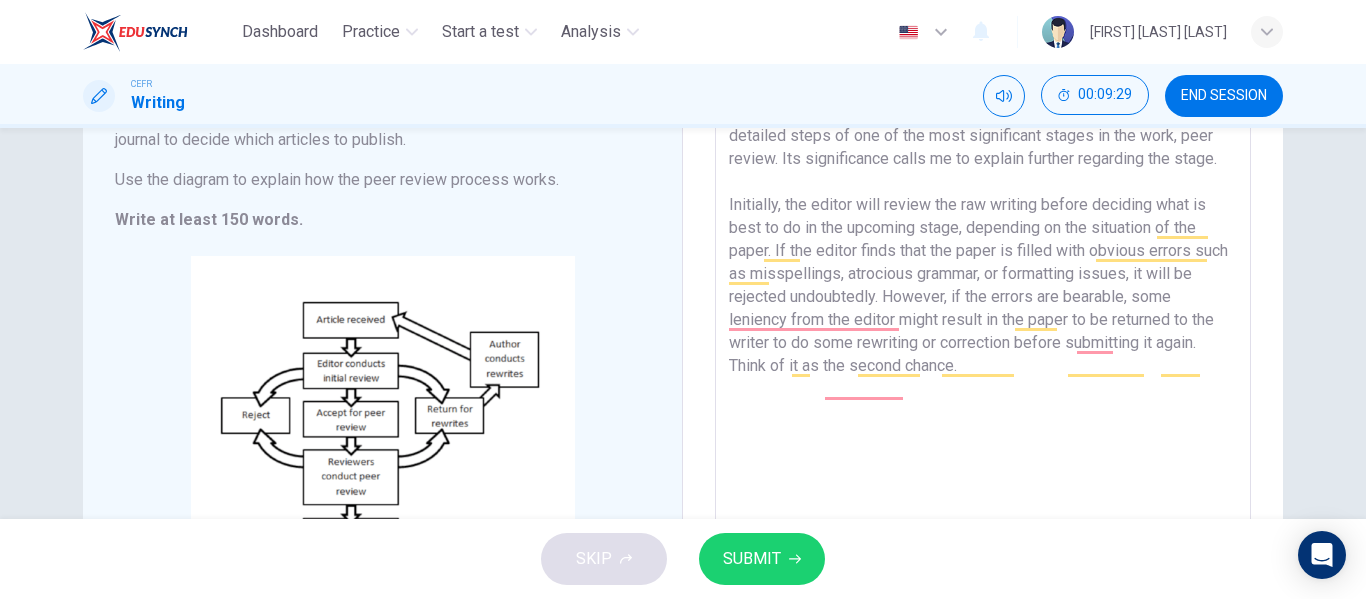 scroll, scrollTop: 300, scrollLeft: 0, axis: vertical 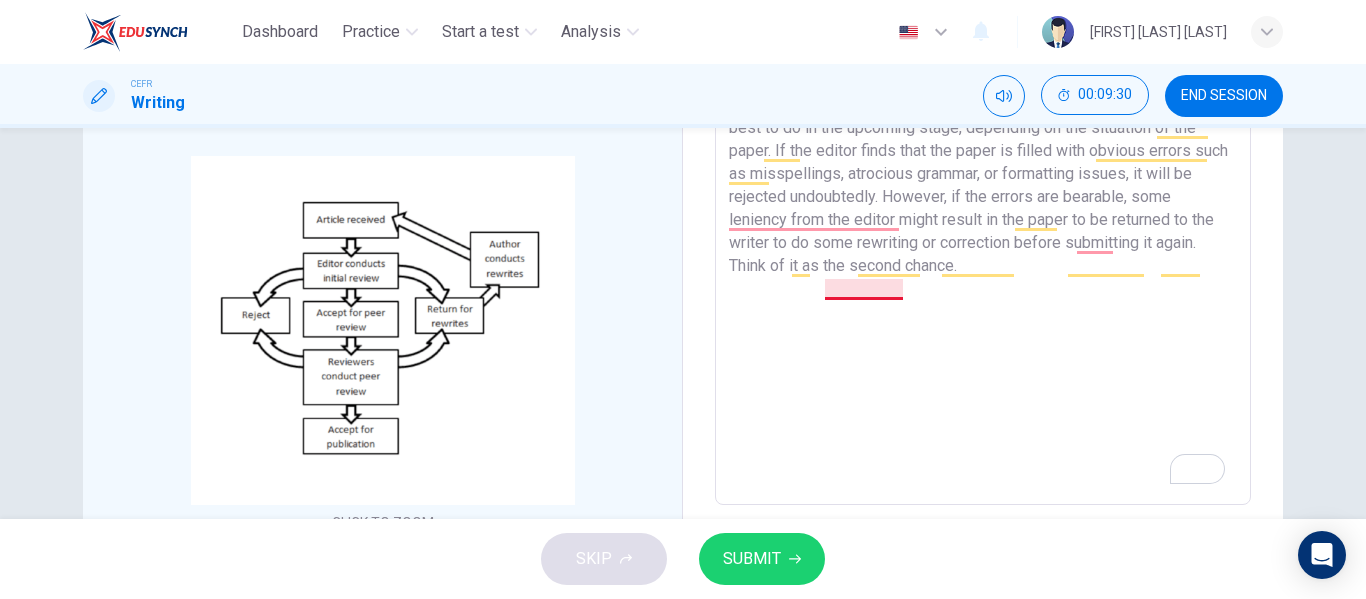 click on "The diagram of the process of an academic journal publication is as clear as a crystal. It does not leave any detail, although it is used only to briefly explain the cycle. Making it clearer, the diagram presents us with detailed steps of one of the most significant stages in the work, peer review. Its significance calls me to explain further regarding the stage.
Initially, the editor will review the raw writing before deciding what is best to do in the upcoming stage, depending on the situation of the paper. If the editor finds that the paper is filled with obvious errors such as misspellings, atrocious grammar, or formatting issues, it will be rejected undoubtedly. However, if the errors are bearable, some leniency from the editor might result in the paper to be returned to the writer to do some rewriting or correction before submitting it again. Think of it as the second chance." at bounding box center (983, 222) 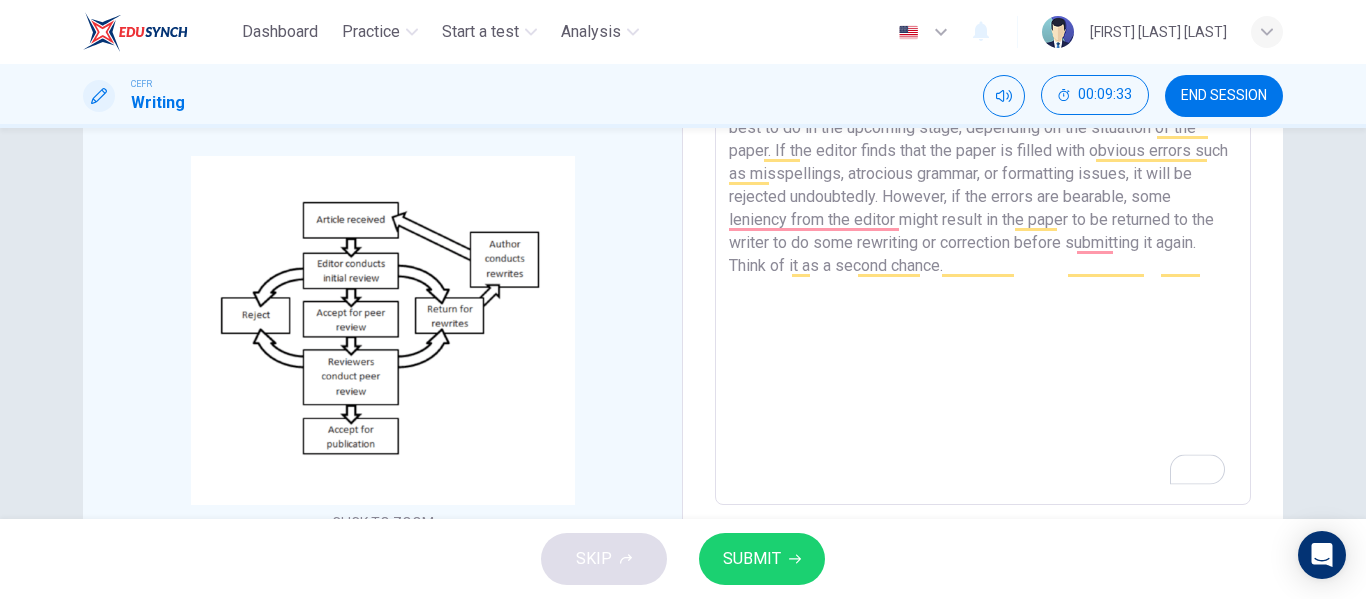 click on "The diagram of the process of an academic journal publication is as clear as a crystal. It does not leave any detail, although it is used only to briefly explain the cycle. Making it clearer, the diagram presents us with detailed steps of one of the most significant stages in the work, peer review. Its significance calls me to explain further regarding the stage.
Initially, the editor will review the raw writing before deciding what is best to do in the upcoming stage, depending on the situation of the paper. If the editor finds that the paper is filled with obvious errors such as misspellings, atrocious grammar, or formatting issues, it will be rejected undoubtedly. However, if the errors are bearable, some leniency from the editor might result in the paper to be returned to the writer to do some rewriting or correction before submitting it again. Think of it as a second chance." at bounding box center [983, 222] 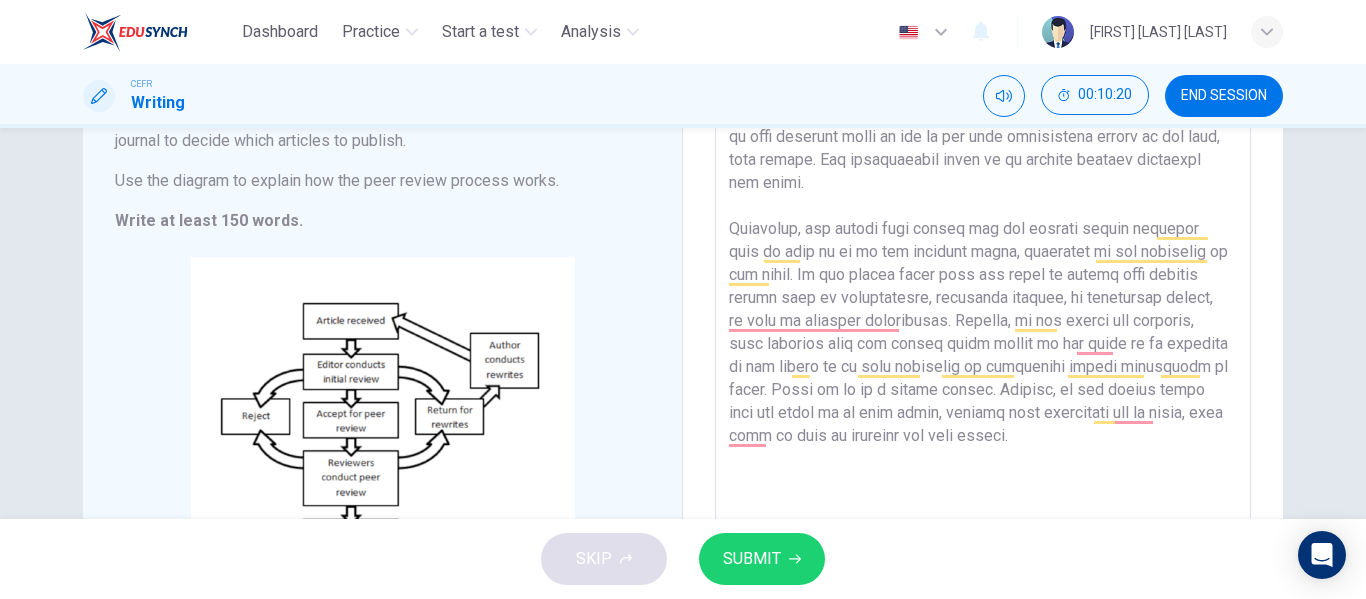 scroll, scrollTop: 200, scrollLeft: 0, axis: vertical 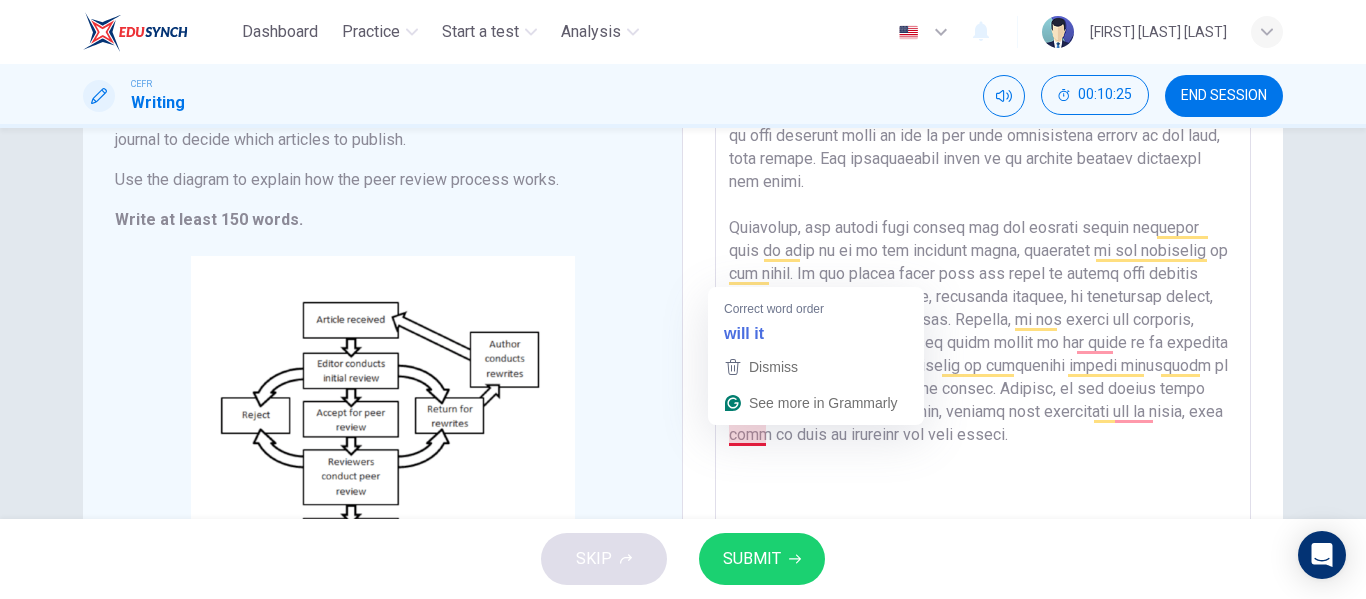 click at bounding box center [983, 322] 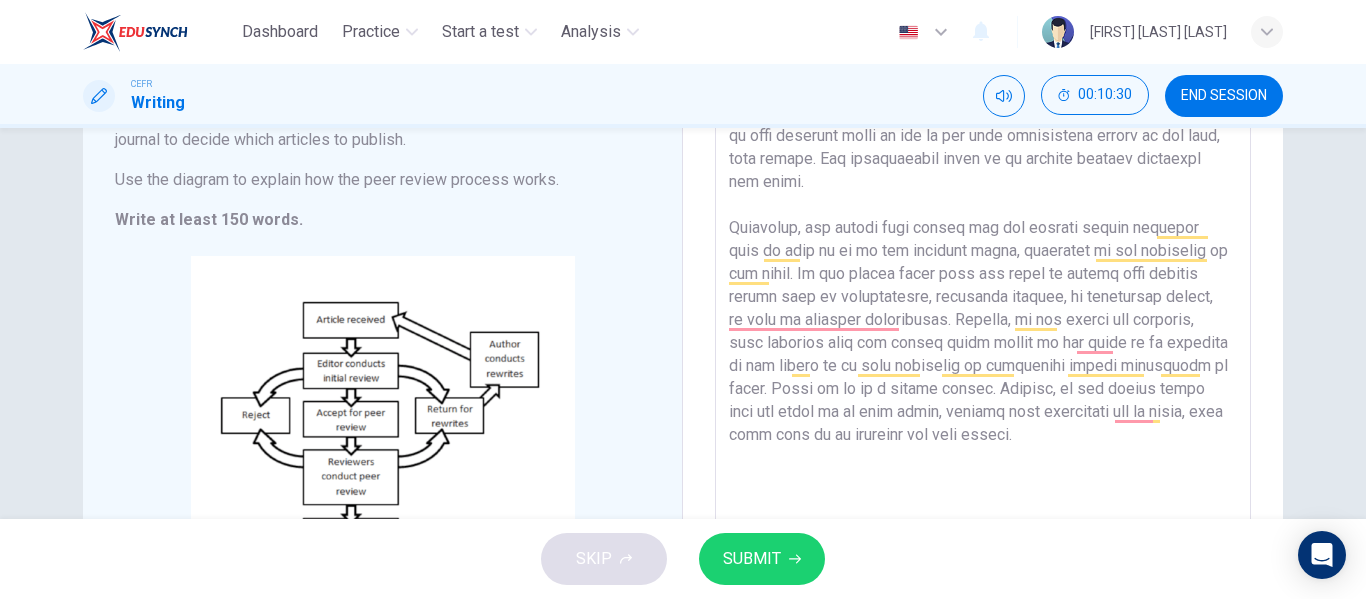scroll, scrollTop: 398, scrollLeft: 0, axis: vertical 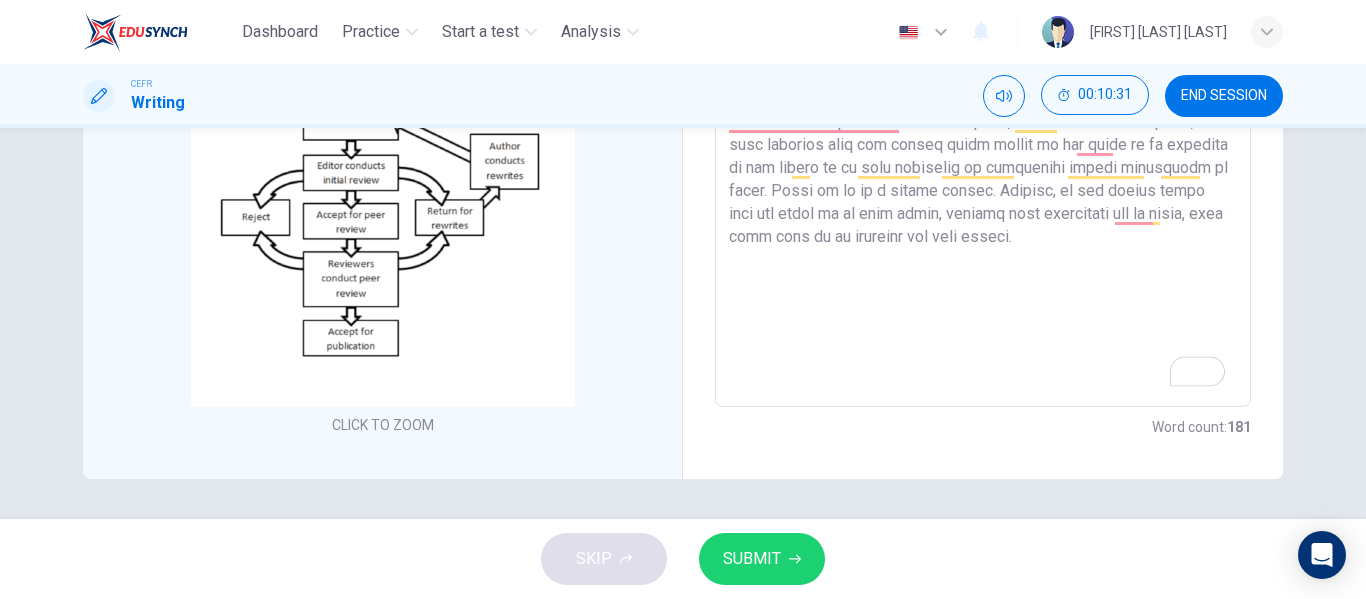 click at bounding box center [983, 124] 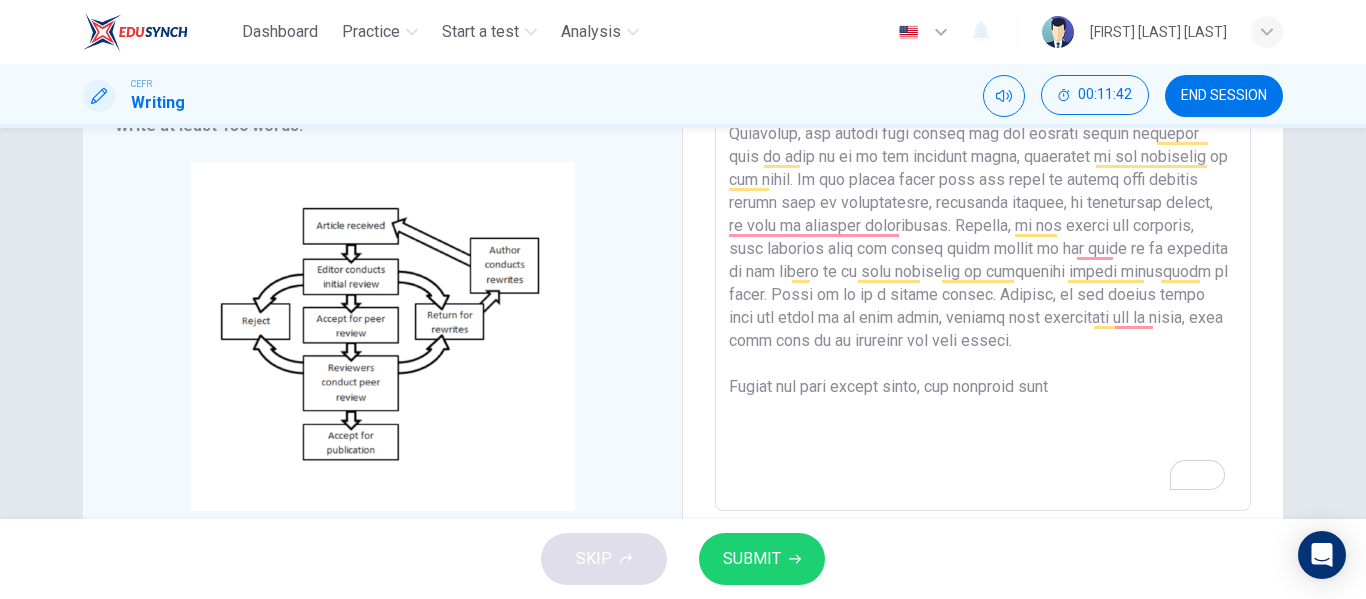 scroll, scrollTop: 398, scrollLeft: 0, axis: vertical 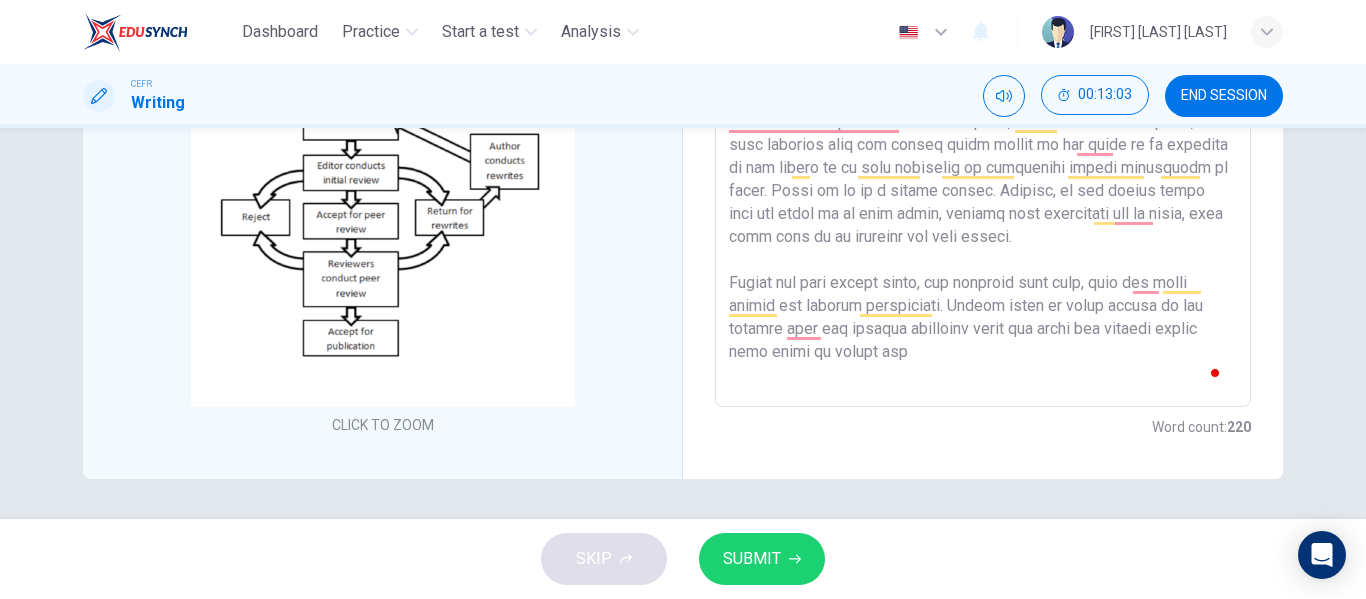 type on "The diagram of the process of an academic journal publication is as clear as a crystal. It does not leave any detail, although it is used only to briefly explain the cycle. Making it clearer, the diagram presents us with detailed steps of one of the most significant stages in the work, peer review. Its significance calls me to explain further regarding the stage.
Initially, the editor will review the raw writing before deciding what is best to do in the upcoming stage, depending on the situation of the paper. If the editor finds that the paper is filled with obvious errors such as misspellings, atrocious grammar, or formatting issues, it will be rejected undoubtedly. However, if the errors are bearable, some leniency from the editor might result in the paper to be returned to the writer to do some rewriting or correction before submitting it again. Think of it as a second chance. Whereas, if the editor finds that the paper is in good shape, written with excellence and no issue, only then will it be accept..." 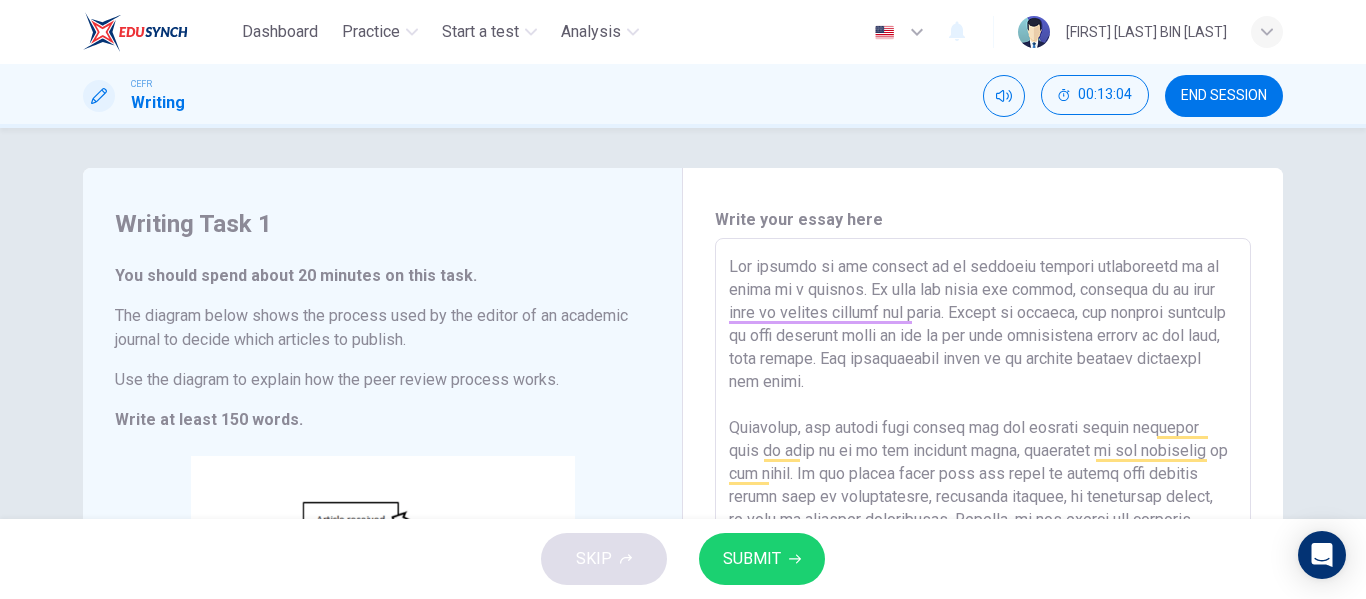 scroll, scrollTop: 0, scrollLeft: 0, axis: both 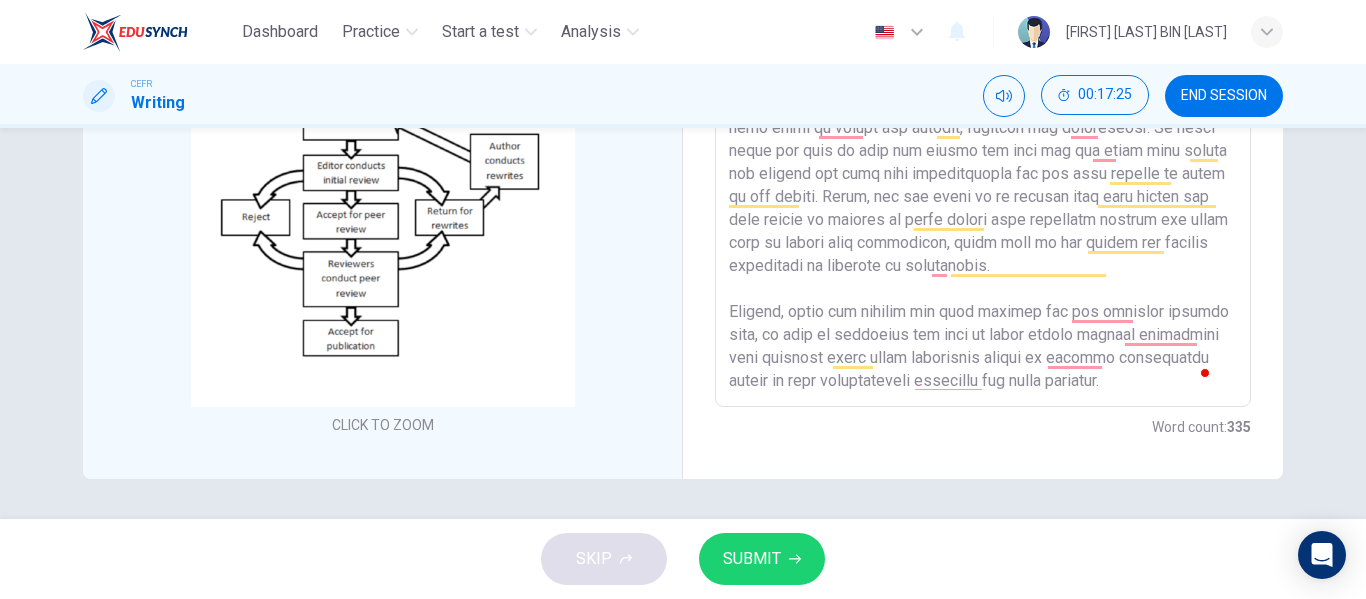 type on "The diagram of the process of an academic journal publication is as clear as a crystal. It does not leave any detail, although it is used only to briefly explain the cycle. Making it clearer, the diagram presents us with detailed steps of one of the most significant stages in the work, peer review. Its significance calls me to explain further regarding the stage.
Initially, the editor will review the raw writing before deciding what is best to do in the upcoming stage, depending on the situation of the paper. If the editor finds that the paper is filled with obvious errors such as misspellings, atrocious grammar, or formatting issues, it will be rejected undoubtedly. However, if the errors are bearable, some leniency from the editor might result in the paper to be returned to the writer to do some rewriting or correction before submitting it again. Think of it as a second chance. Whereas, if the editor finds that the paper is in good shape, written with excellence and no issue, only then will it be accept..." 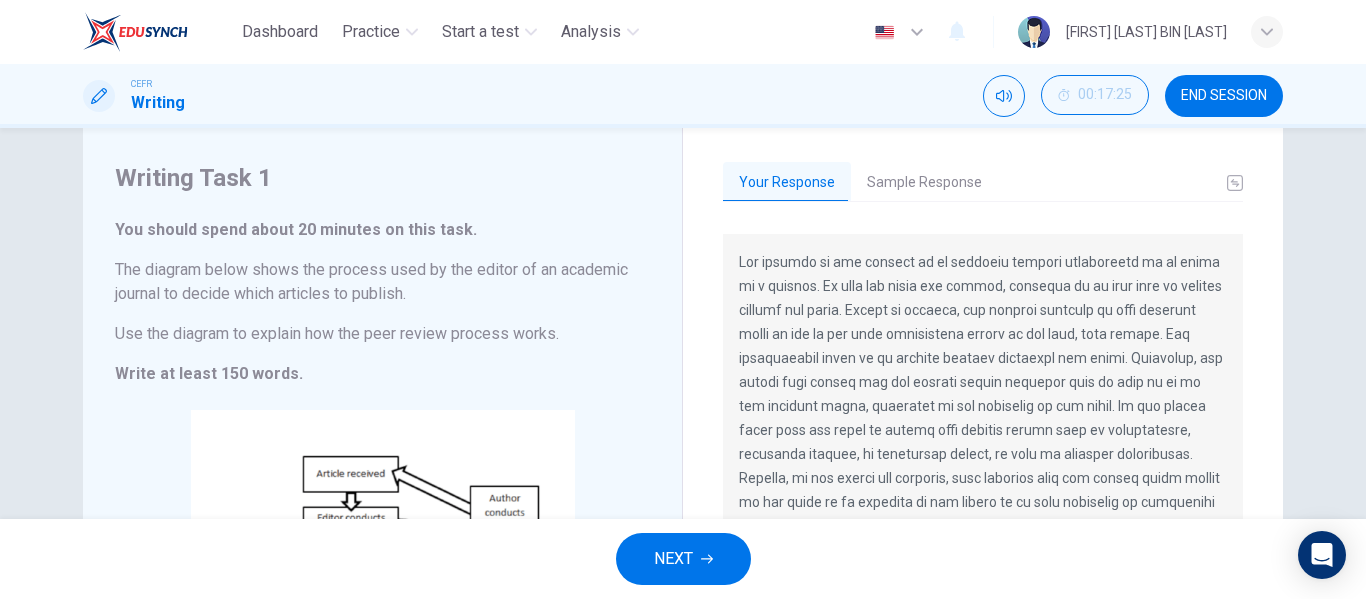 scroll, scrollTop: 0, scrollLeft: 0, axis: both 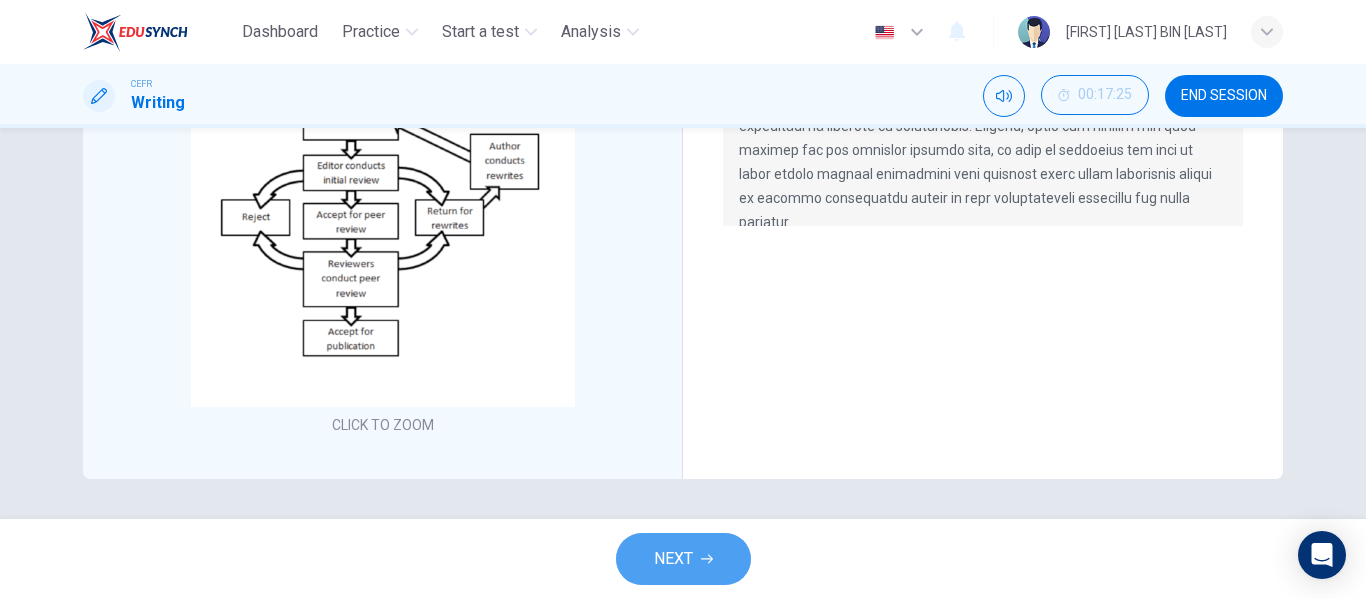 click on "NEXT" at bounding box center [683, 559] 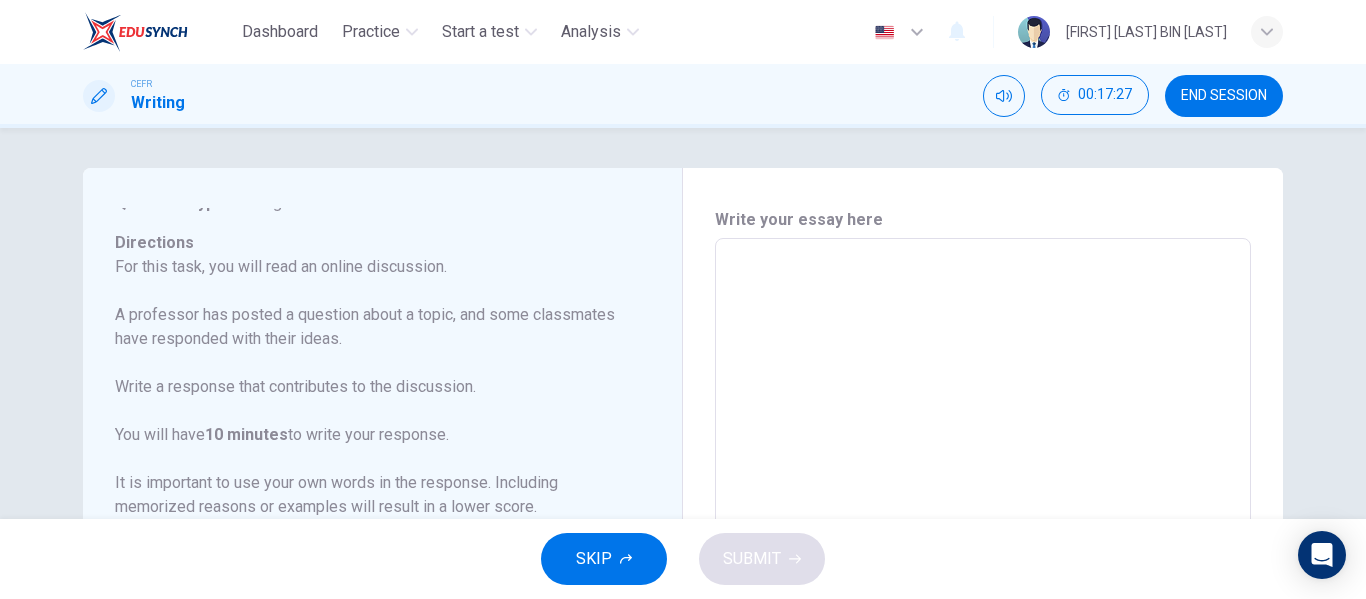 scroll, scrollTop: 0, scrollLeft: 0, axis: both 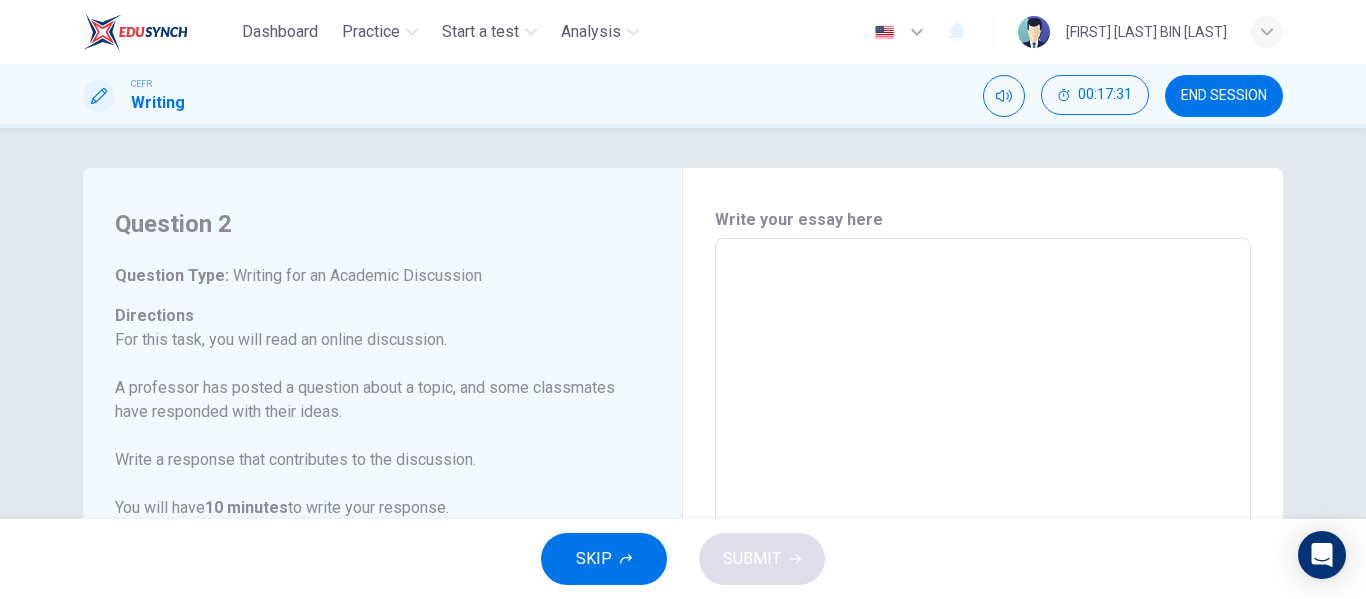 click on "END SESSION" at bounding box center (1224, 96) 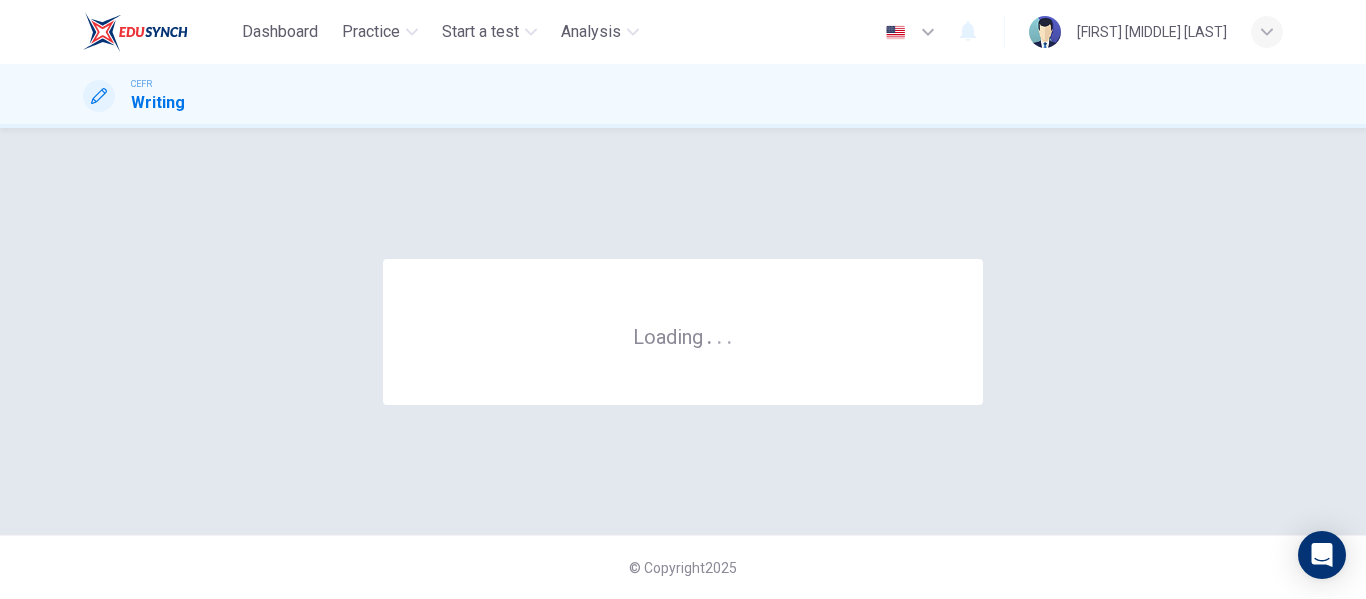 scroll, scrollTop: 0, scrollLeft: 0, axis: both 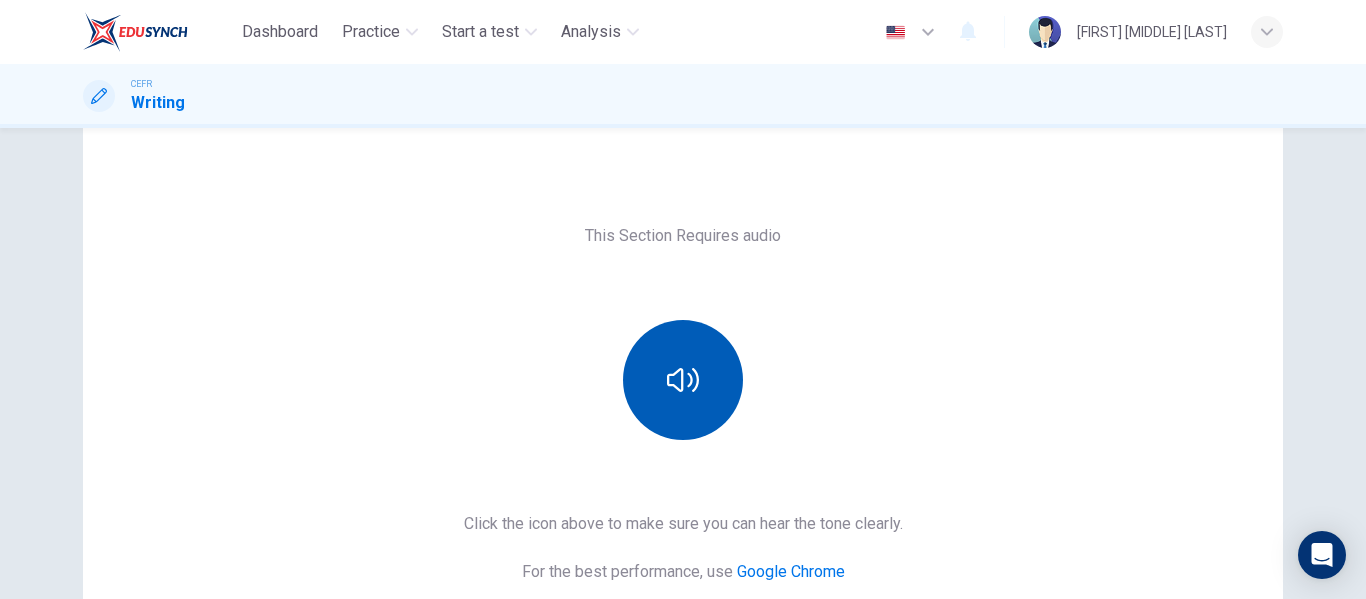 click at bounding box center (683, 380) 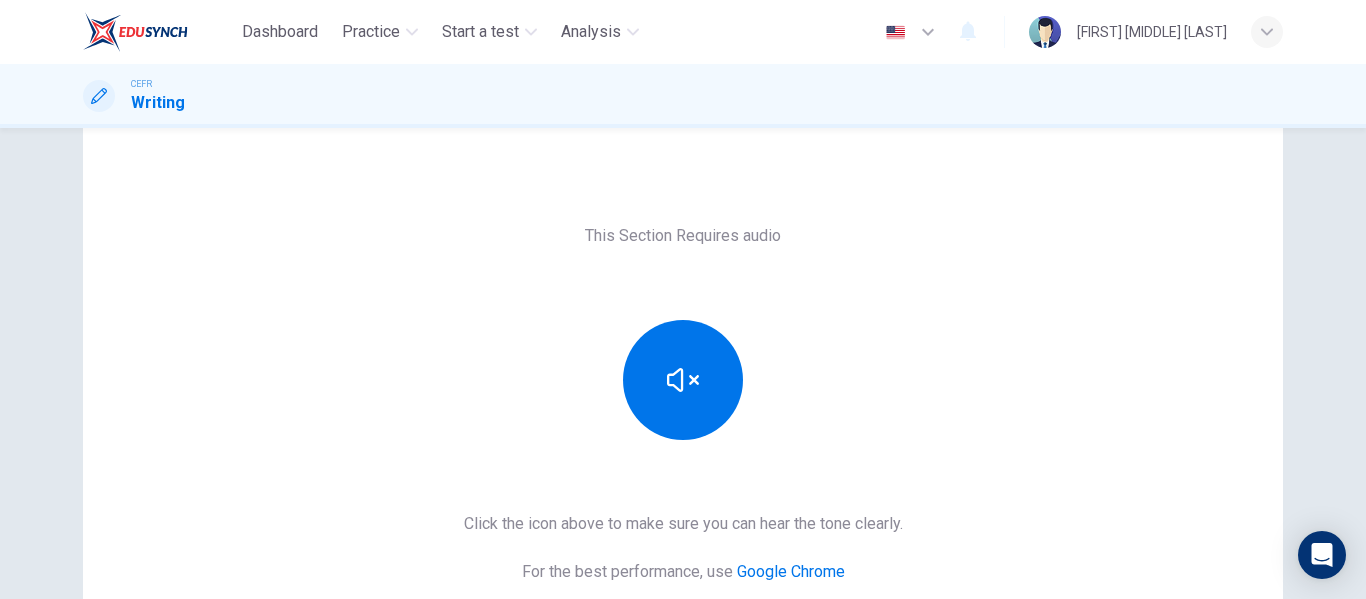 scroll, scrollTop: 368, scrollLeft: 0, axis: vertical 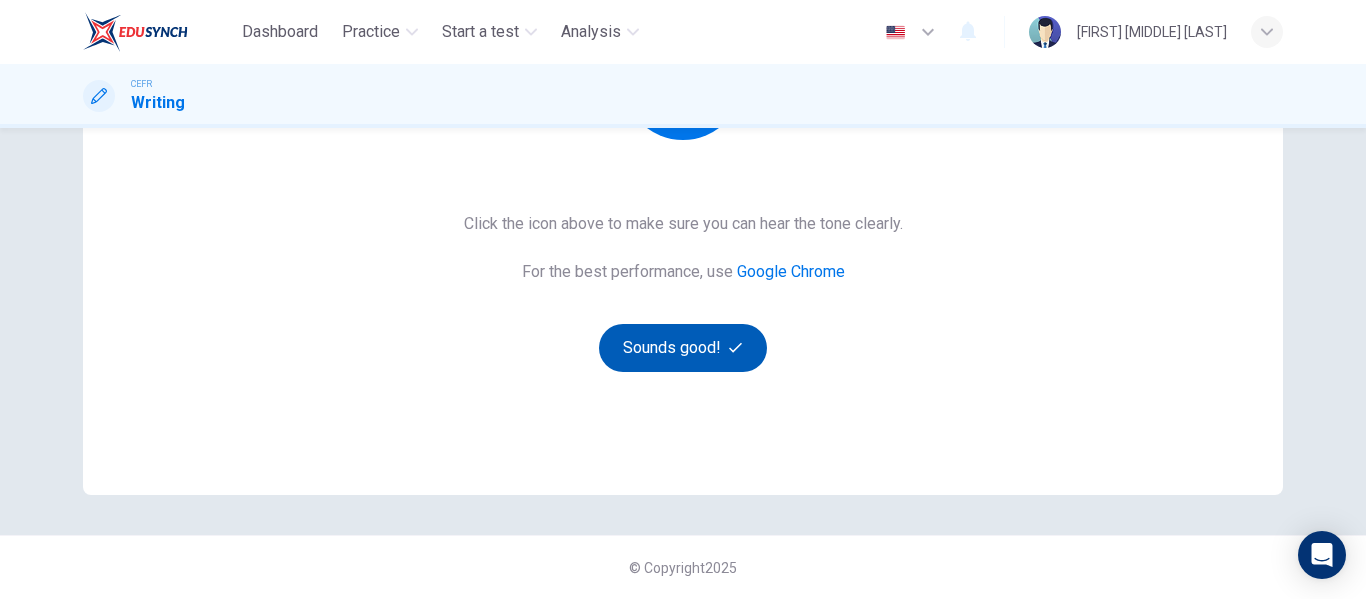 click on "Sounds good!" at bounding box center (683, 348) 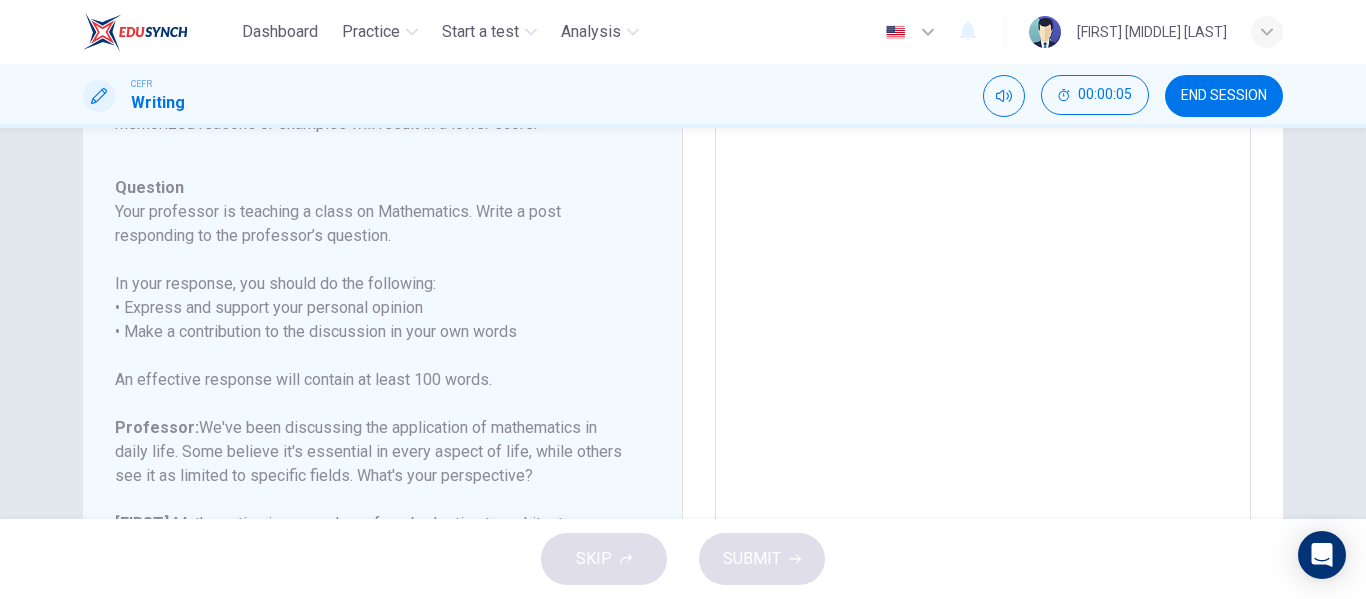 scroll, scrollTop: 198, scrollLeft: 0, axis: vertical 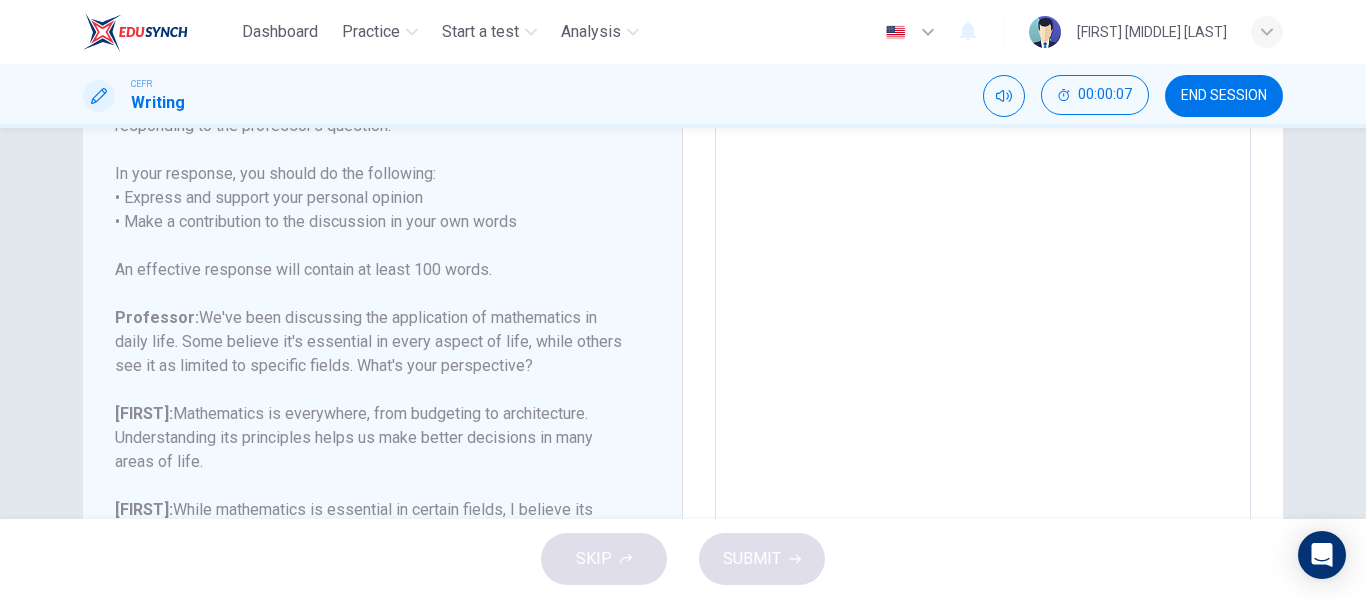 click on "END SESSION" at bounding box center [1224, 96] 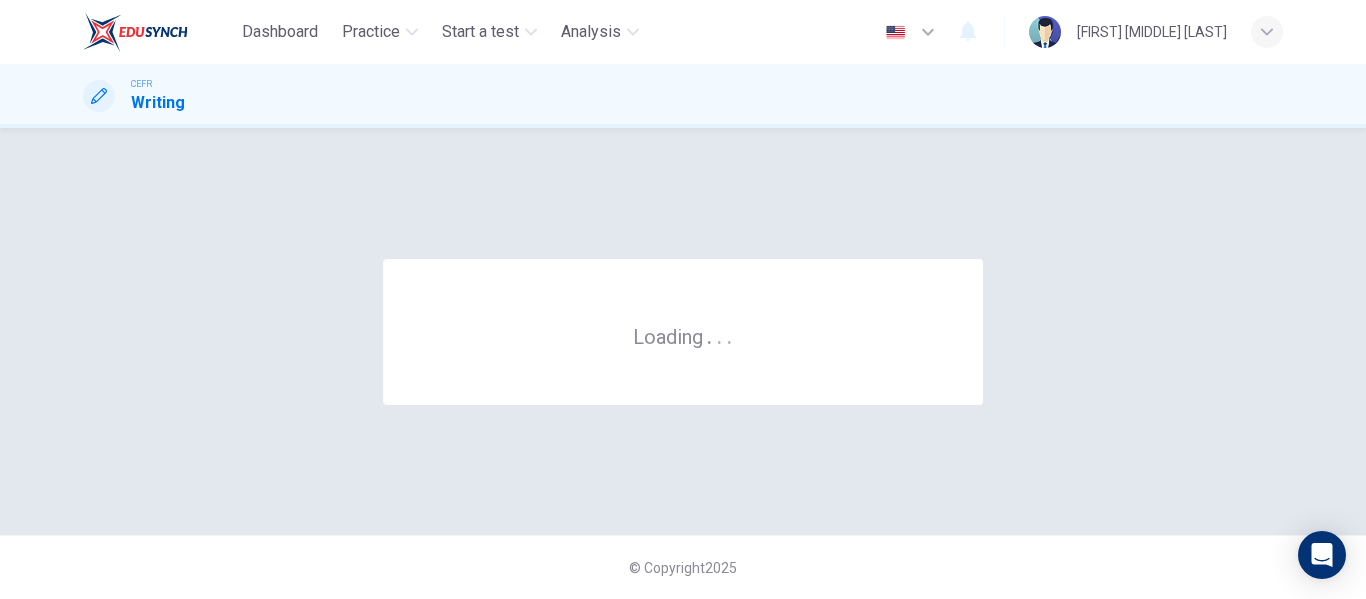 scroll, scrollTop: 0, scrollLeft: 0, axis: both 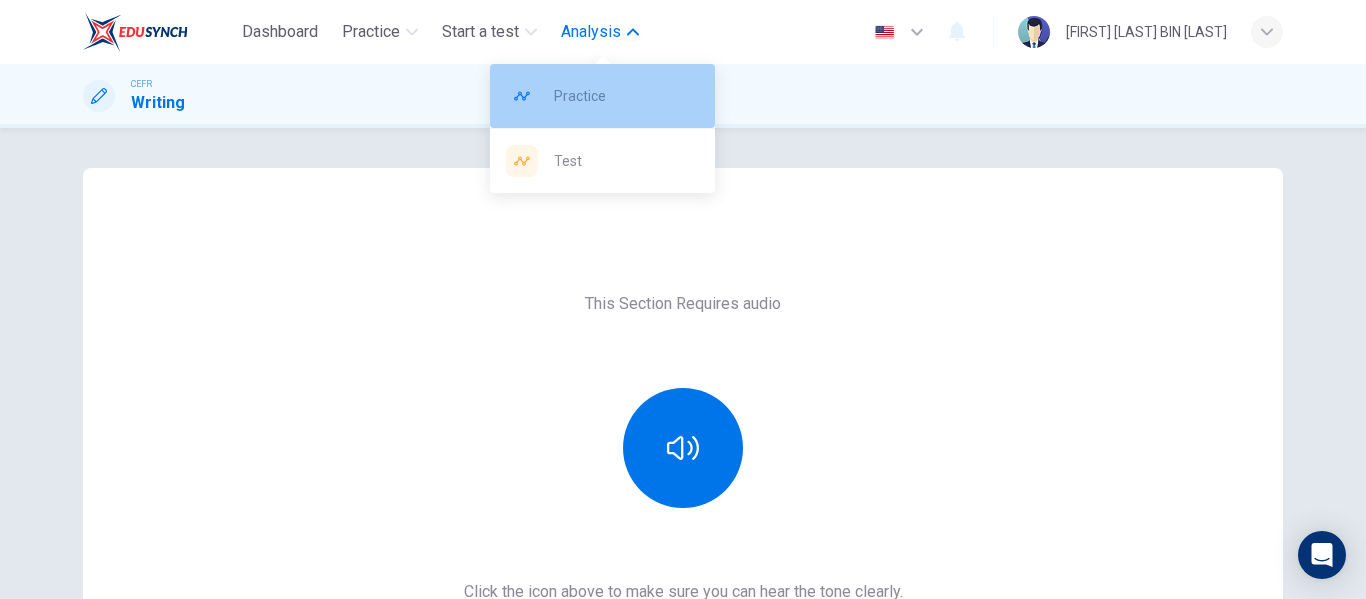 click on "Practice" at bounding box center [626, 96] 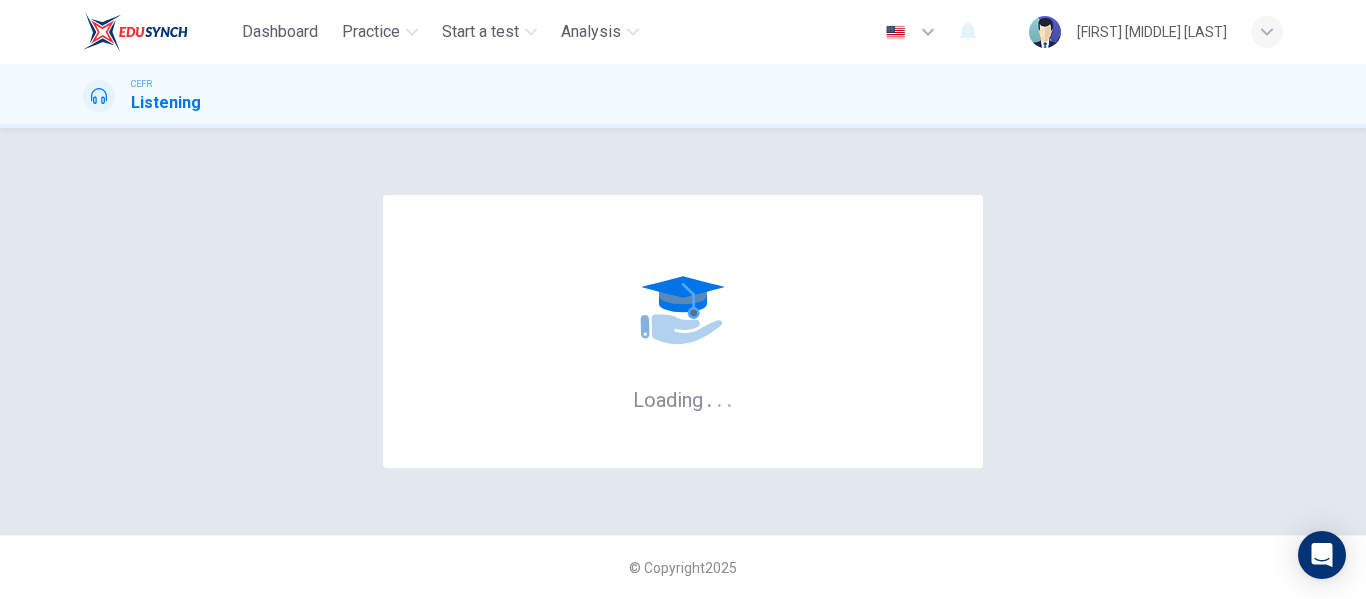 scroll, scrollTop: 0, scrollLeft: 0, axis: both 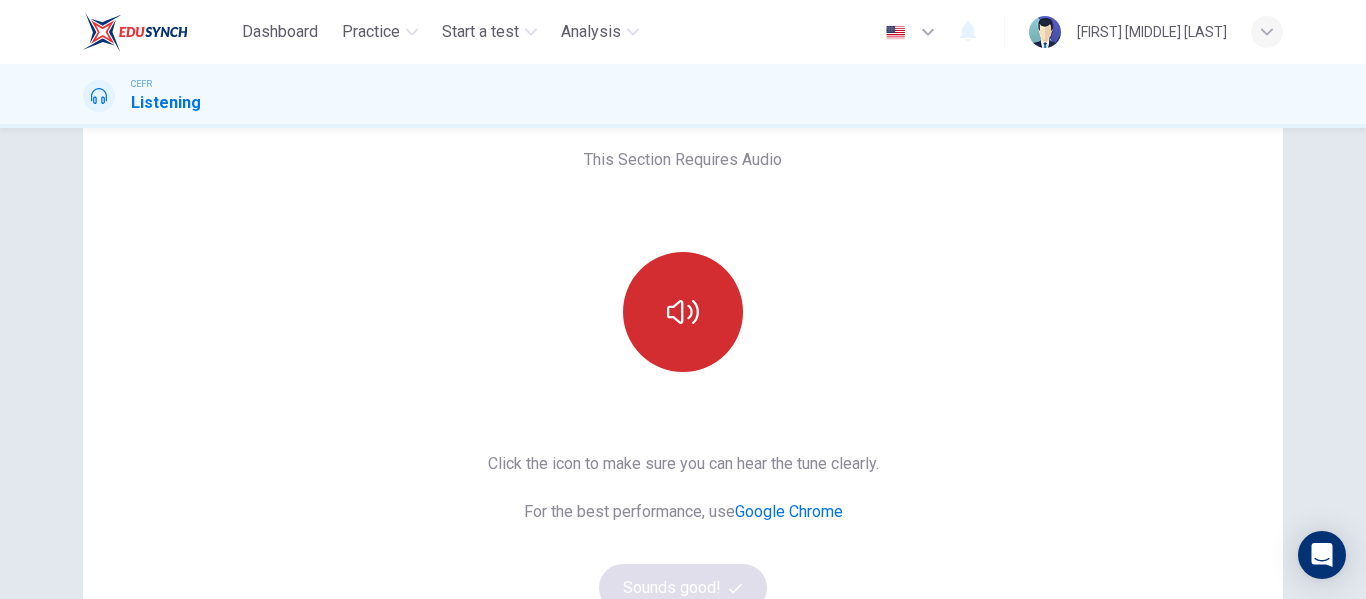 click at bounding box center [683, 312] 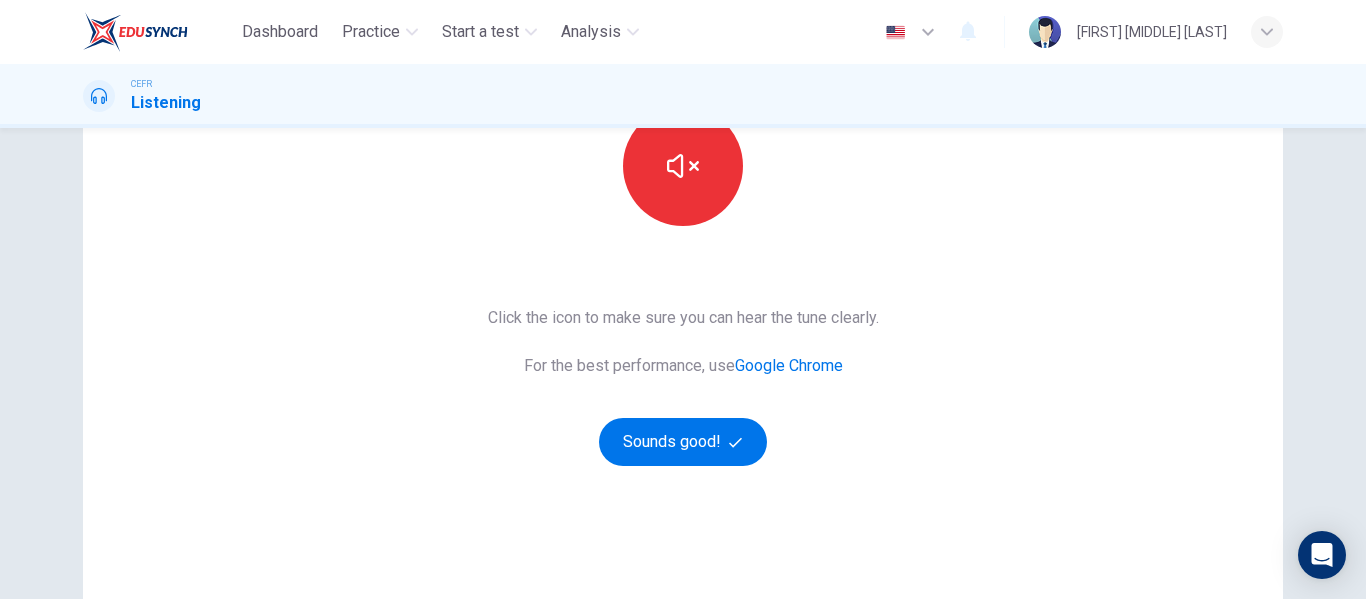 scroll, scrollTop: 300, scrollLeft: 0, axis: vertical 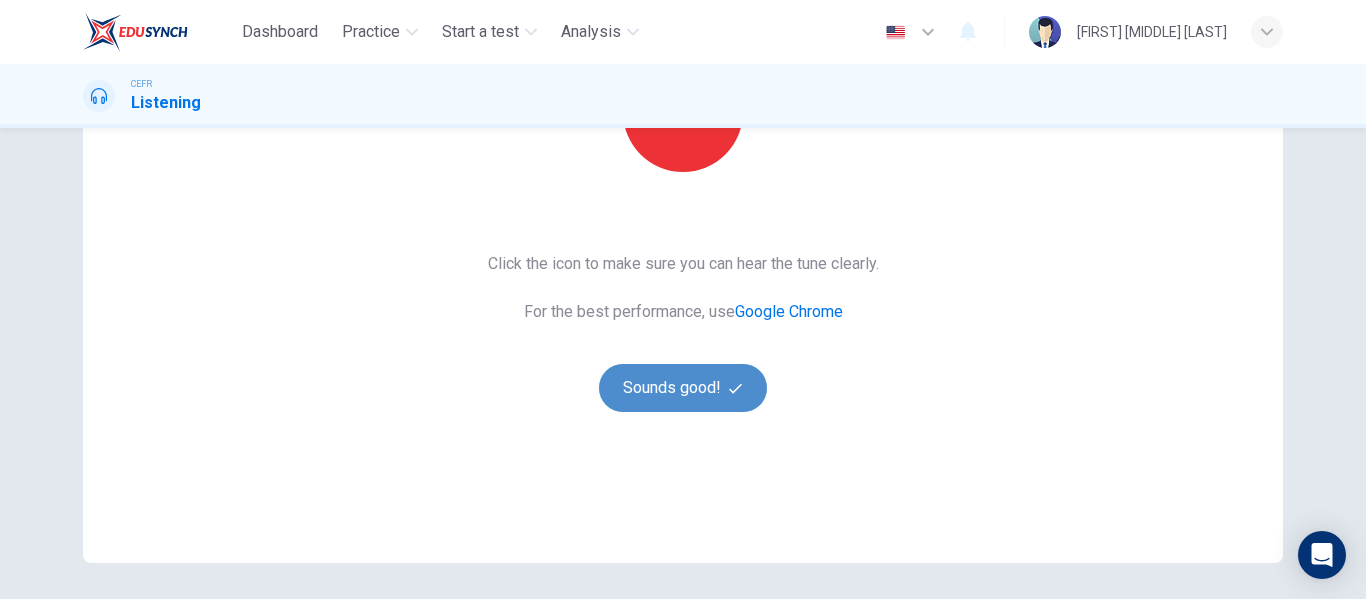 click on "Sounds good!" at bounding box center [683, 388] 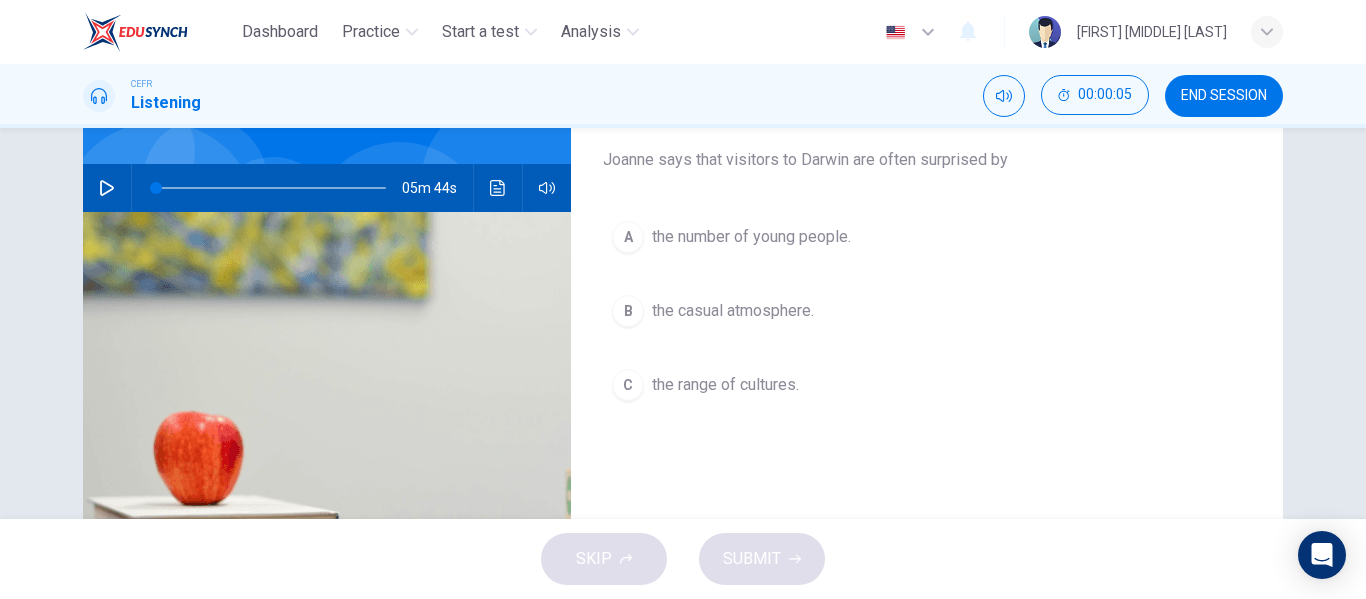 scroll, scrollTop: 100, scrollLeft: 0, axis: vertical 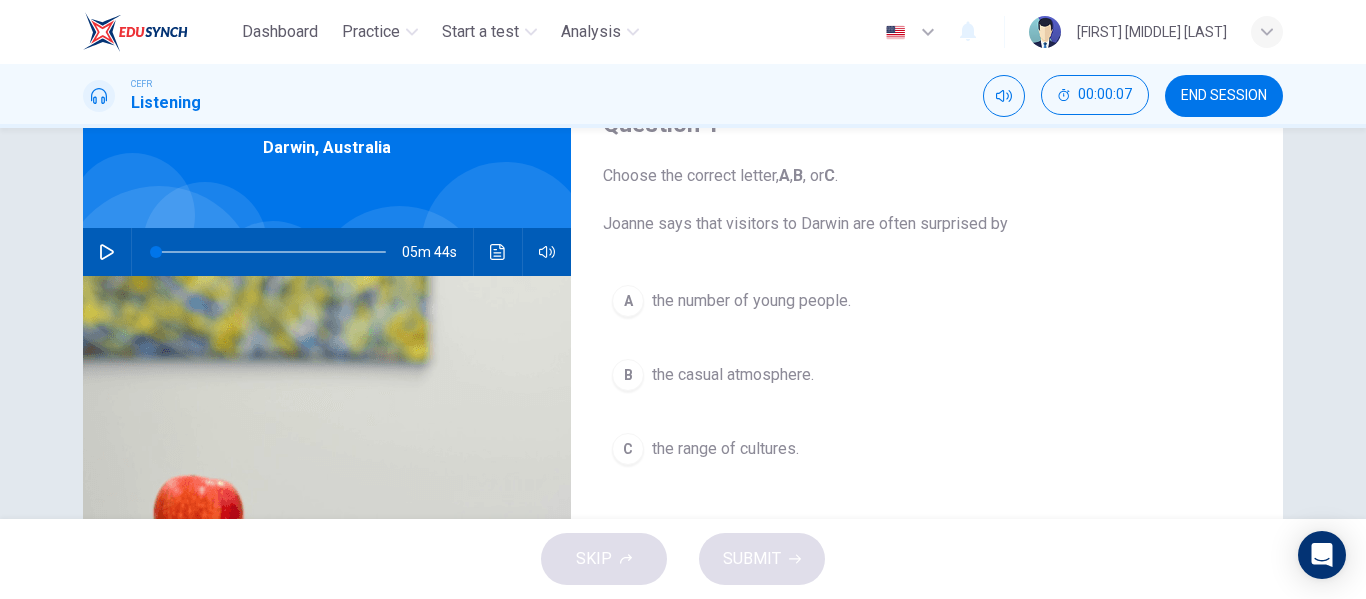 click at bounding box center [107, 252] 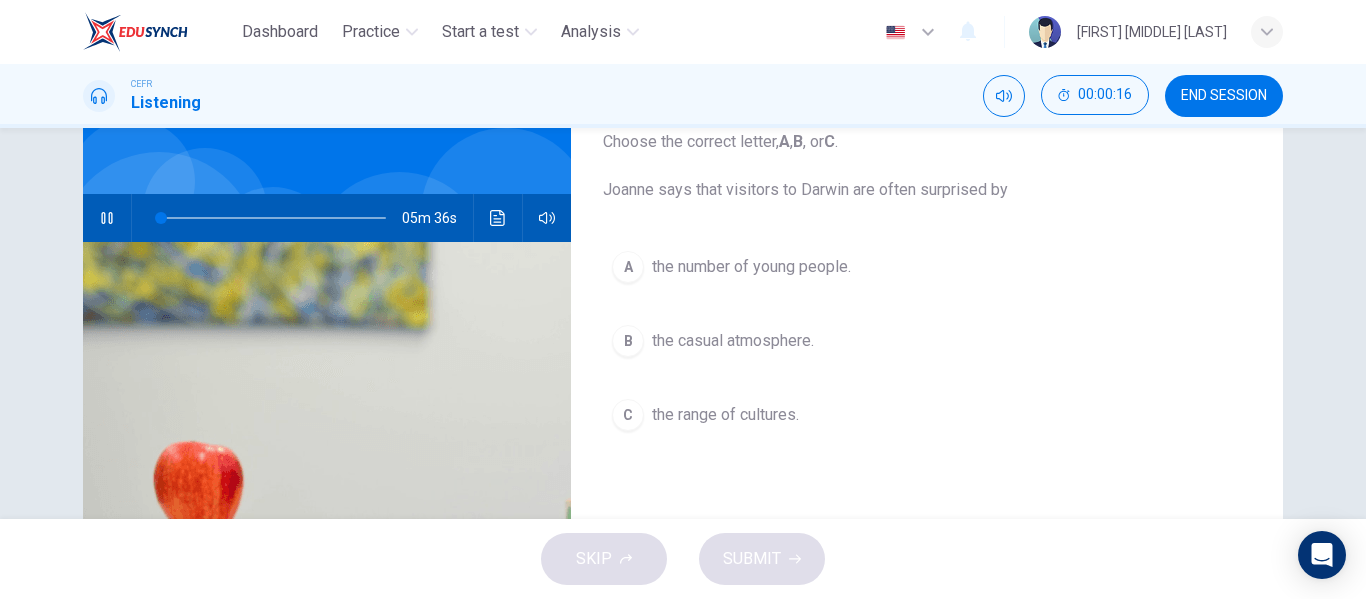 scroll, scrollTop: 100, scrollLeft: 0, axis: vertical 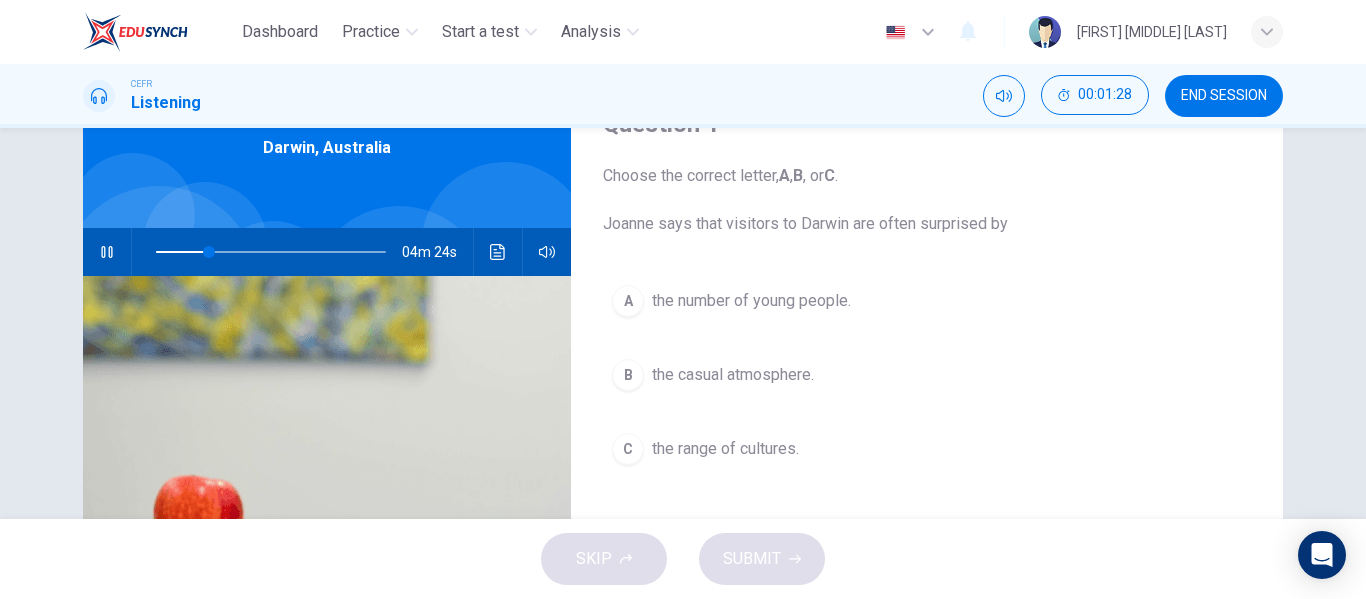 click on "the number of young people." at bounding box center [751, 301] 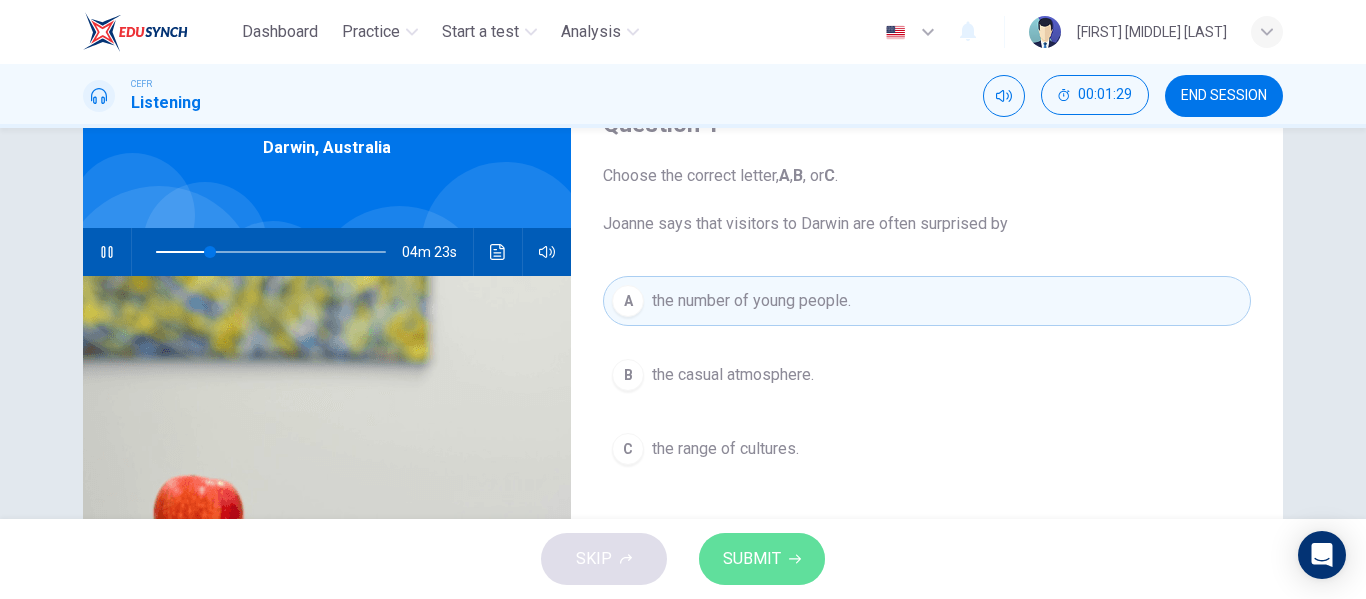 click on "SUBMIT" at bounding box center (752, 559) 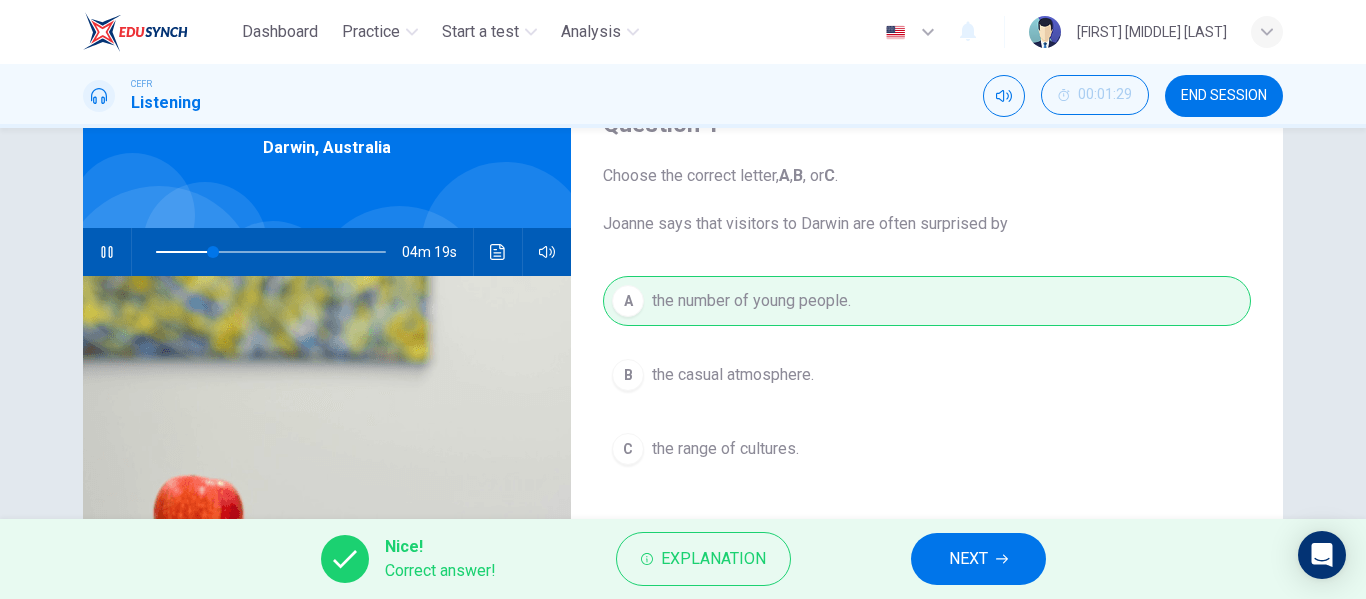 click on "NEXT" at bounding box center [978, 559] 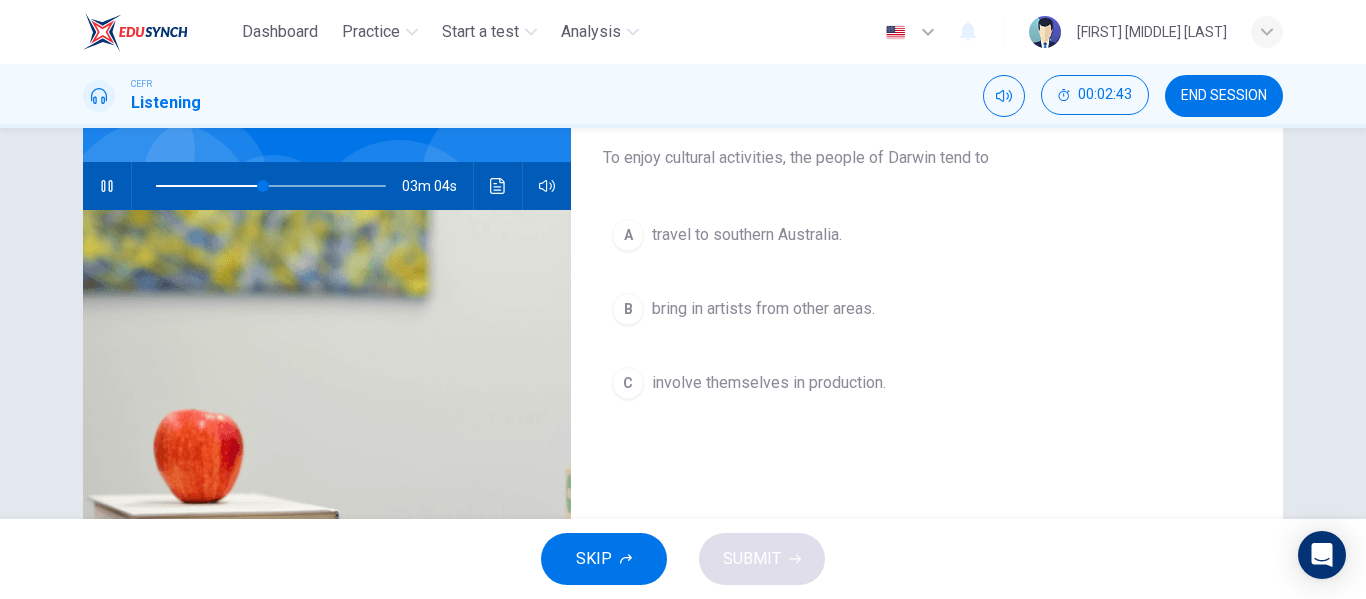 scroll, scrollTop: 84, scrollLeft: 0, axis: vertical 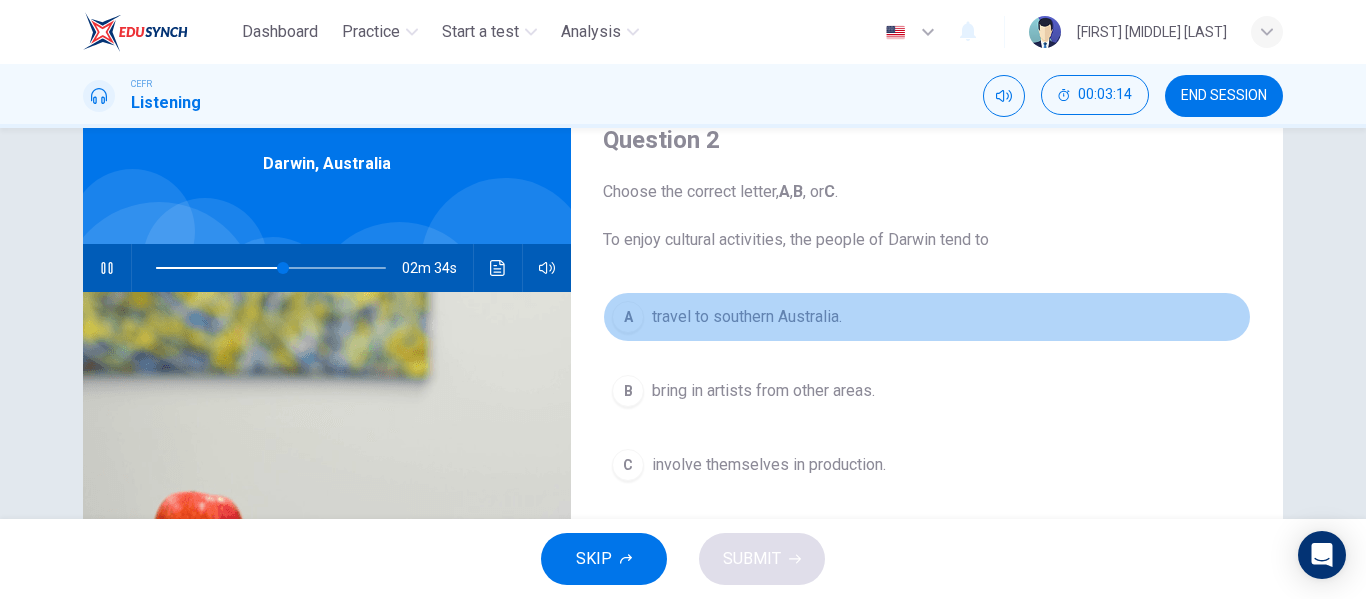 click on "travel to southern Australia." at bounding box center (747, 317) 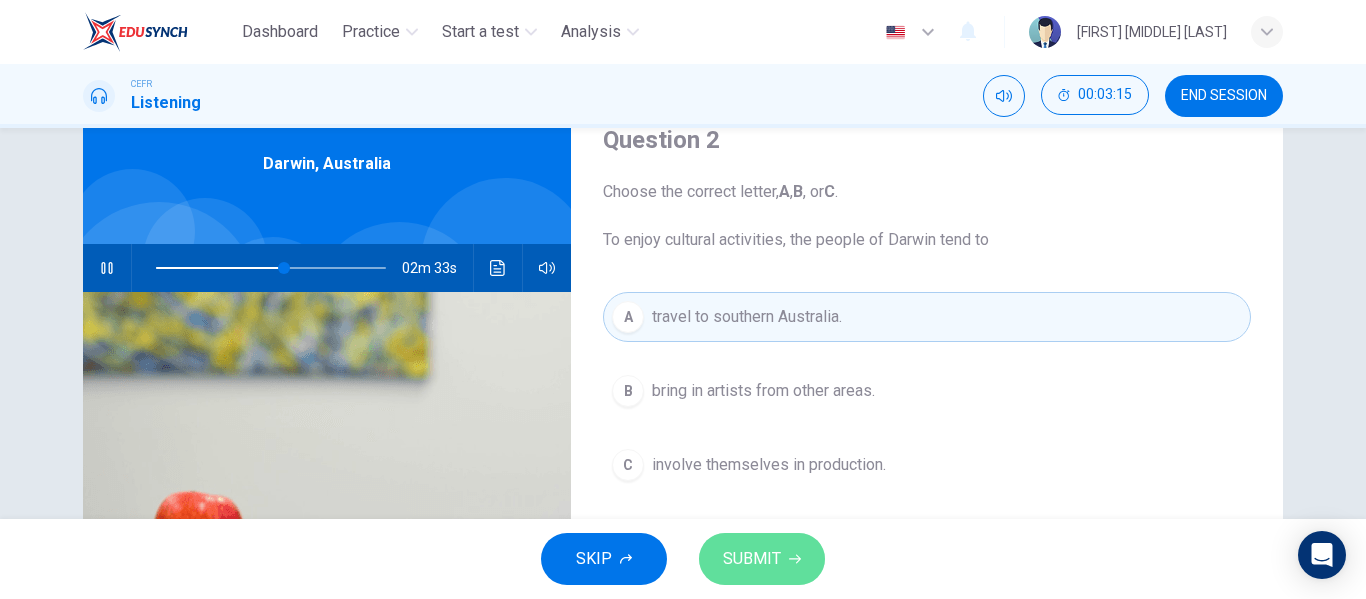click on "SUBMIT" at bounding box center (752, 559) 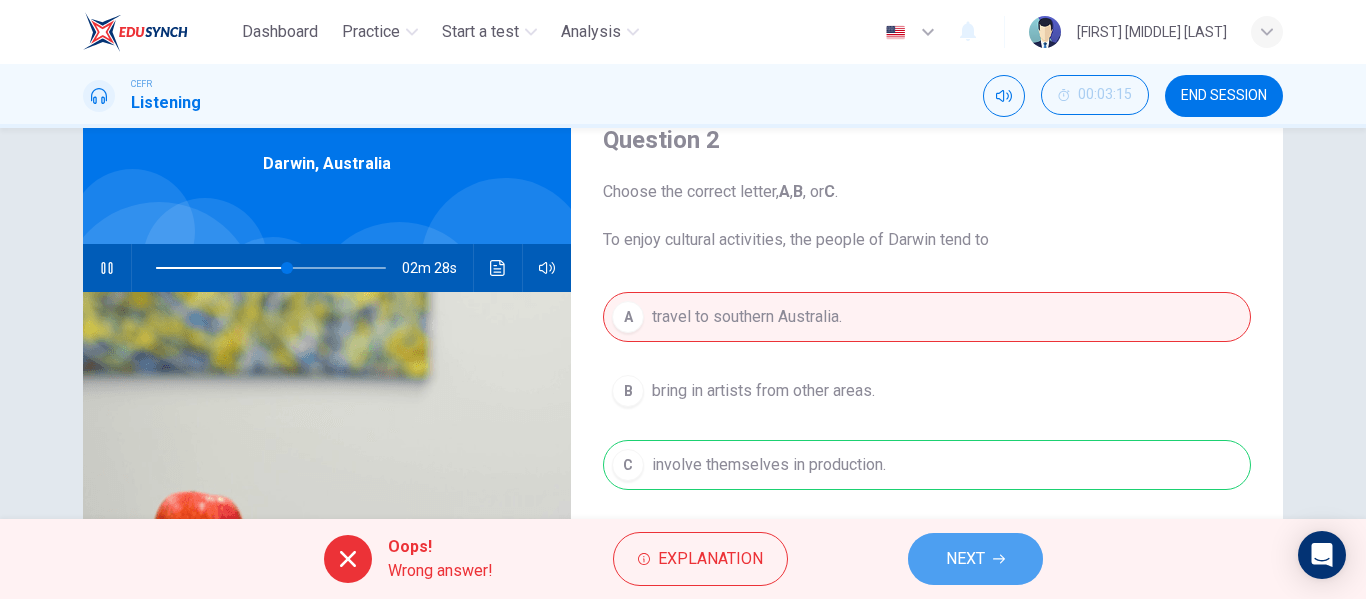click on "NEXT" at bounding box center [965, 559] 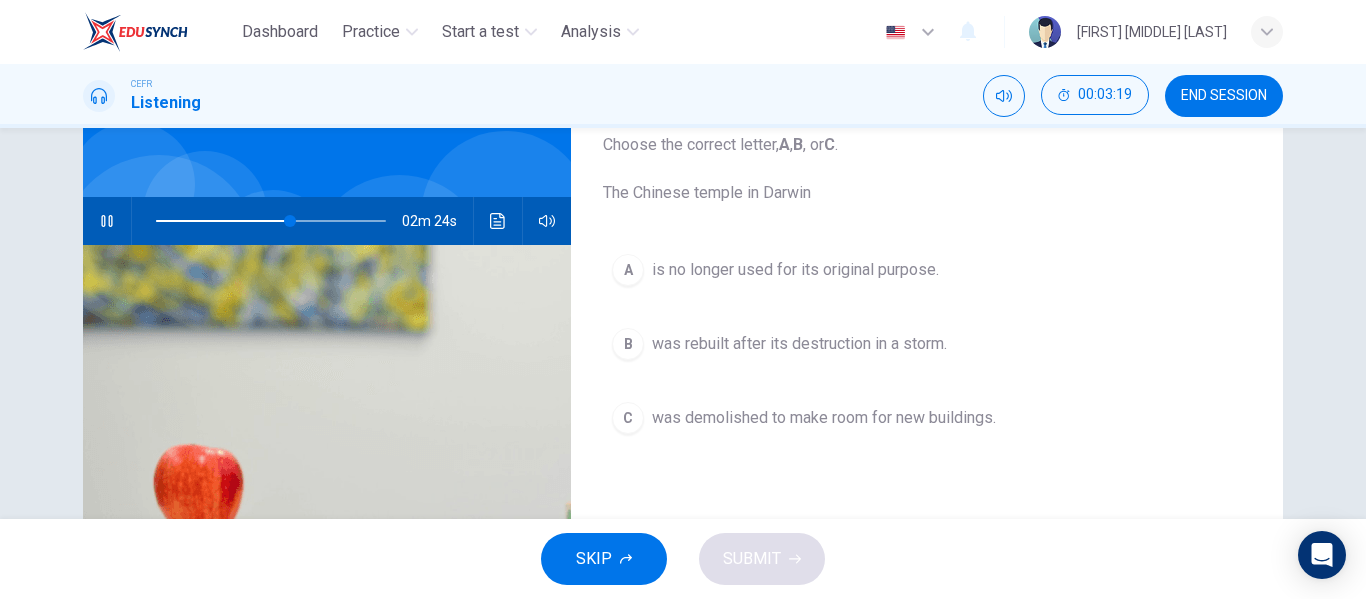 scroll, scrollTop: 84, scrollLeft: 0, axis: vertical 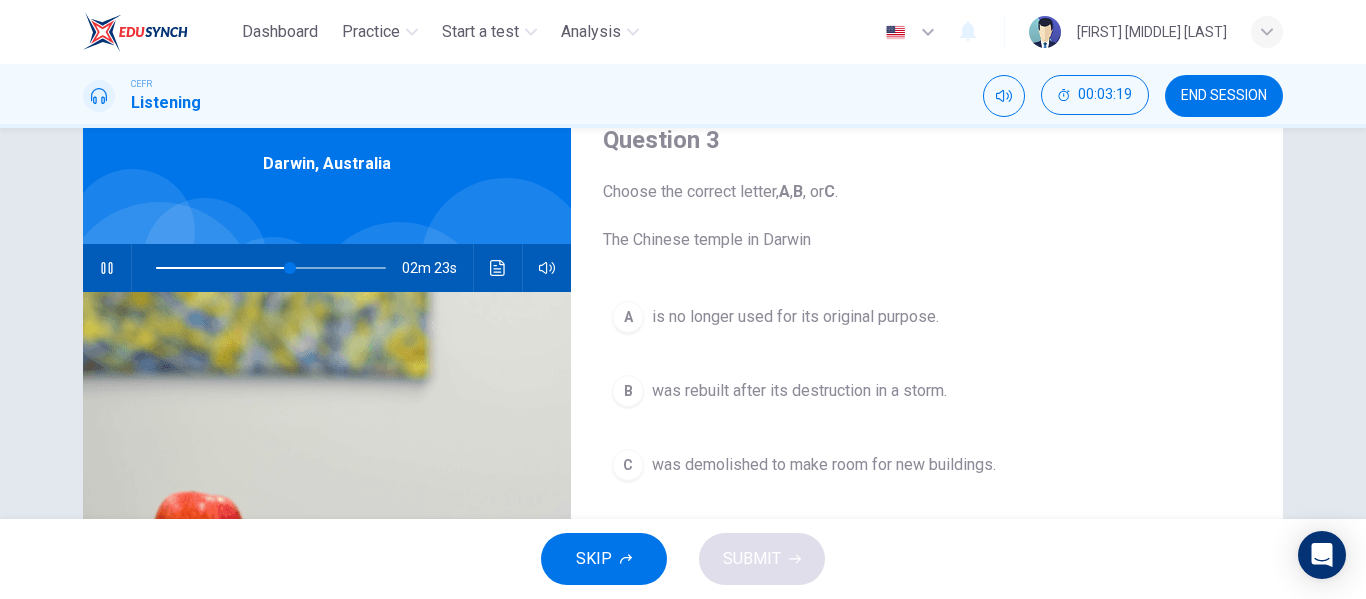 click on "was rebuilt after its destruction in a storm." at bounding box center (795, 317) 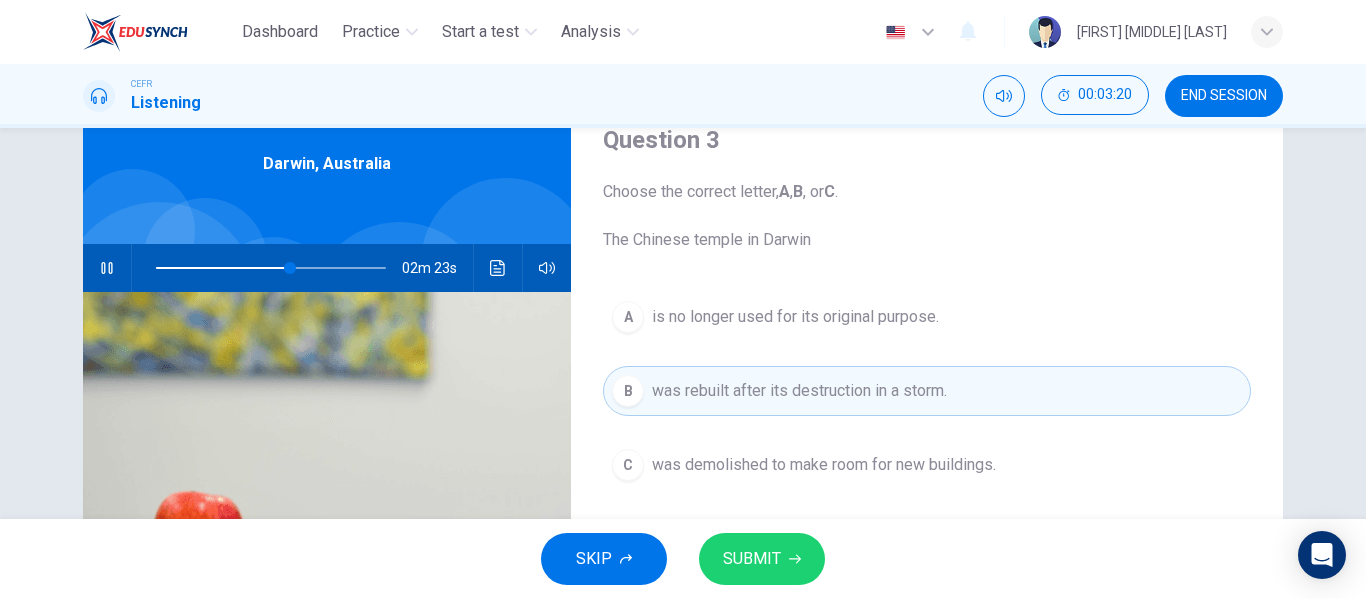 click on "SUBMIT" at bounding box center [762, 559] 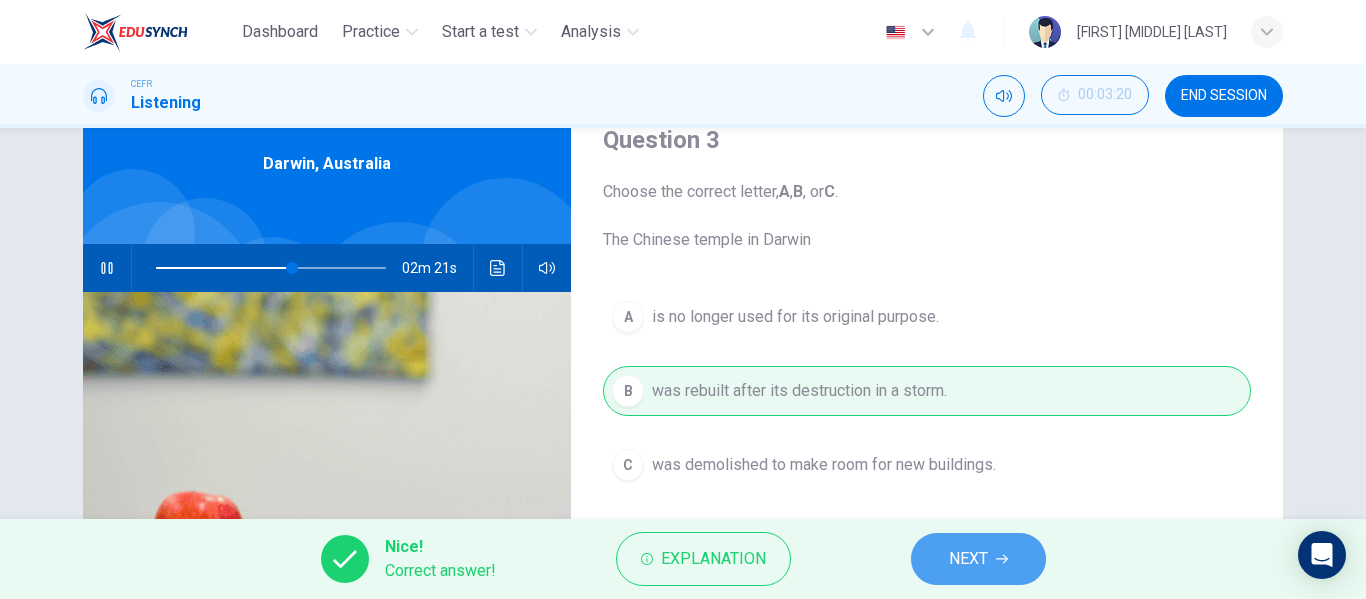 click on "NEXT" at bounding box center (978, 559) 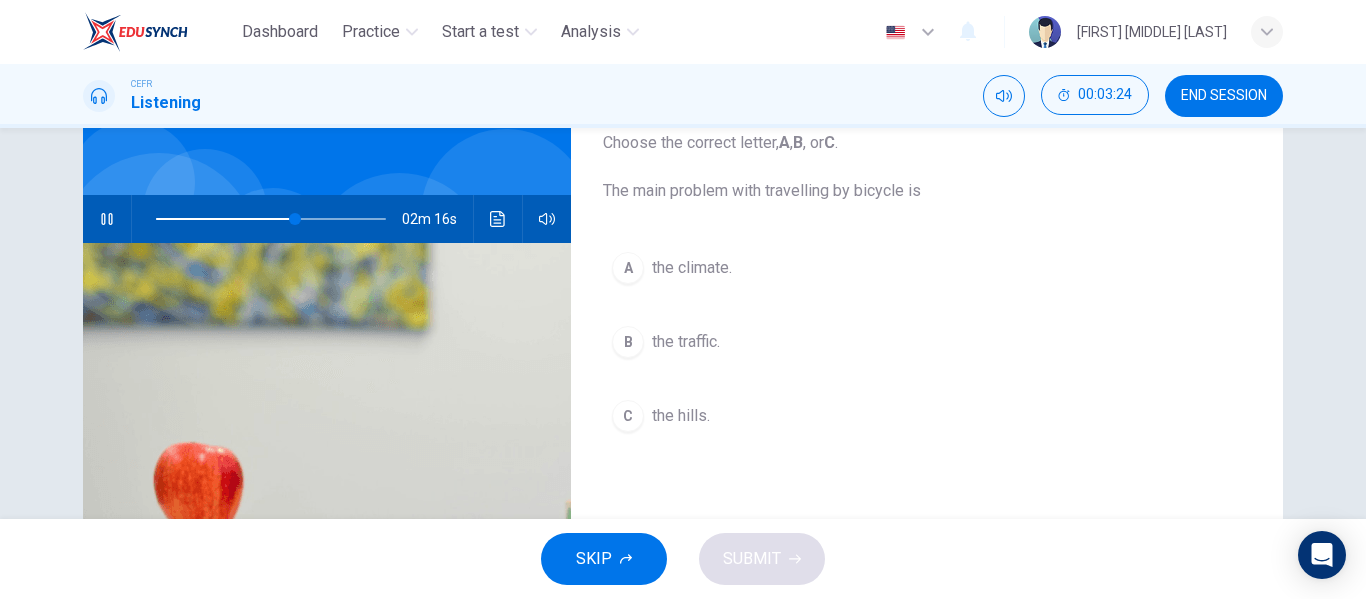 scroll, scrollTop: 84, scrollLeft: 0, axis: vertical 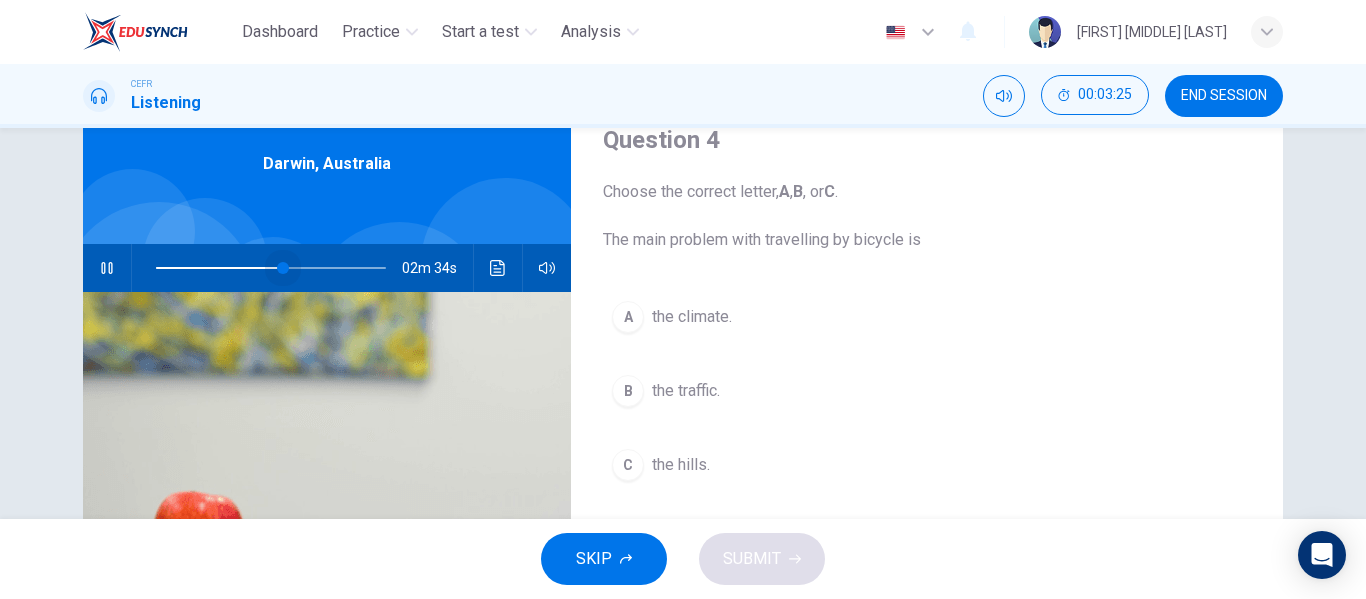 click at bounding box center [283, 268] 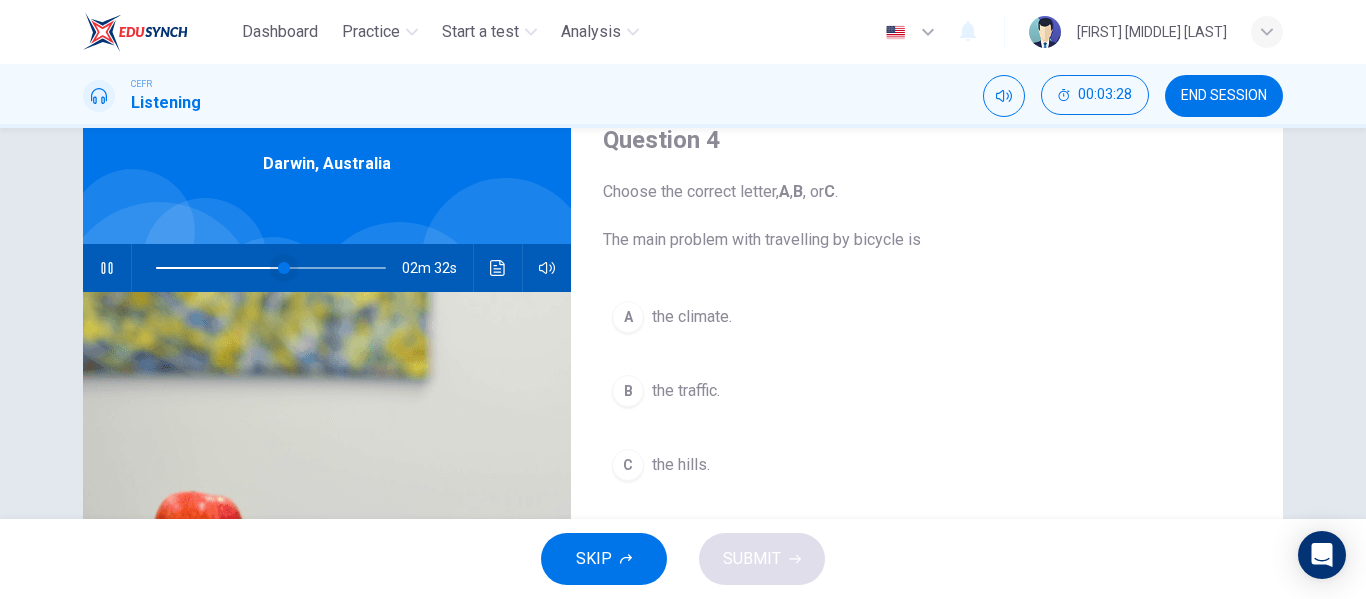 click at bounding box center (284, 268) 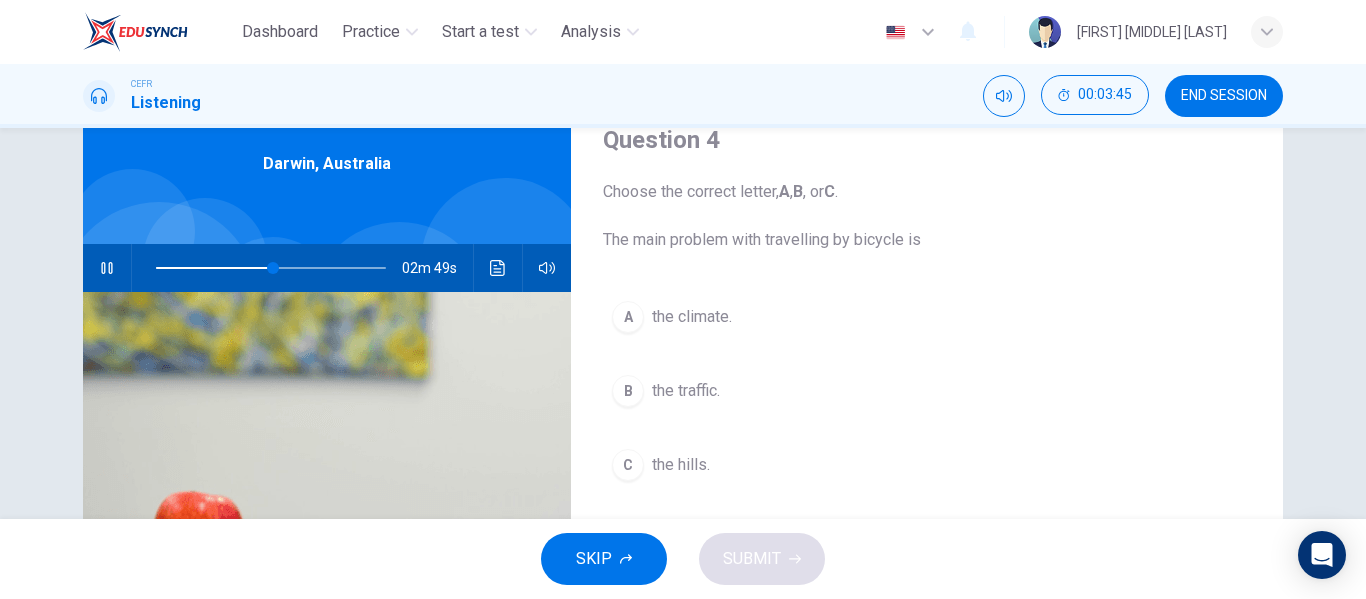click on "the climate." at bounding box center [692, 317] 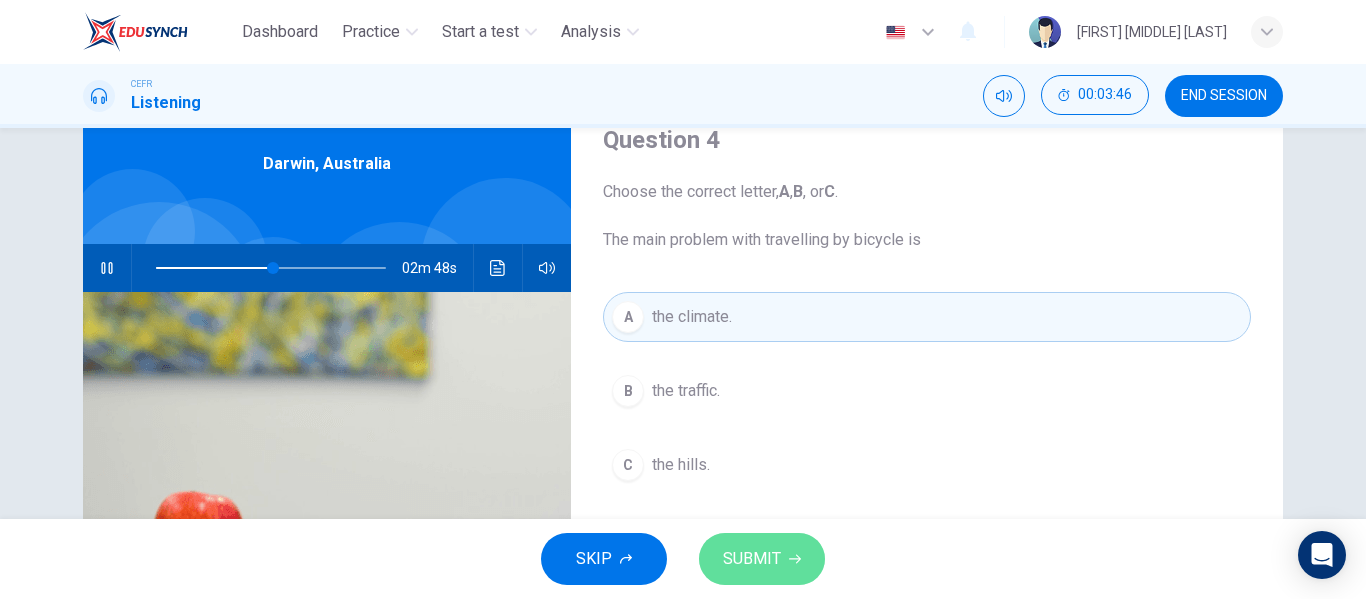 click on "SUBMIT" at bounding box center (762, 559) 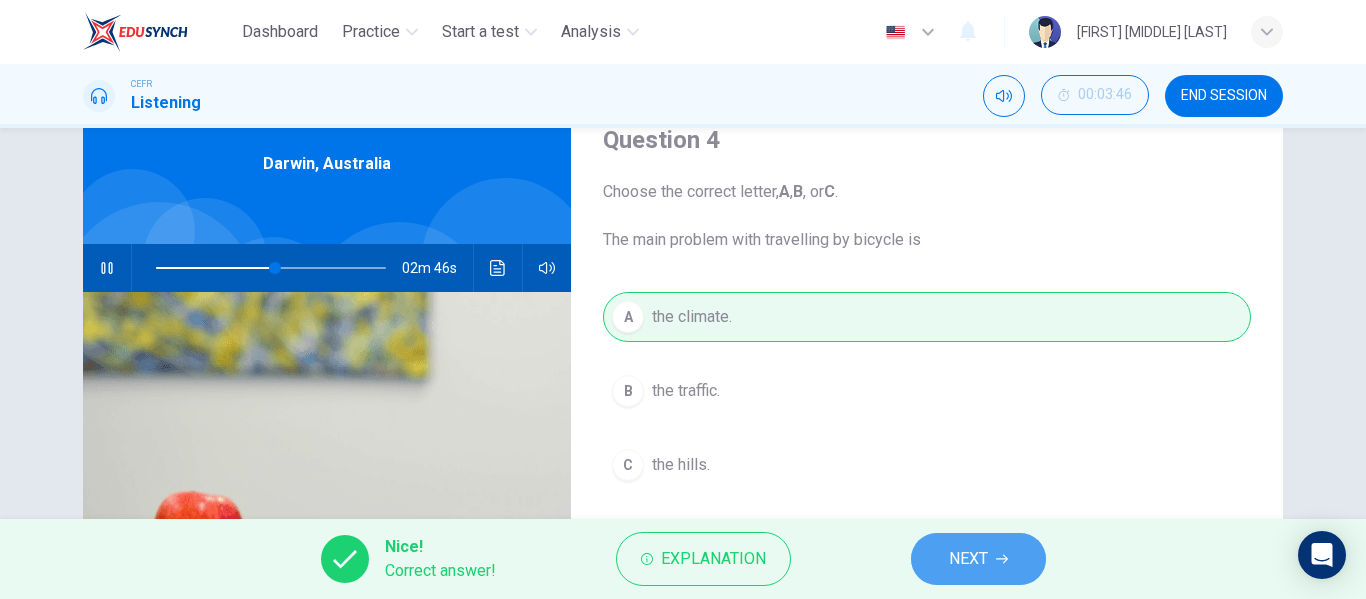click on "NEXT" at bounding box center (978, 559) 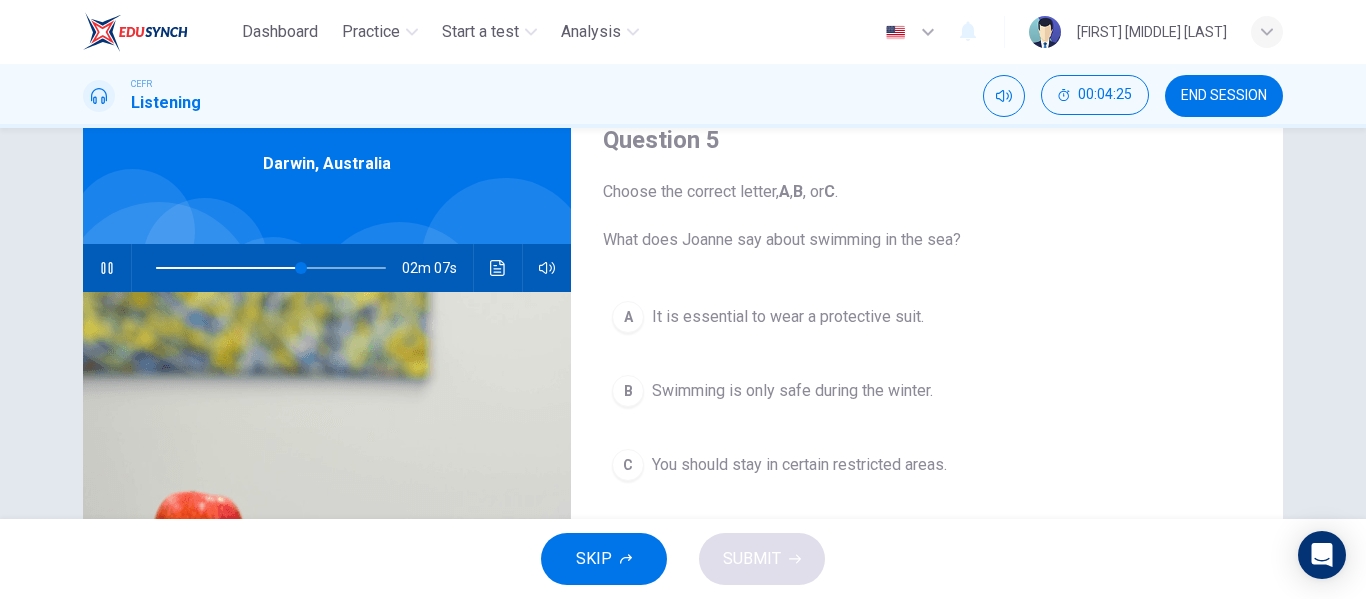 click on "It is essential to wear a protective suit." at bounding box center [788, 317] 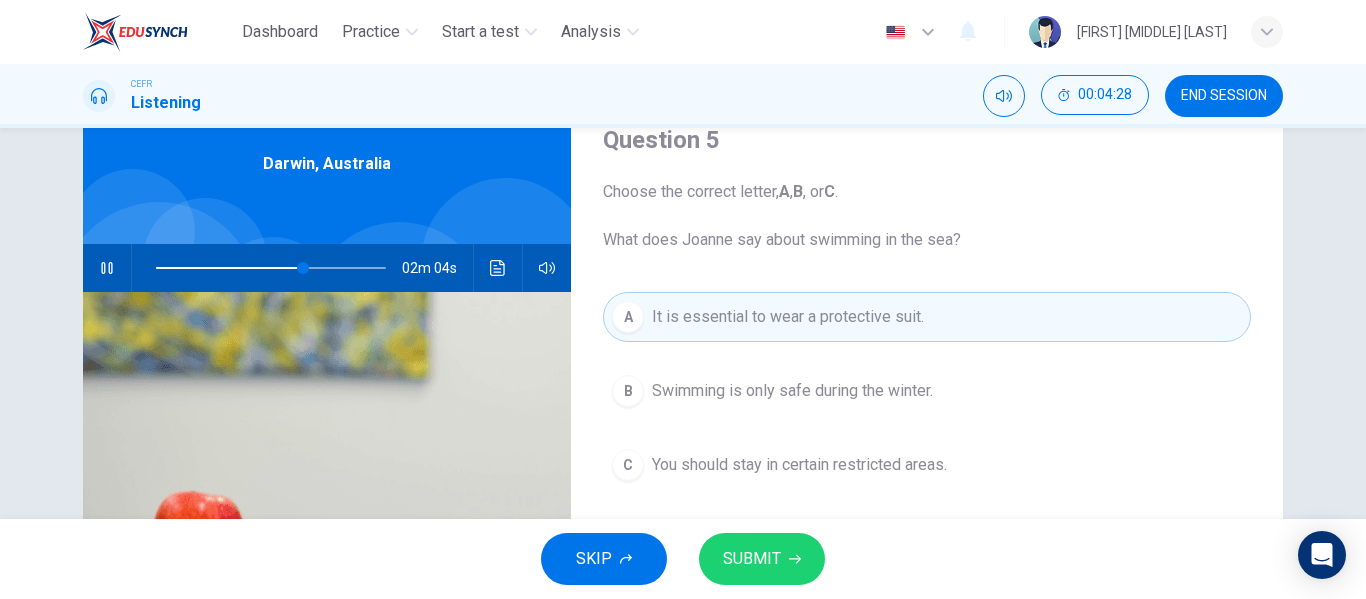 click on "SUBMIT" at bounding box center (752, 559) 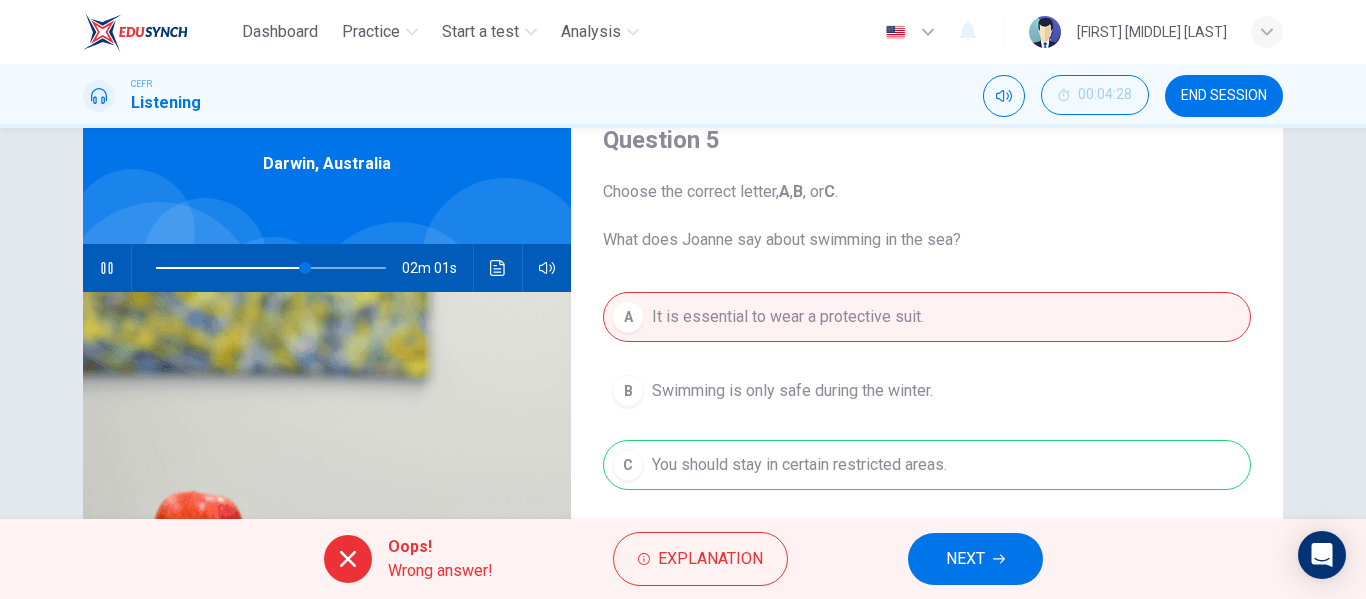click on "A It is essential to wear a protective suit. B Swimming is only safe during the winter. C You should stay in certain restricted areas." at bounding box center (927, 411) 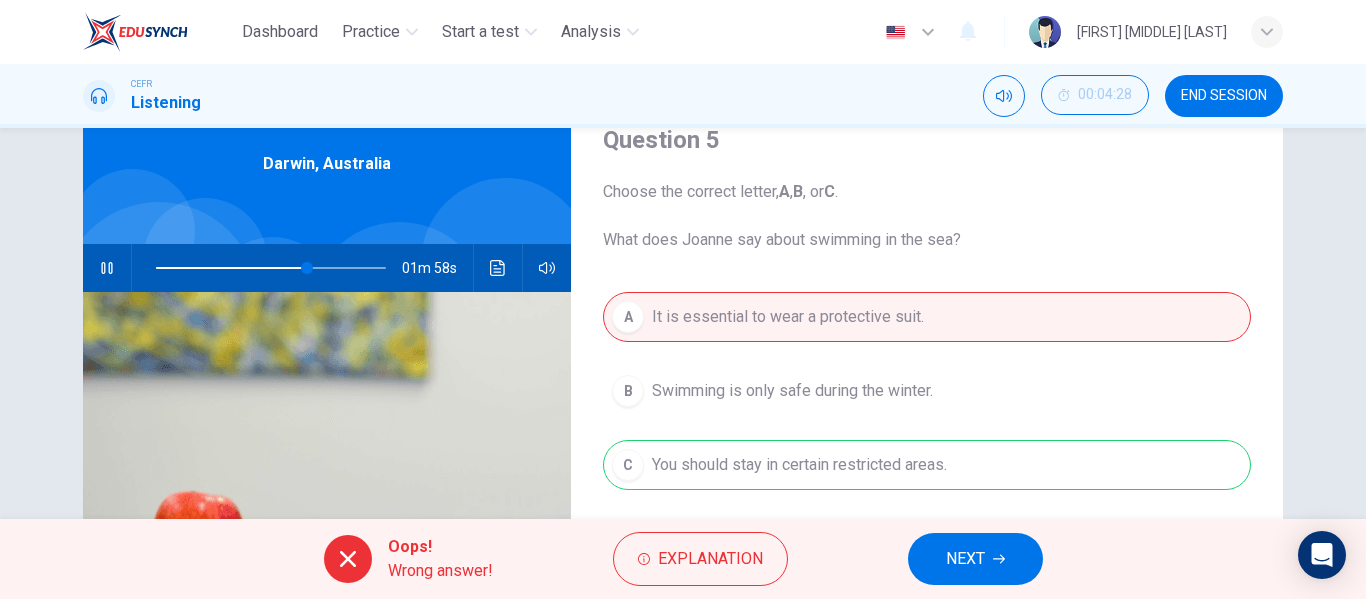 click on "A It is essential to wear a protective suit. B Swimming is only safe during the winter. C You should stay in certain restricted areas." at bounding box center (927, 411) 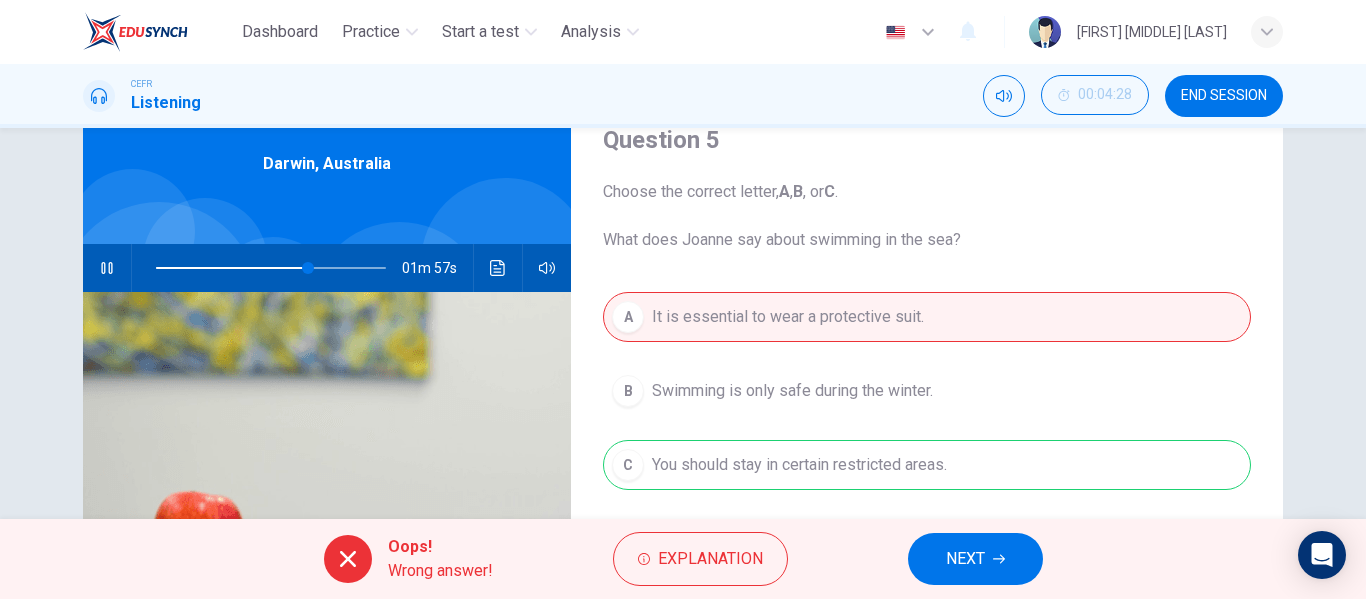 click on "A It is essential to wear a protective suit. B Swimming is only safe during the winter. C You should stay in certain restricted areas." at bounding box center (927, 411) 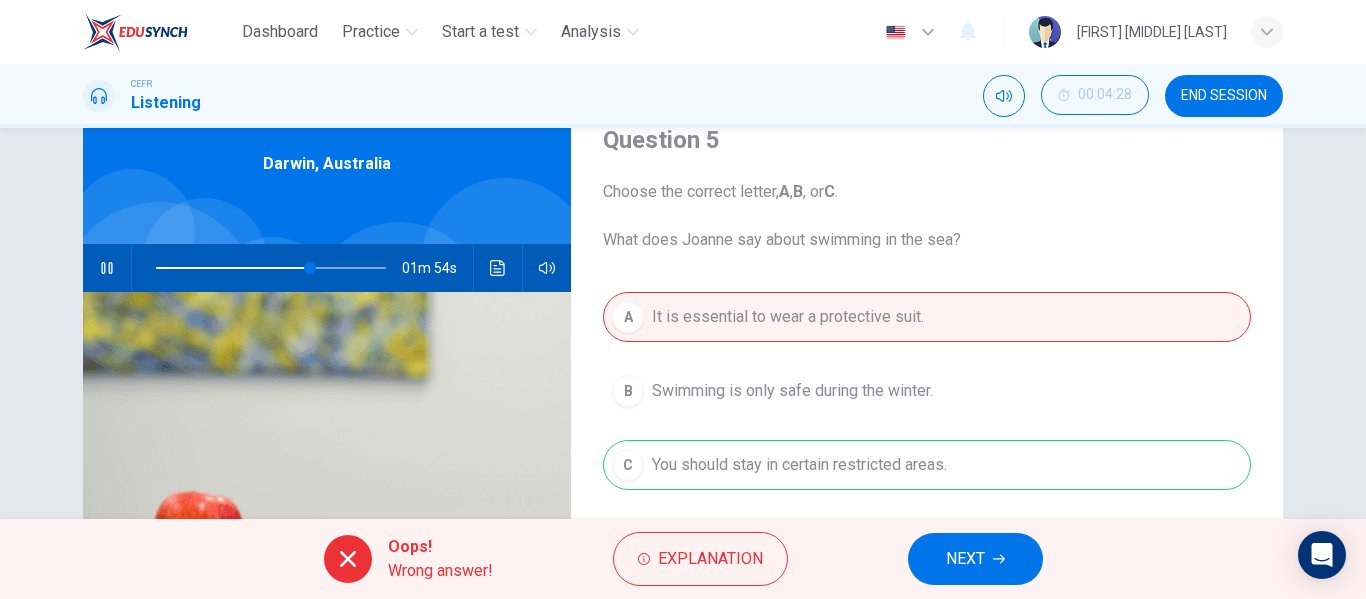 click on "NEXT" at bounding box center [965, 559] 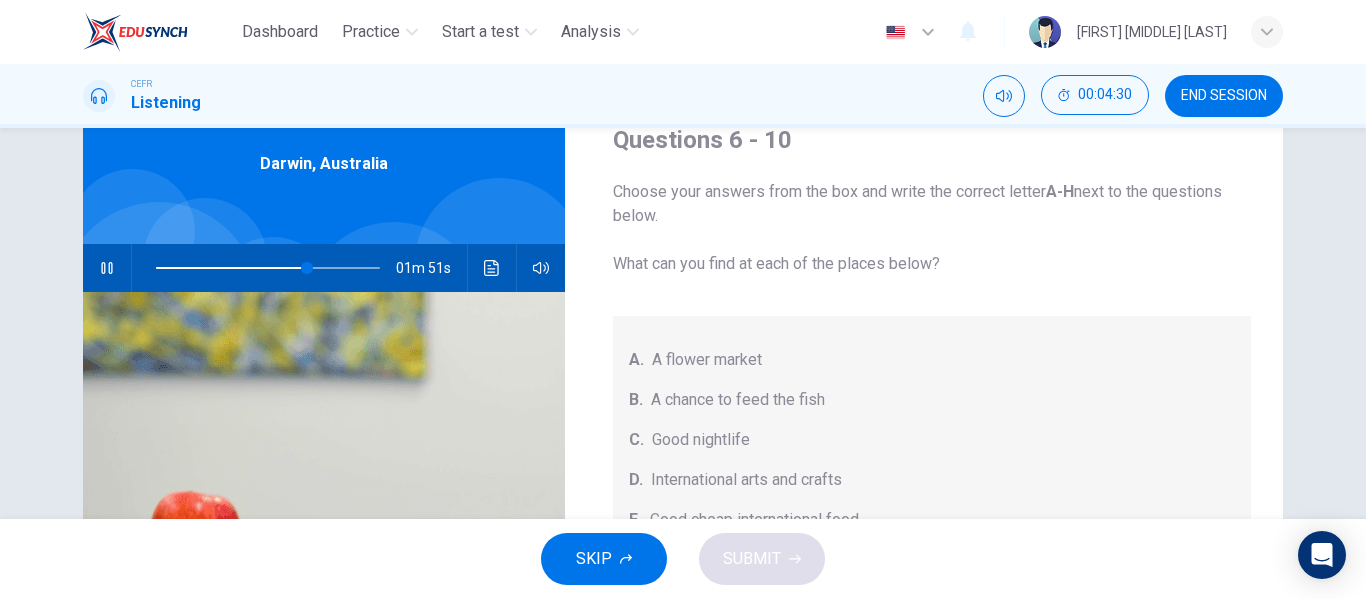 scroll, scrollTop: 0, scrollLeft: 0, axis: both 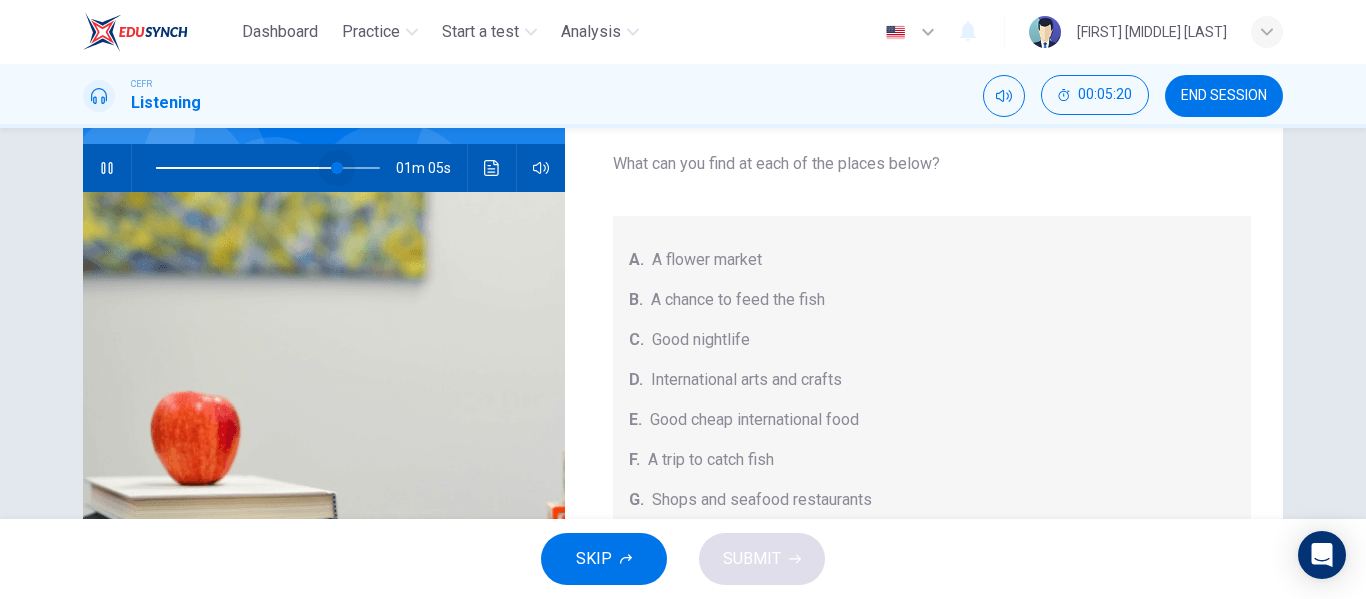 click at bounding box center [337, 168] 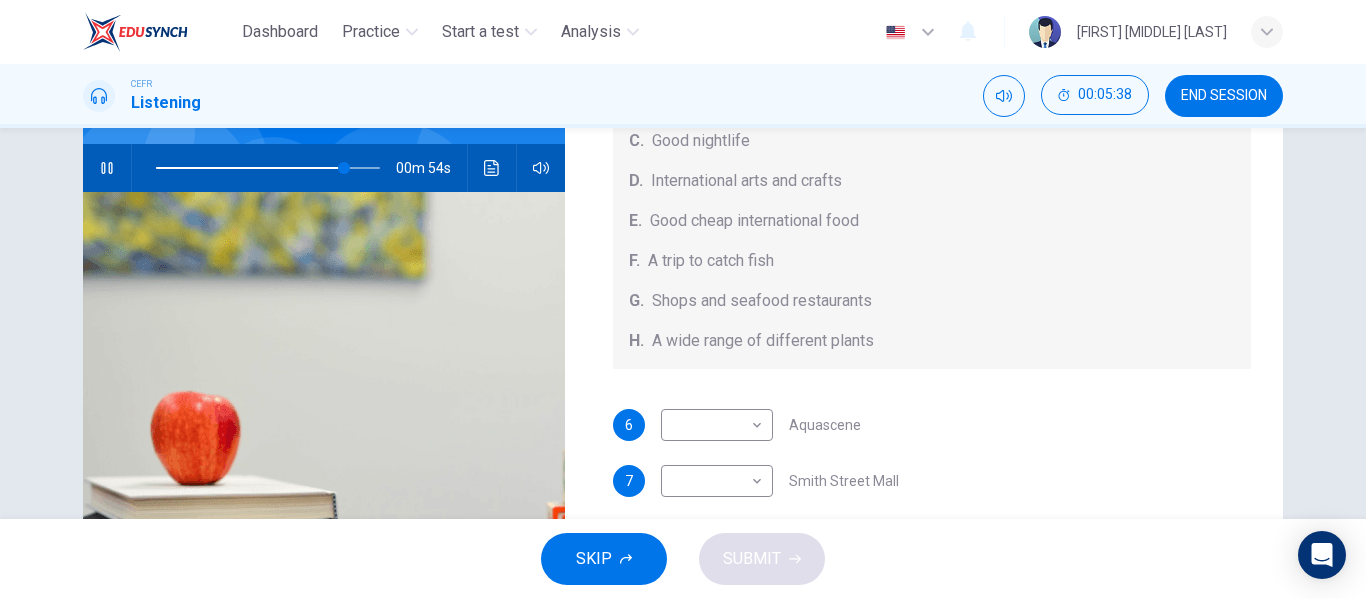 scroll, scrollTop: 200, scrollLeft: 0, axis: vertical 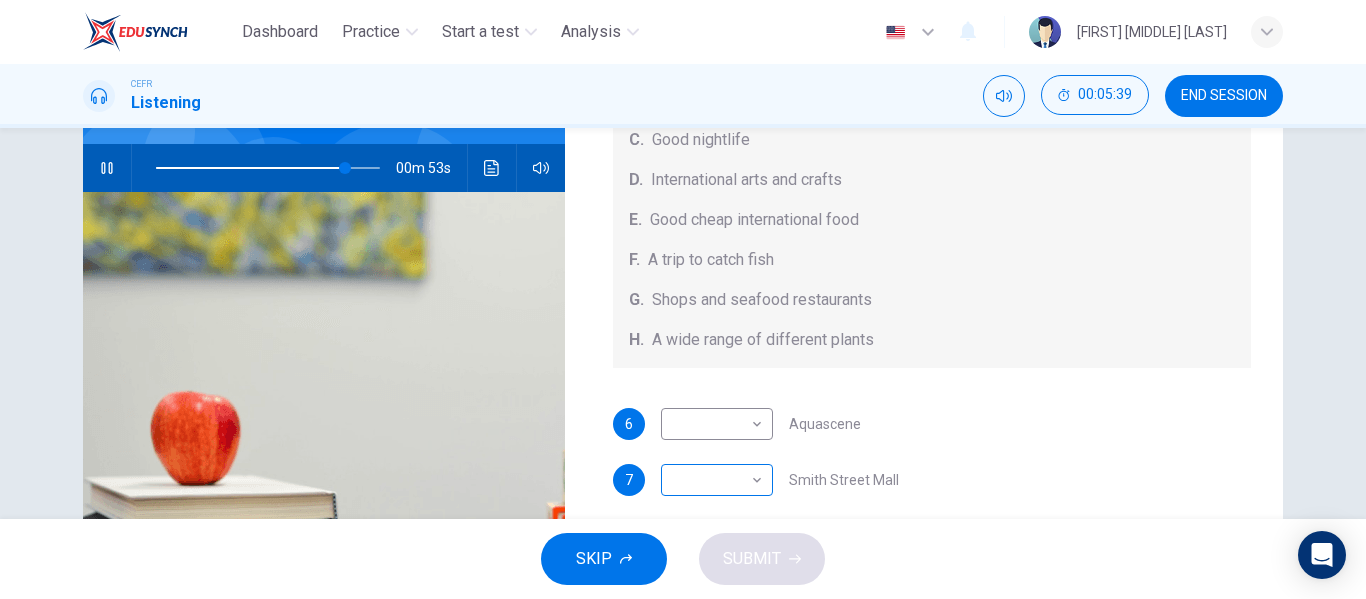 click on "Dashboard Practice Start a test Analysis English en ​ [FIRST] [MIDDLE] [LAST] CEFR Listening 00:05:39 END SESSION Questions 6 - 10 Choose your answers from the box and write the correct letter  A-H  next to the questions below.
What can you find at each of the places below? A. A flower market B. A chance to feed the fish C. Good nightlife D. International arts and crafts E. Good cheap international food F. A trip to catch fish G. Shops and seafood restaurants H. A wide range of different plants 6 ​ ​ Aquascene 7 ​ ​ [STREET] 8 ​ ​ Cullen Bay Marina 9 ​ ​ Fannie Bay 10 ​ ​ Mitchell Street [CITY], [STATE] 00m 53s SKIP SUBMIT EduSynch - Online Language Proficiency Testing
Dashboard Practice Start a test Analysis Notifications © Copyright  2025" at bounding box center [683, 299] 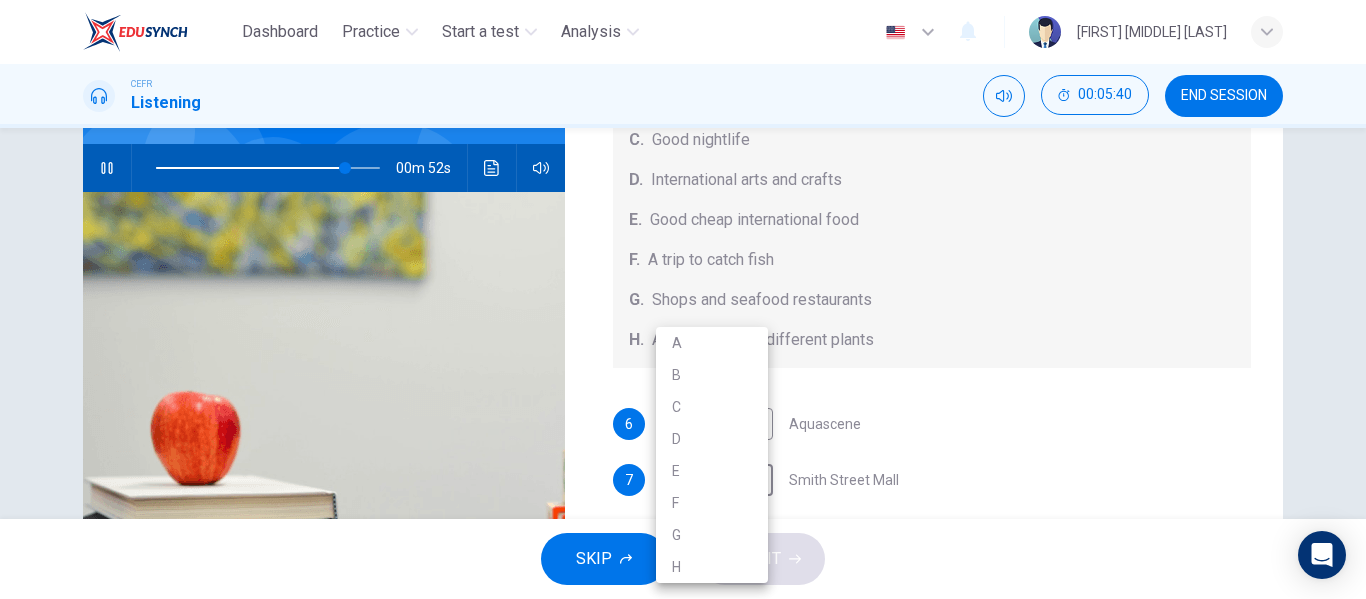 click on "E" at bounding box center (712, 471) 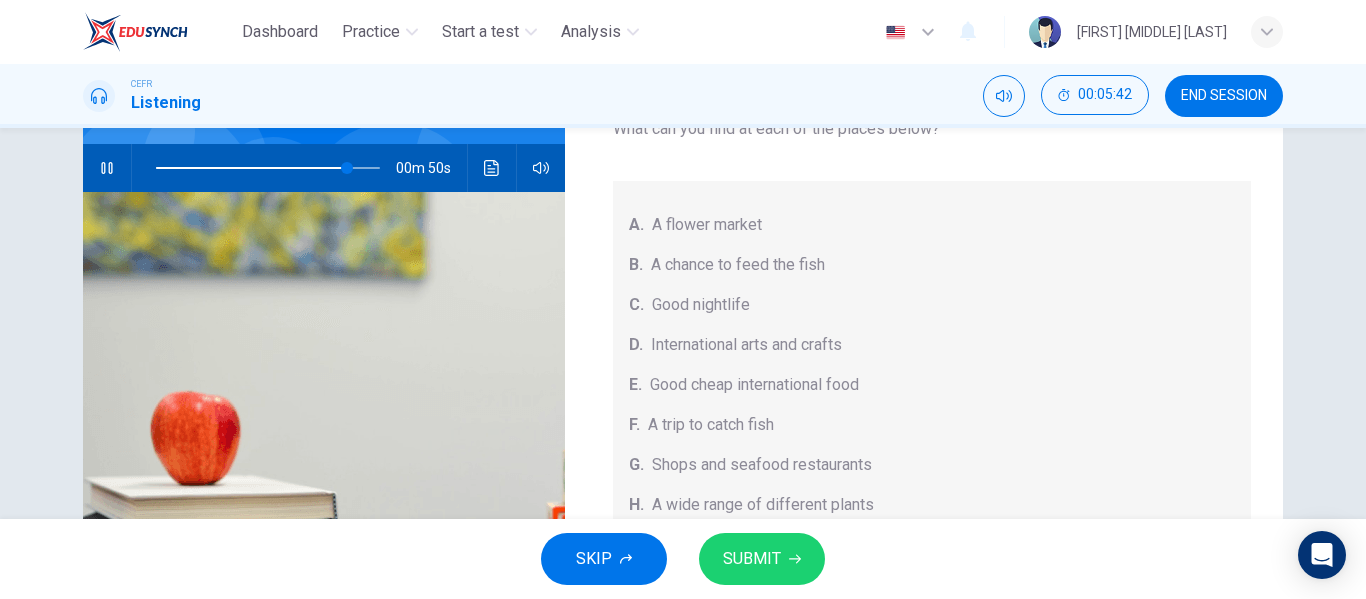 scroll, scrollTop: 0, scrollLeft: 0, axis: both 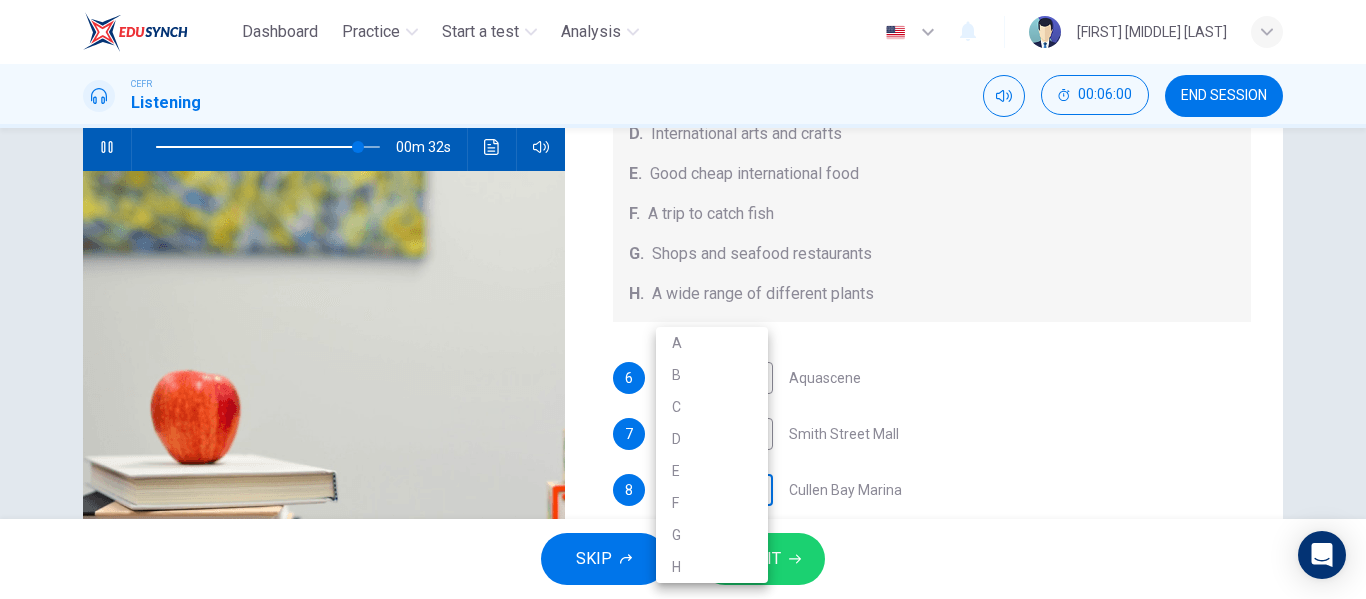 click on "Dashboard Practice Start a test Analysis English en ​ [FIRST] [MIDDLE] [LAST] CEFR Listening 00:06:00 END SESSION Questions 6 - 10 Choose your answers from the box and write the correct letter  A-H  next to the questions below.
What can you find at each of the places below? A. A flower market B. A chance to feed the fish C. Good nightlife D. International arts and crafts E. Good cheap international food F. A trip to catch fish G. Shops and seafood restaurants H. A wide range of different plants 6 ​ ​ Aquascene 7 E E ​ [STREET] 8 ​ ​ Cullen Bay Marina 9 ​ ​ Fannie Bay 10 ​ ​ Mitchell Street [CITY], [STATE] 00m 32s SKIP SUBMIT EduSynch - Online Language Proficiency Testing
Dashboard Practice Start a test Analysis Notifications © Copyright  2025 A B C D E F G H" at bounding box center (683, 299) 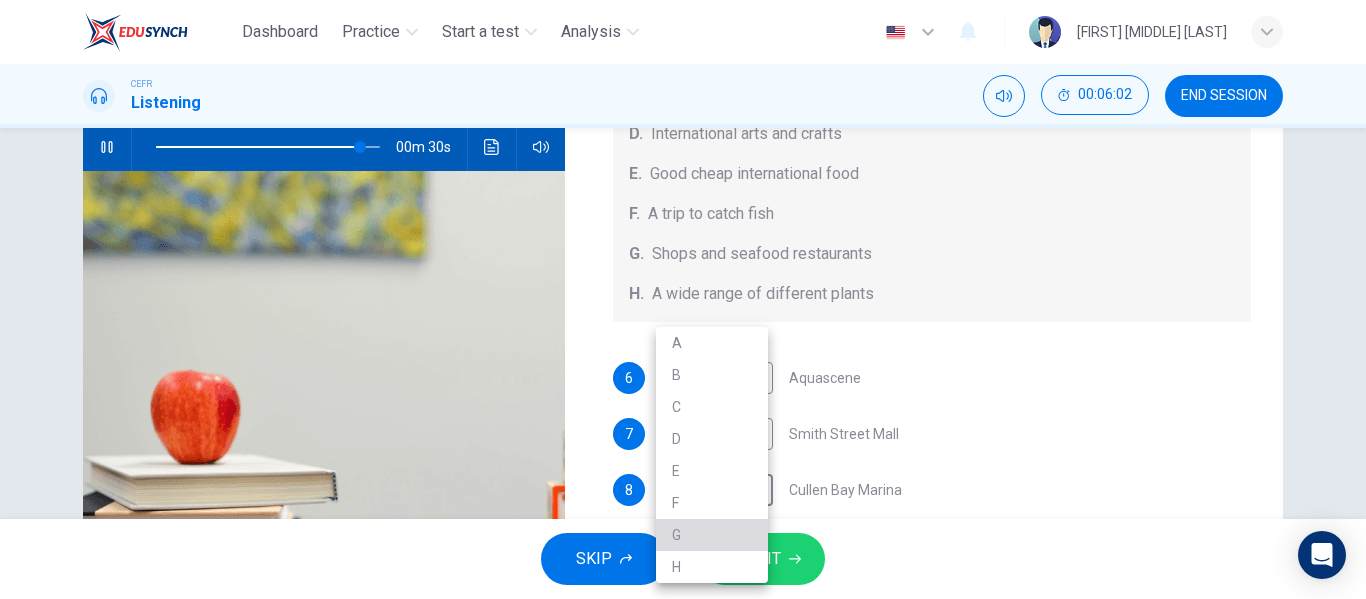 click on "G" at bounding box center [712, 535] 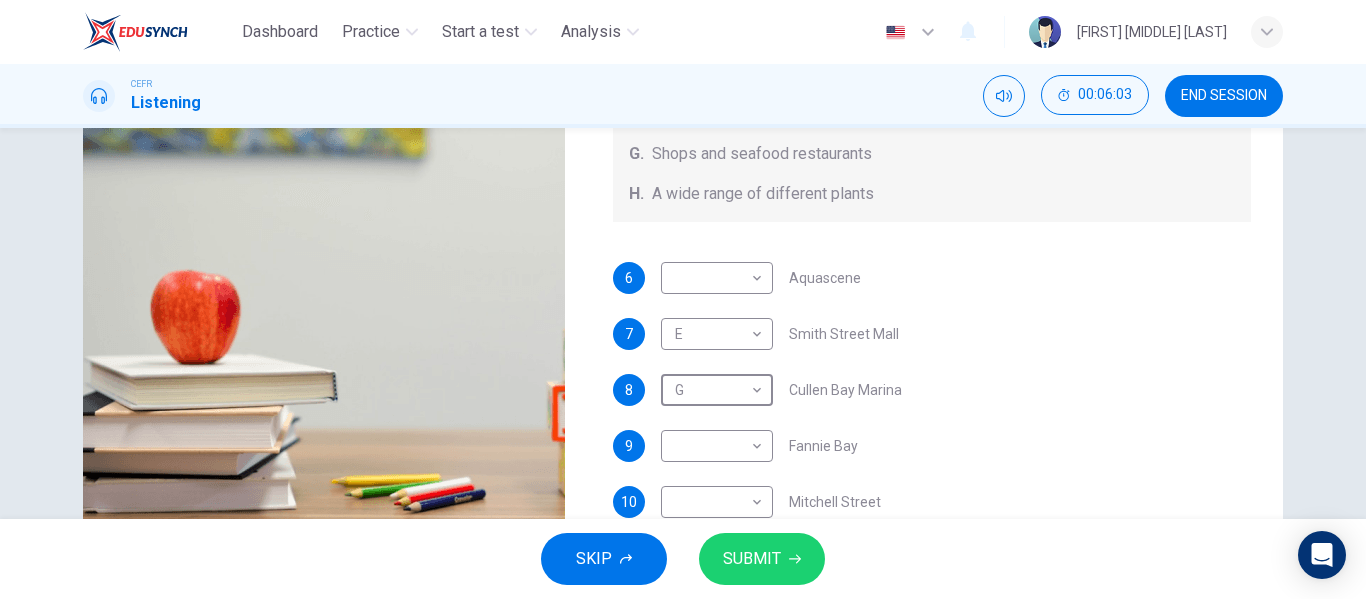 scroll, scrollTop: 384, scrollLeft: 0, axis: vertical 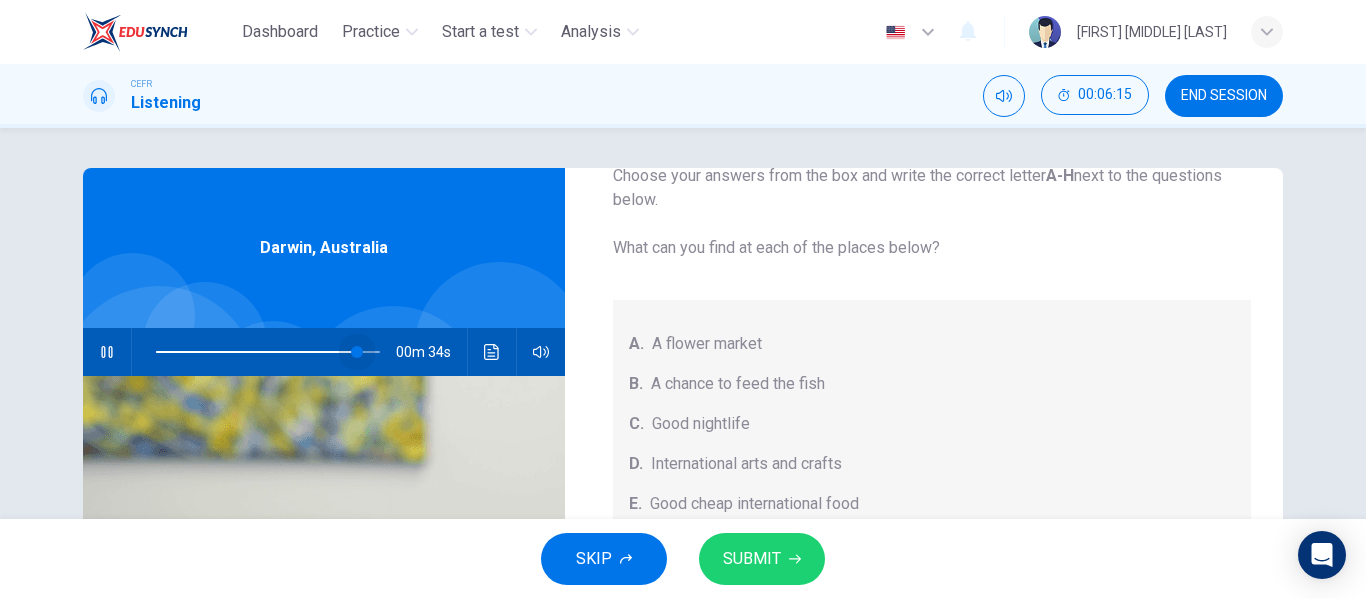 click at bounding box center [357, 352] 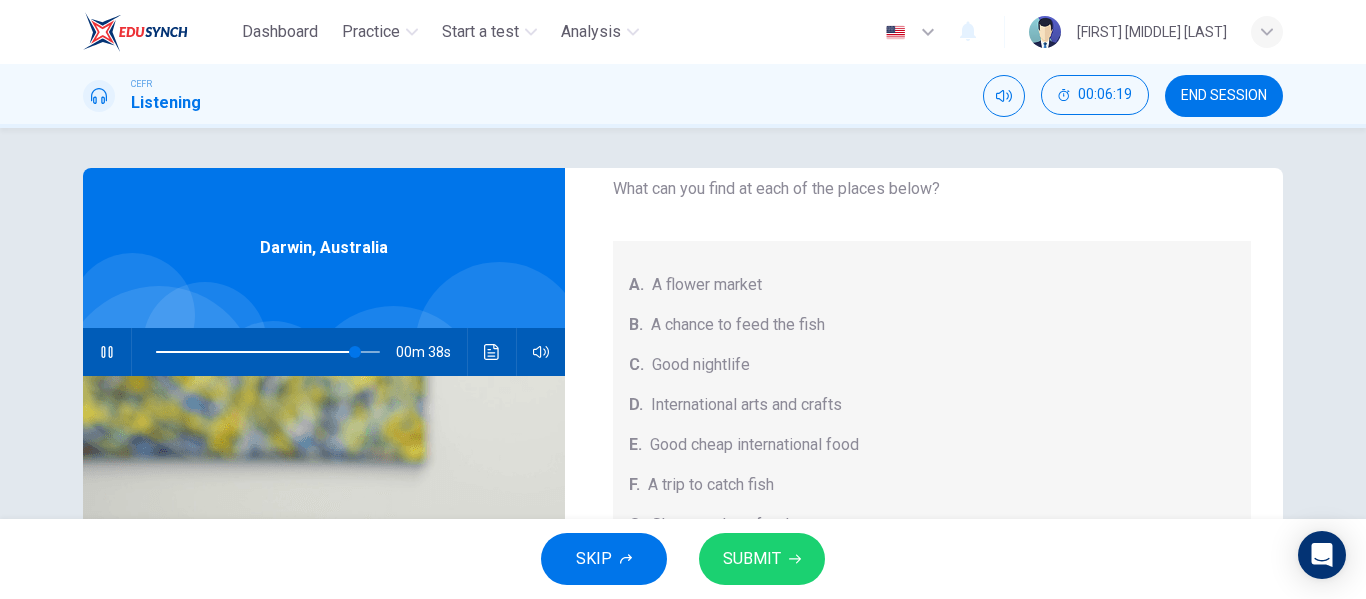 scroll, scrollTop: 225, scrollLeft: 0, axis: vertical 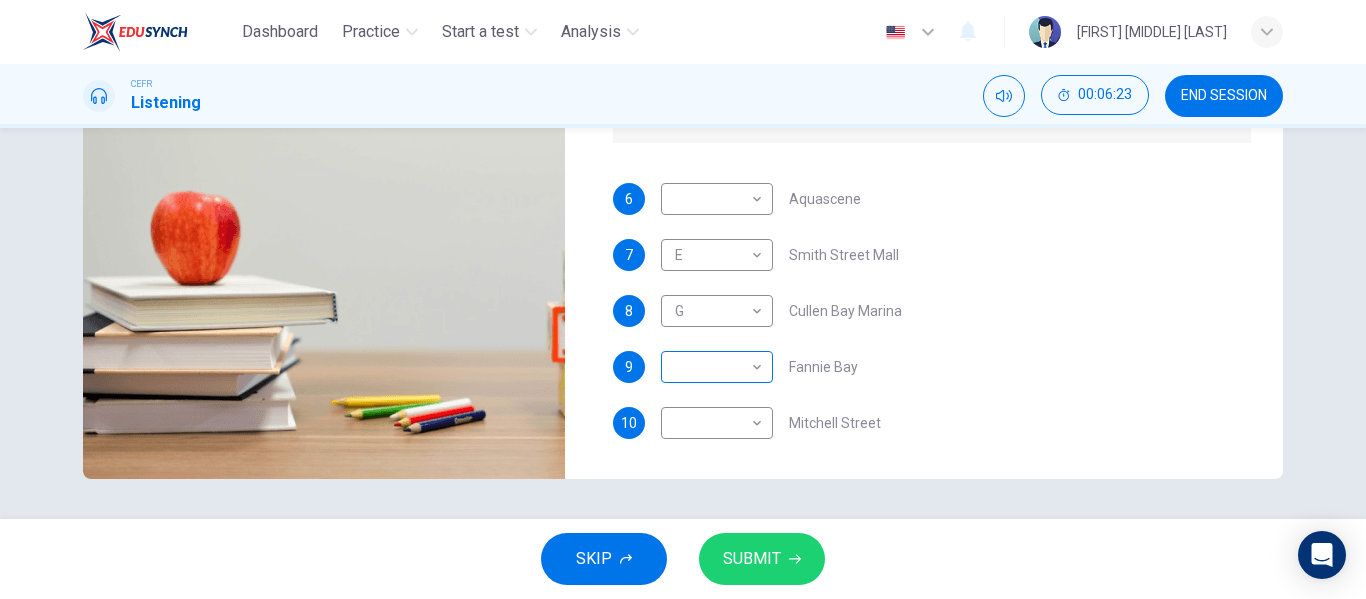 click on "Dashboard Practice Start a test Analysis English en ​ [FIRST] [MIDDLE] [LAST] CEFR Listening 00:06:23 END SESSION Questions 6 - 10 Choose your answers from the box and write the correct letter  A-H  next to the questions below.
What can you find at each of the places below? A. A flower market B. A chance to feed the fish C. Good nightlife D. International arts and crafts E. Good cheap international food F. A trip to catch fish G. Shops and seafood restaurants H. A wide range of different plants 6 ​ ​ Aquascene 7 E E ​ [STREET] 8 ​ ​ Cullen Bay Marina 9 ​ ​ Fannie Bay 10 ​ ​ Mitchell Street [CITY], [STATE] 00m 34s SKIP SUBMIT EduSynch - Online Language Proficiency Testing
Dashboard Practice Start a test Analysis Notifications © Copyright  2025" at bounding box center [683, 299] 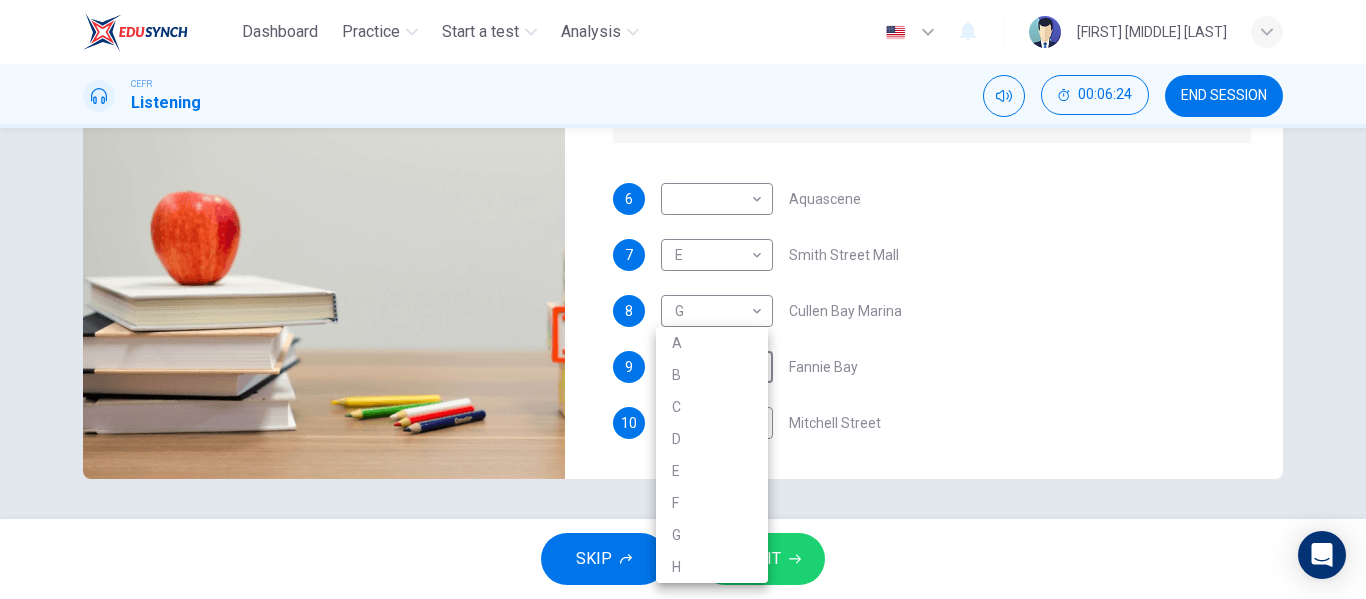 click at bounding box center [683, 299] 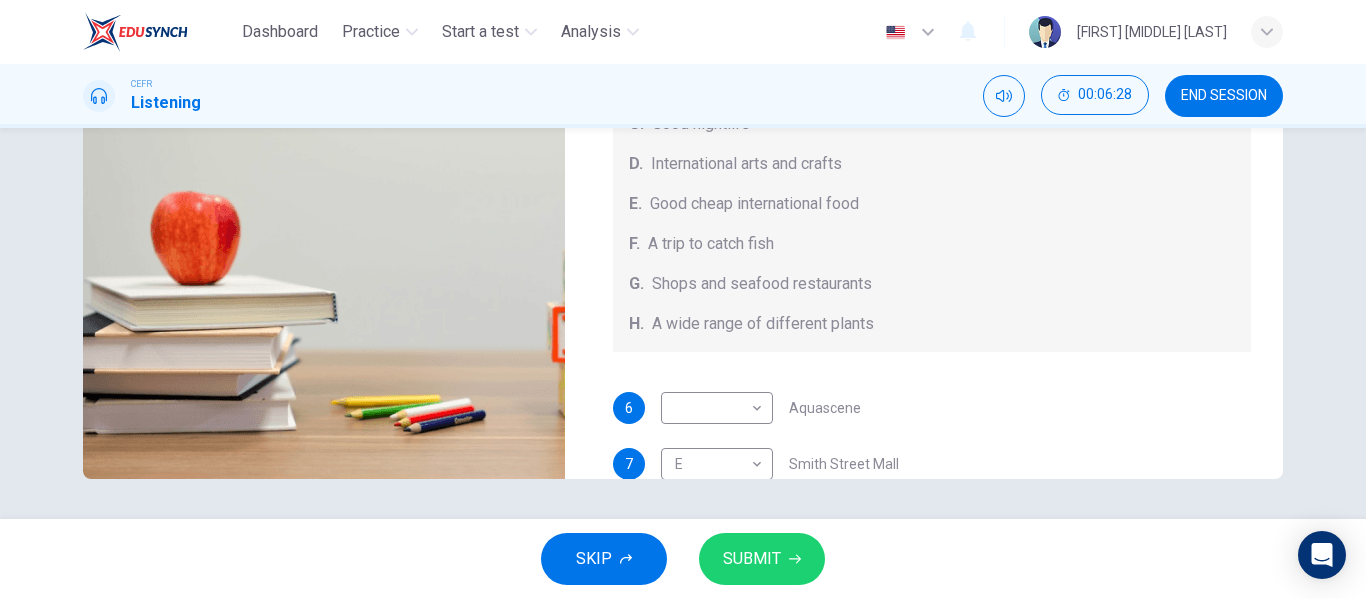 scroll, scrollTop: 0, scrollLeft: 0, axis: both 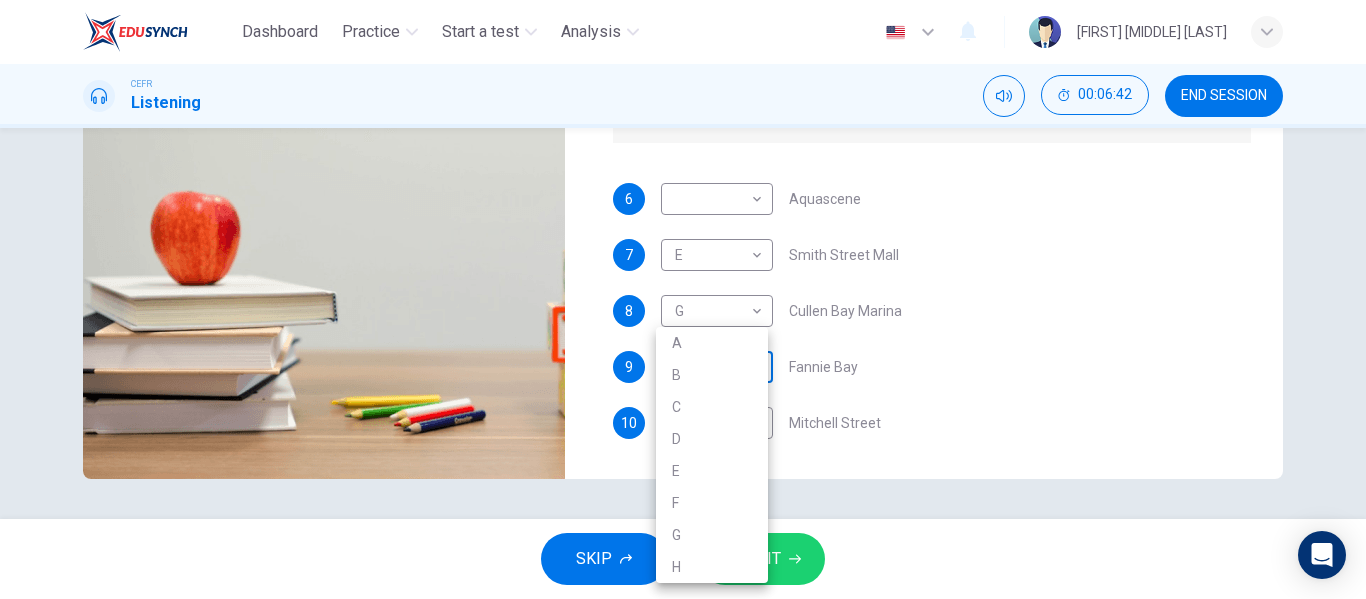 click on "Dashboard Practice Start a test Analysis English en ​ [FIRST] [MIDDLE] [LAST] CEFR Listening 00:06:42 END SESSION Questions 6 - 10 Choose your answers from the box and write the correct letter  A-H  next to the questions below.
What can you find at each of the places below? A. A flower market B. A chance to feed the fish C. Good nightlife D. International arts and crafts E. Good cheap international food F. A trip to catch fish G. Shops and seafood restaurants H. A wide range of different plants 6 ​ ​ Aquascene 7 E E ​ [STREET] 8 G G ​ Cullen Bay Marina 9 ​ ​ Fannie Bay 10 ​ ​ Mitchell Street [CITY], [STATE] 00m 15s SKIP SUBMIT EduSynch - Online Language Proficiency Testing
Dashboard Practice Start a test Analysis Notifications © Copyright  2025 A B C D E F G H" at bounding box center [683, 299] 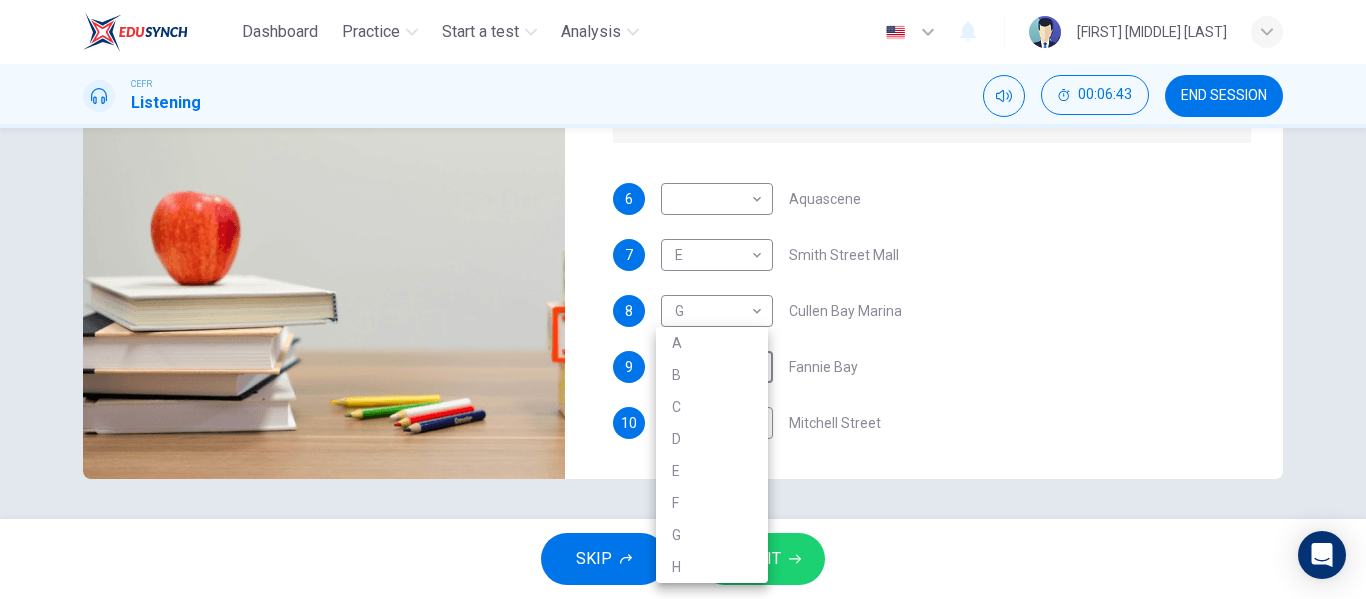 click on "H" at bounding box center (712, 567) 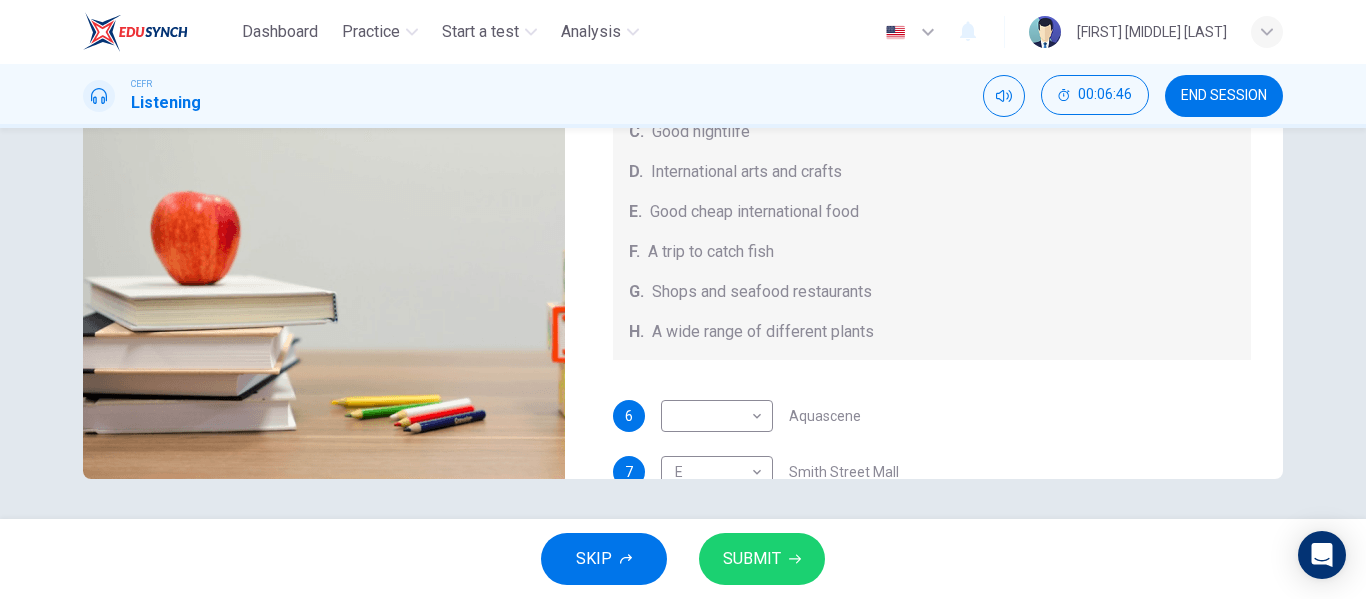 scroll, scrollTop: 0, scrollLeft: 0, axis: both 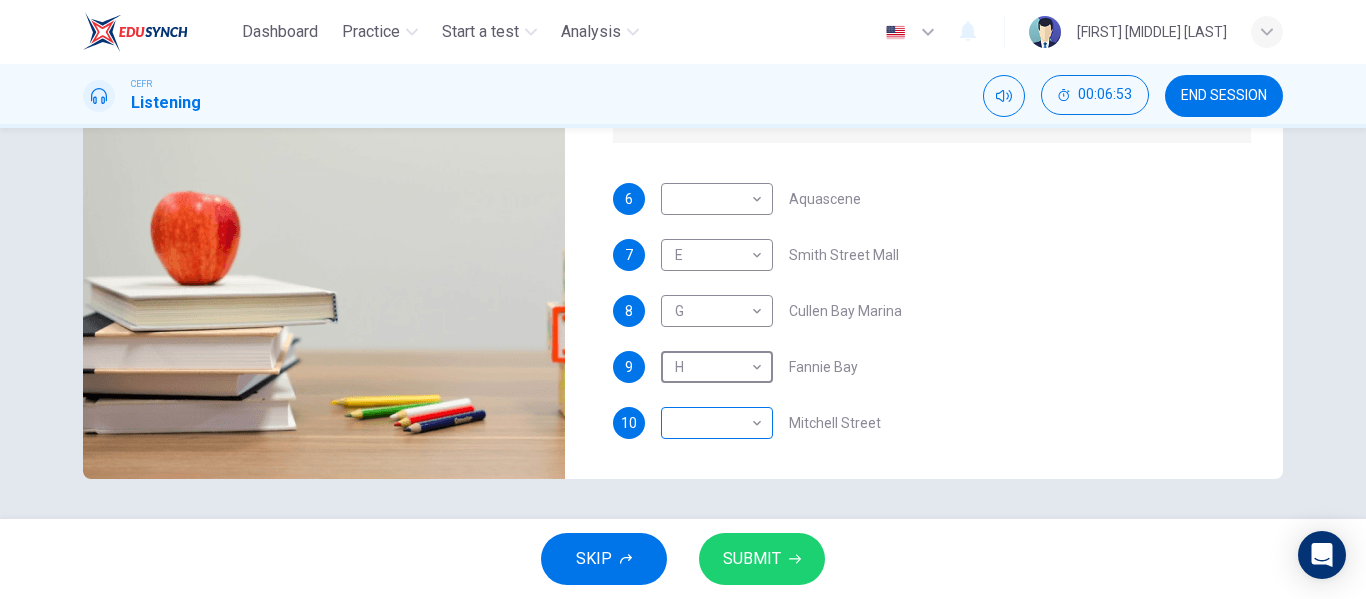 click on "Dashboard Practice Start a test Analysis English en ​ [FIRST] [MIDDLE] [LAST] CEFR Listening 00:06:53 END SESSION Questions 6 - 10 Choose your answers from the box and write the correct letter  A-H  next to the questions below.
What can you find at each of the places below? A. A flower market B. A chance to feed the fish C. Good nightlife D. International arts and crafts E. Good cheap international food F. A trip to catch fish G. Shops and seafood restaurants H. A wide range of different plants 6 ​ ​ Aquascene 7 E E ​ [STREET] 8 G G ​ Cullen Bay Marina 9 H H ​ Fannie Bay 10 ​ ​ Mitchell Street [CITY], [STATE] 00m 04s SKIP SUBMIT EduSynch - Online Language Proficiency Testing
Dashboard Practice Start a test Analysis Notifications © Copyright  2025" at bounding box center [683, 299] 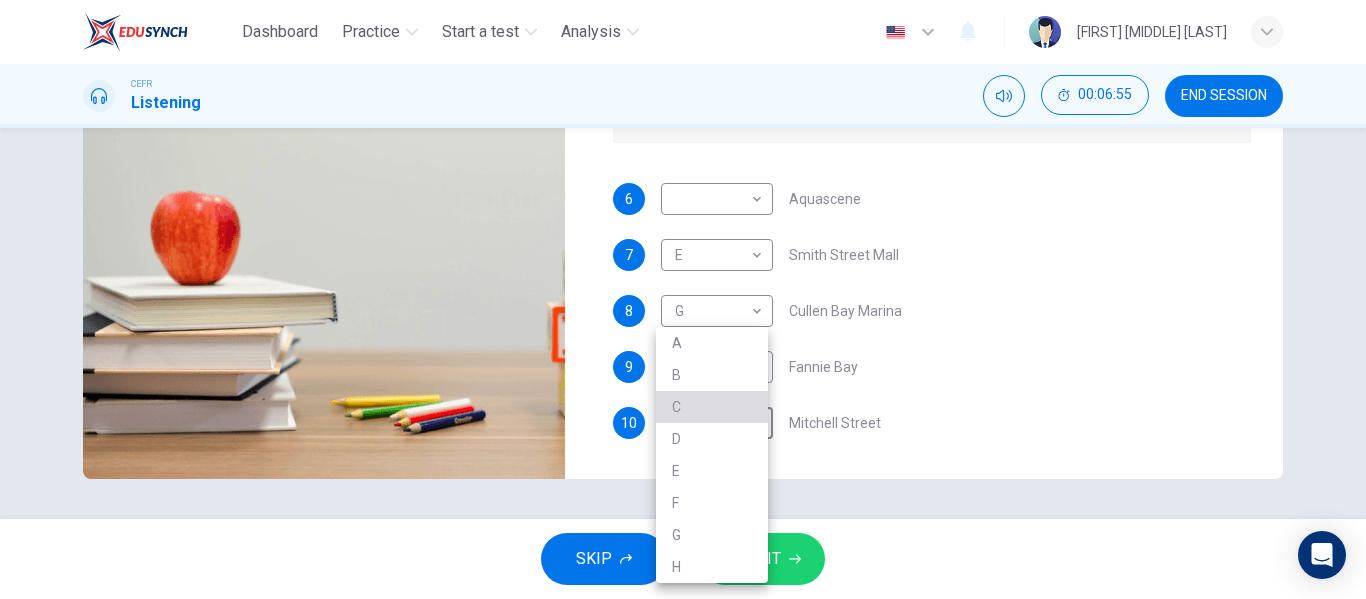 click on "C" at bounding box center (712, 407) 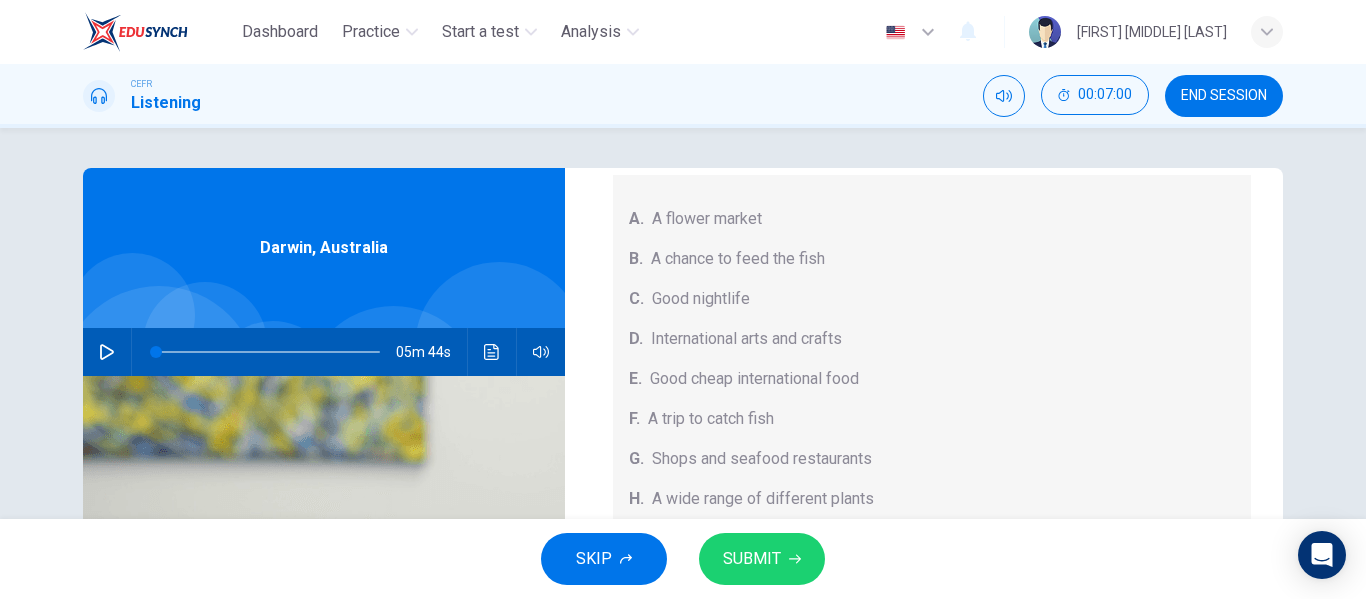 scroll, scrollTop: 100, scrollLeft: 0, axis: vertical 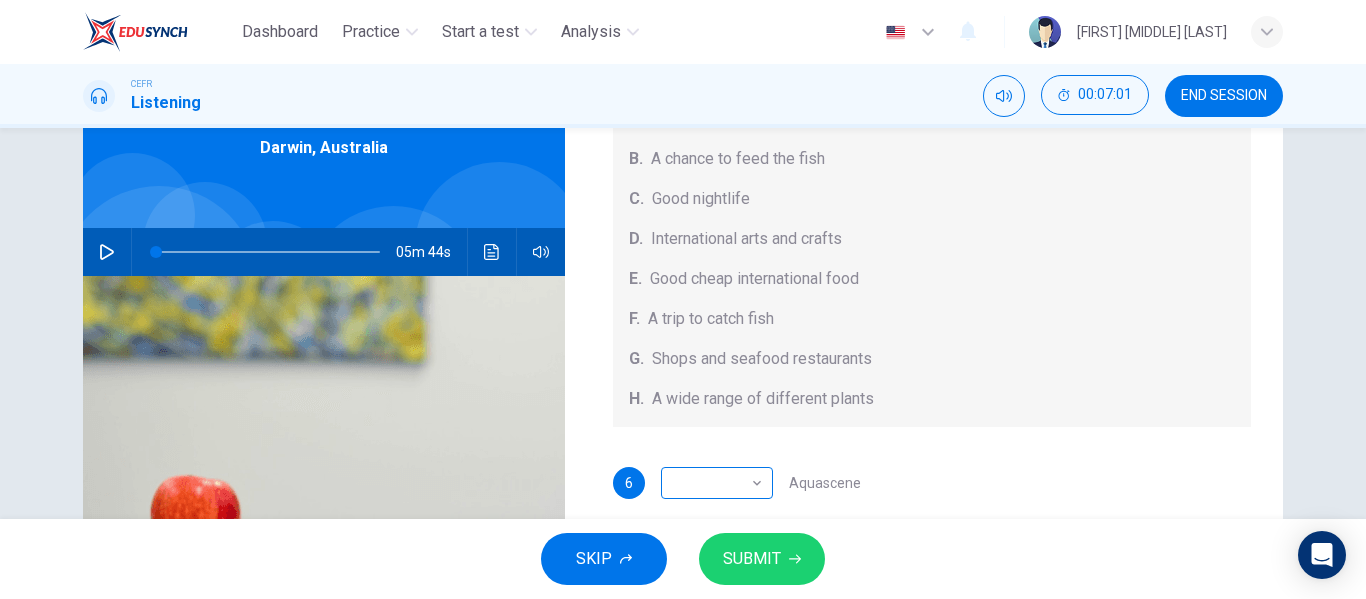 click on "​ ​" at bounding box center [717, 483] 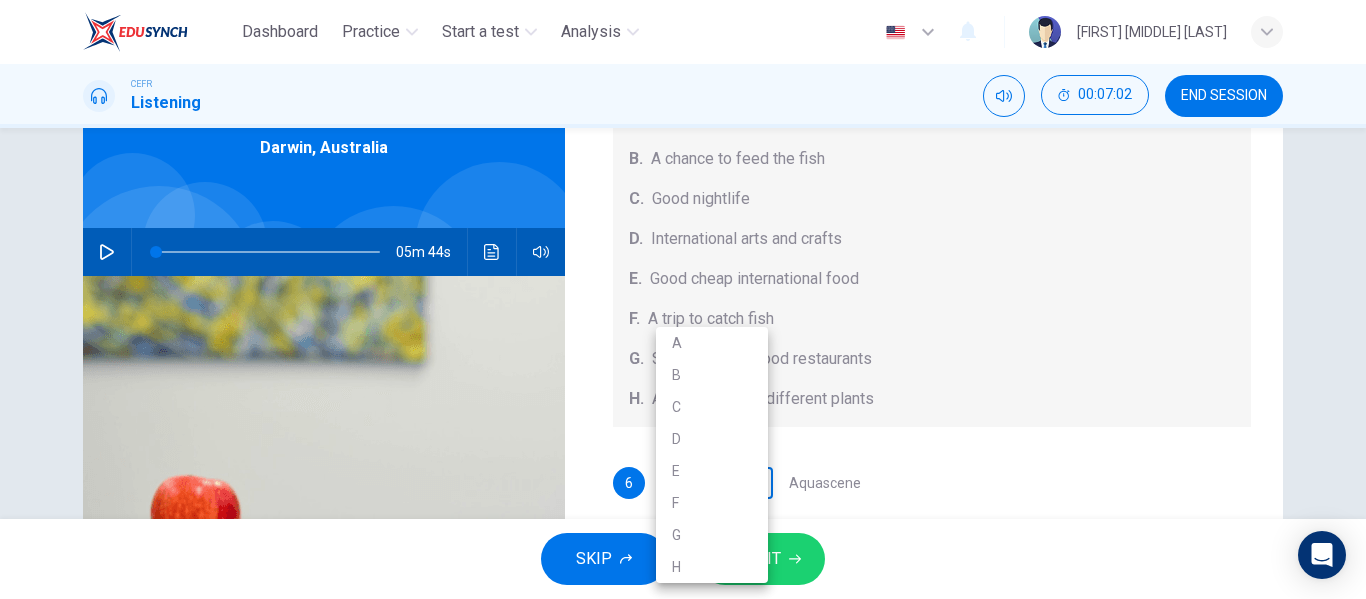 click on "Dashboard Practice Start a test Analysis English en ​ [FIRST] [MIDDLE] [LAST] CEFR Listening 00:07:02 END SESSION Questions 6 - 10 Choose your answers from the box and write the correct letter  A-H  next to the questions below.
What can you find at each of the places below? A. A flower market B. A chance to feed the fish C. Good nightlife D. International arts and crafts E. Good cheap international food F. A trip to catch fish G. Shops and seafood restaurants H. A wide range of different plants 6 ​ ​ Aquascene 7 E E ​ [STREET] 8 G G ​ Cullen Bay Marina 9 H H ​ Fannie Bay 10 C C ​ Mitchell Street [CITY], [STATE] 05m 44s SKIP SUBMIT EduSynch - Online Language Proficiency Testing
Dashboard Practice Start a test Analysis Notifications © Copyright  2025 A B C D E F G H" at bounding box center (683, 299) 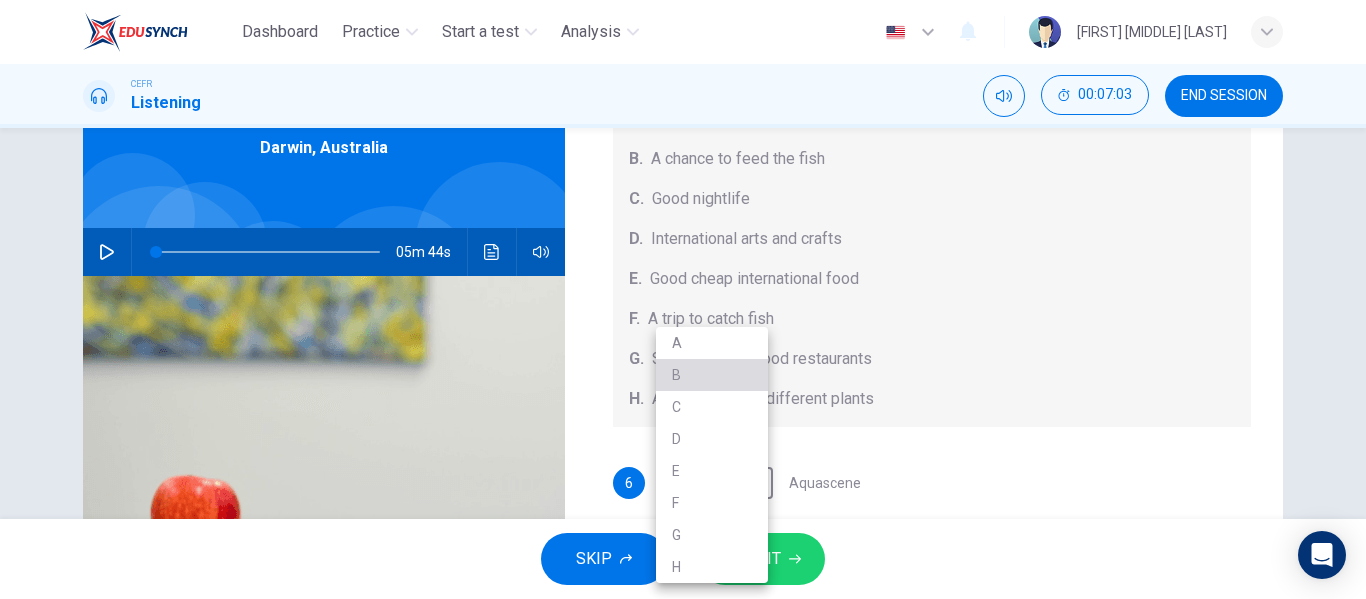 click on "B" at bounding box center (712, 375) 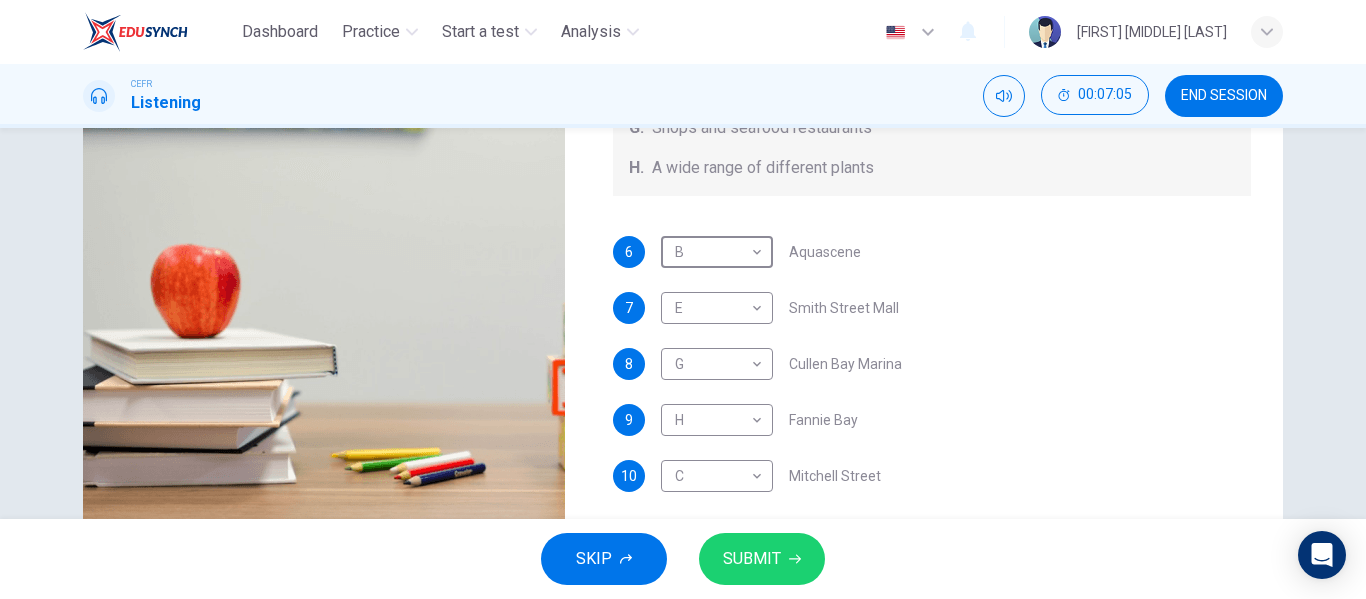 scroll, scrollTop: 384, scrollLeft: 0, axis: vertical 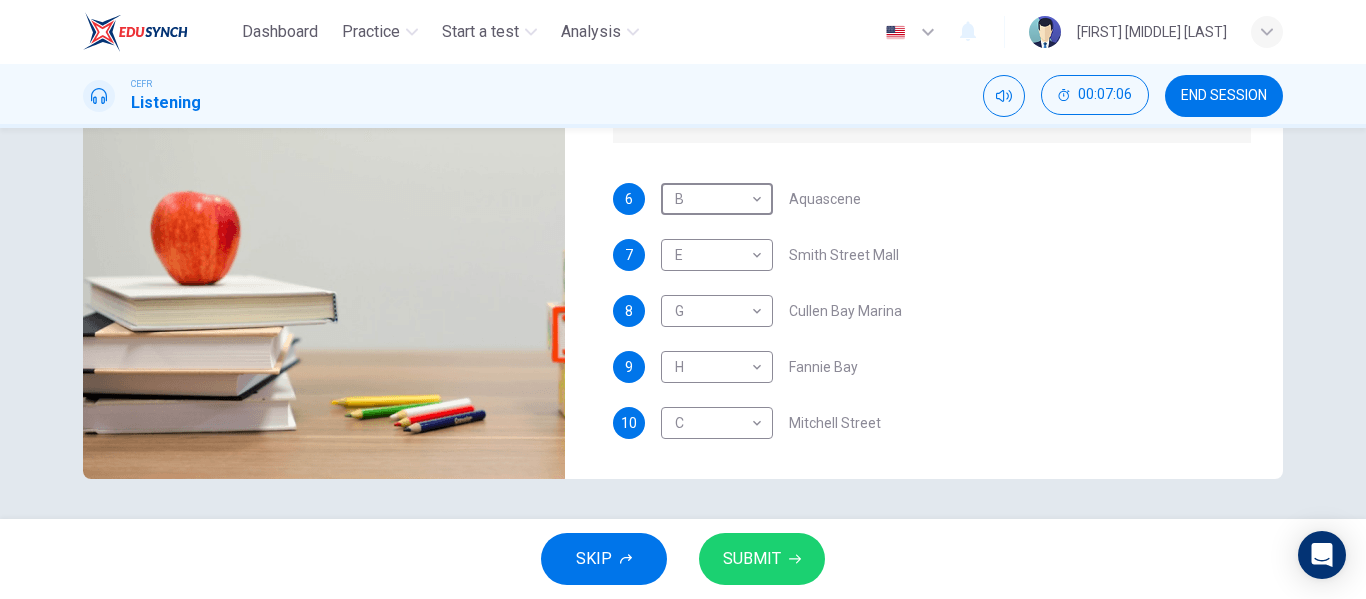 click at bounding box center (795, 559) 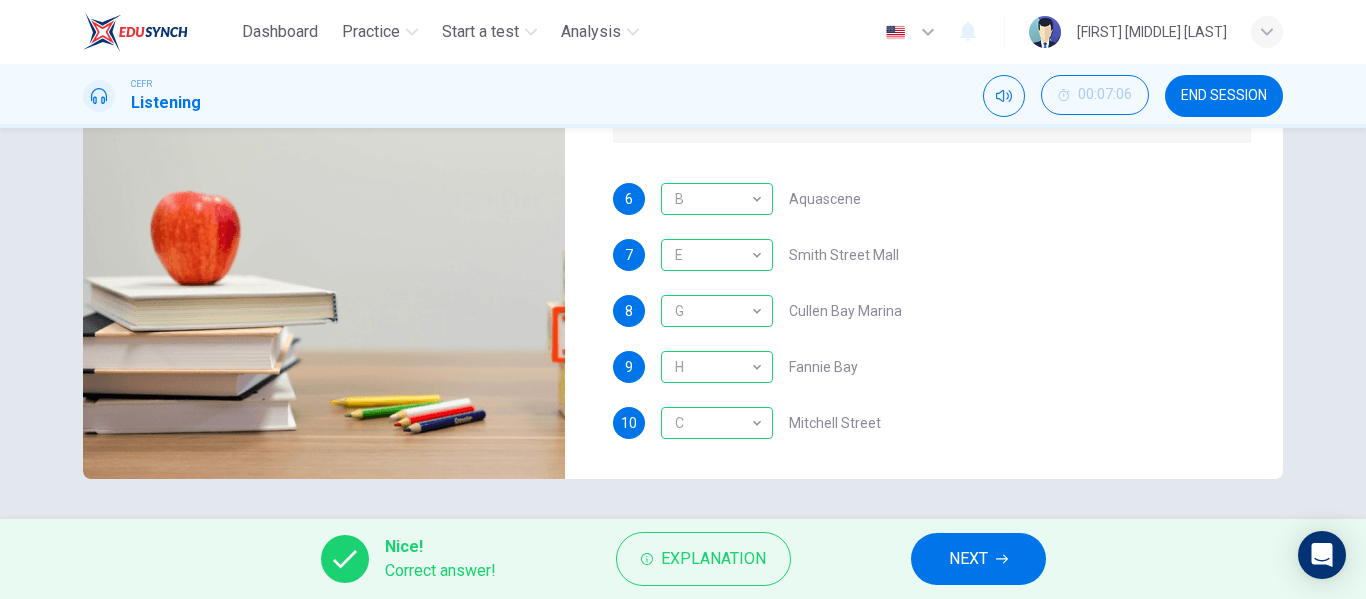click on "NEXT" at bounding box center (968, 559) 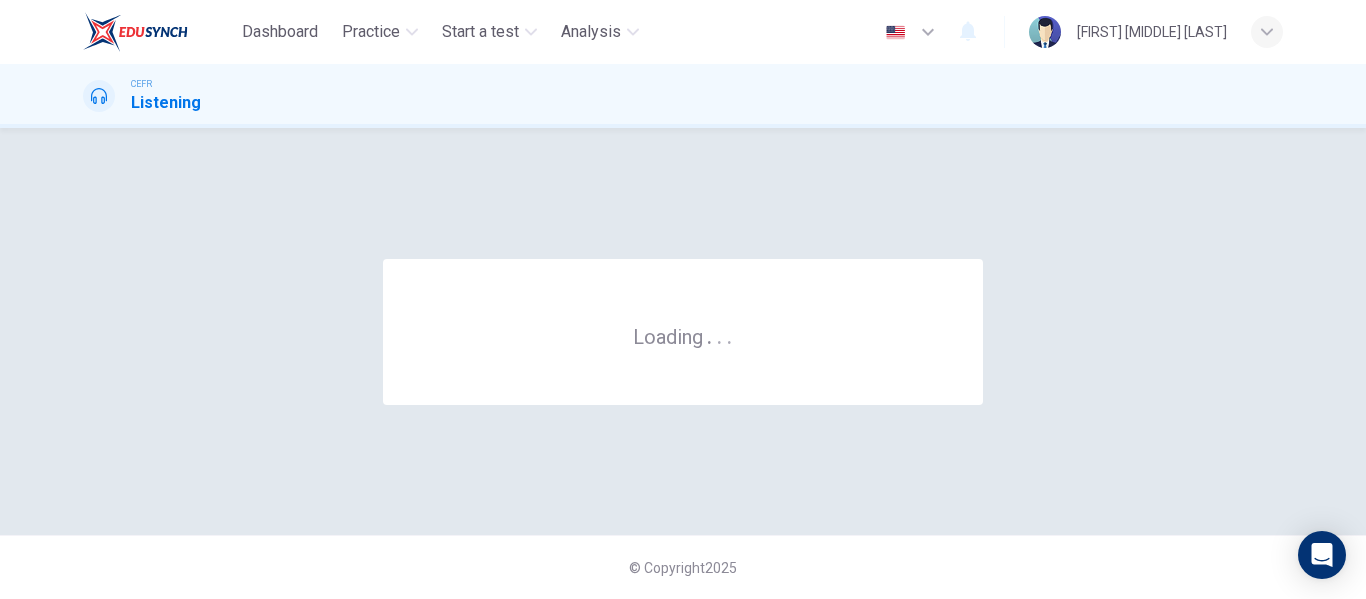 scroll, scrollTop: 0, scrollLeft: 0, axis: both 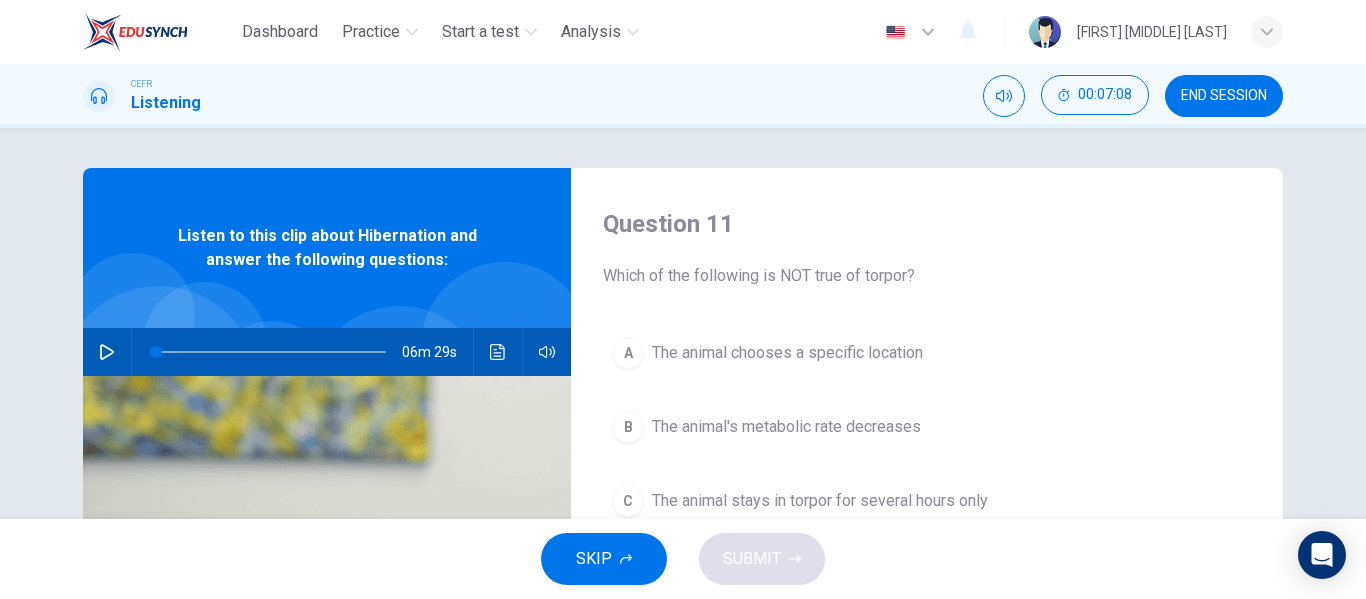 click on "END SESSION" at bounding box center (1224, 96) 